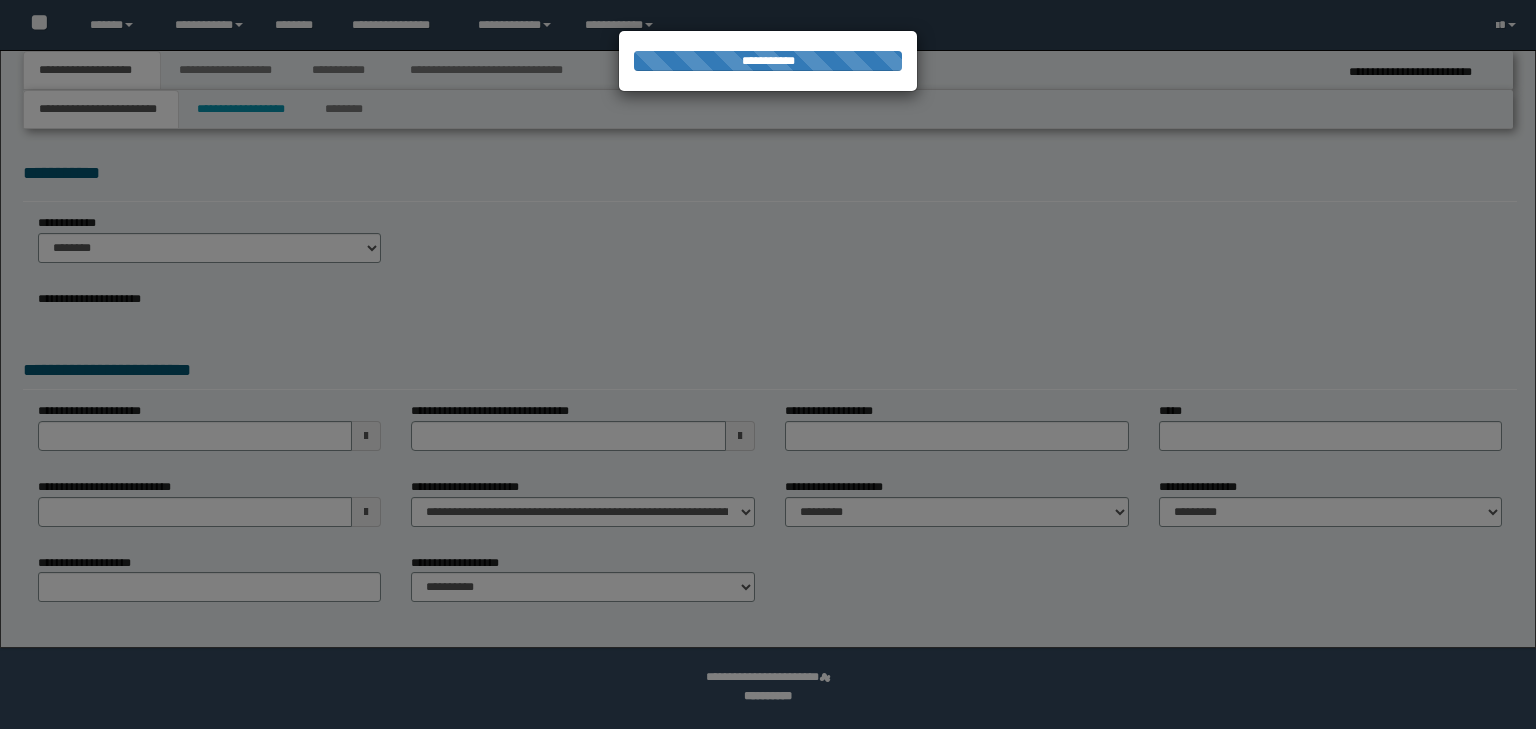 scroll, scrollTop: 0, scrollLeft: 0, axis: both 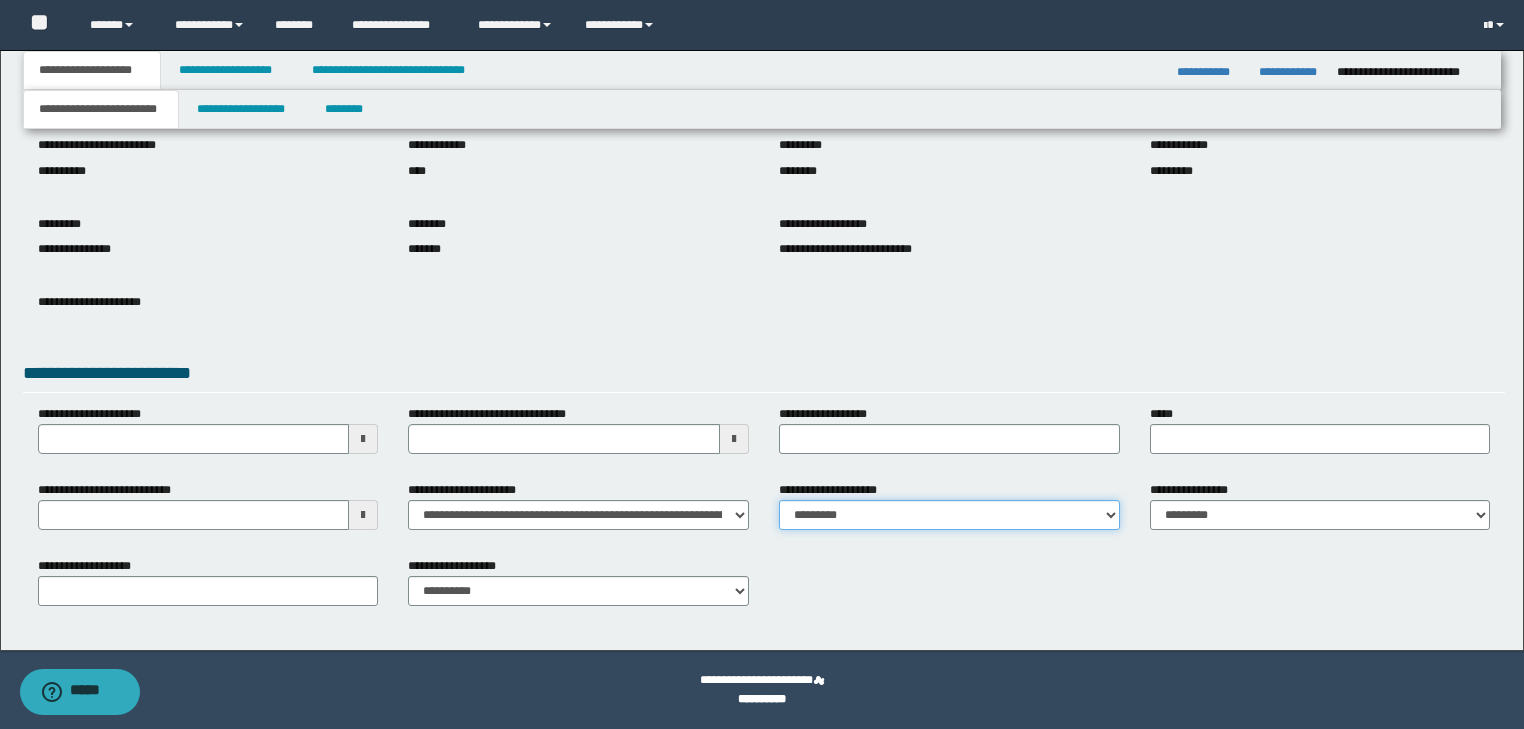 click on "**********" at bounding box center (949, 515) 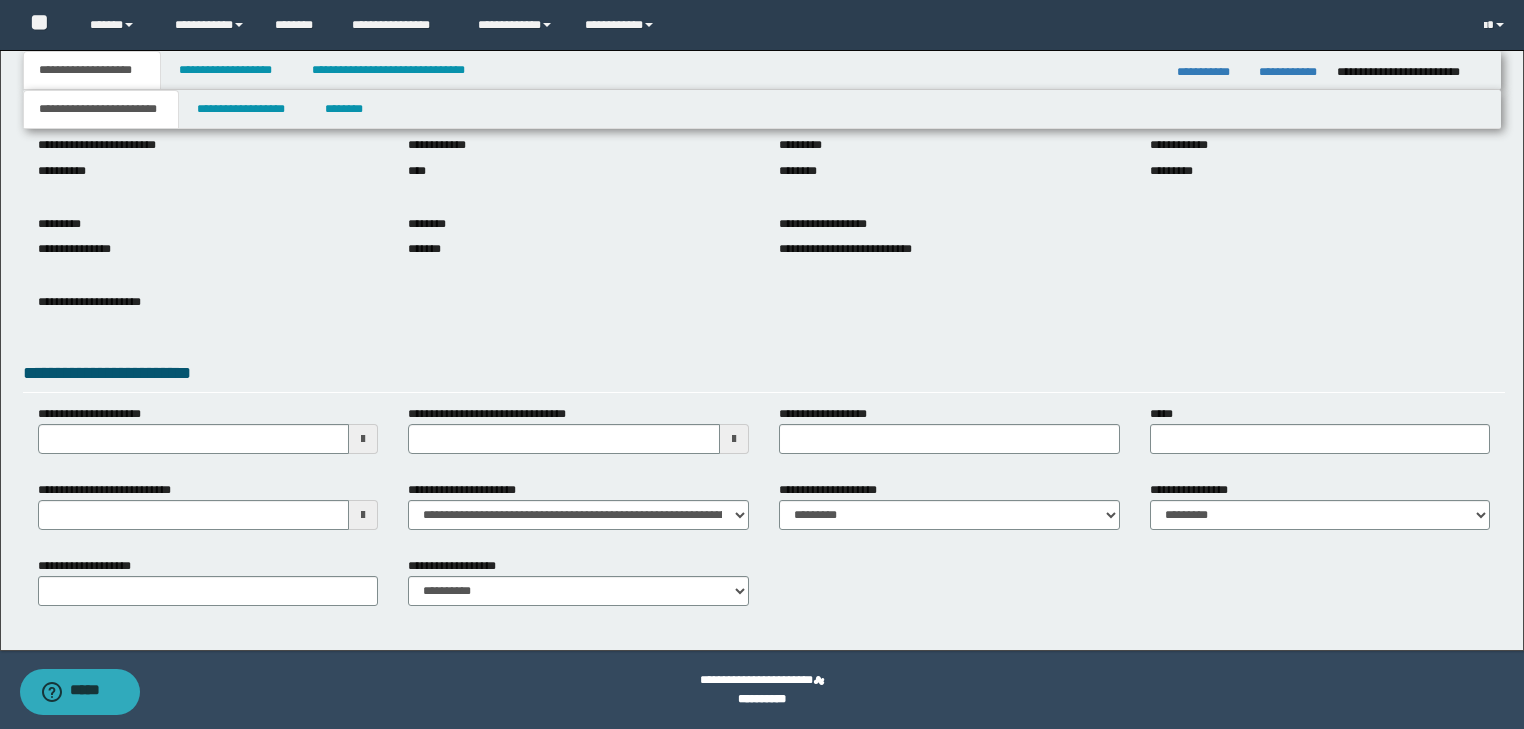 click on "**********" at bounding box center (949, 513) 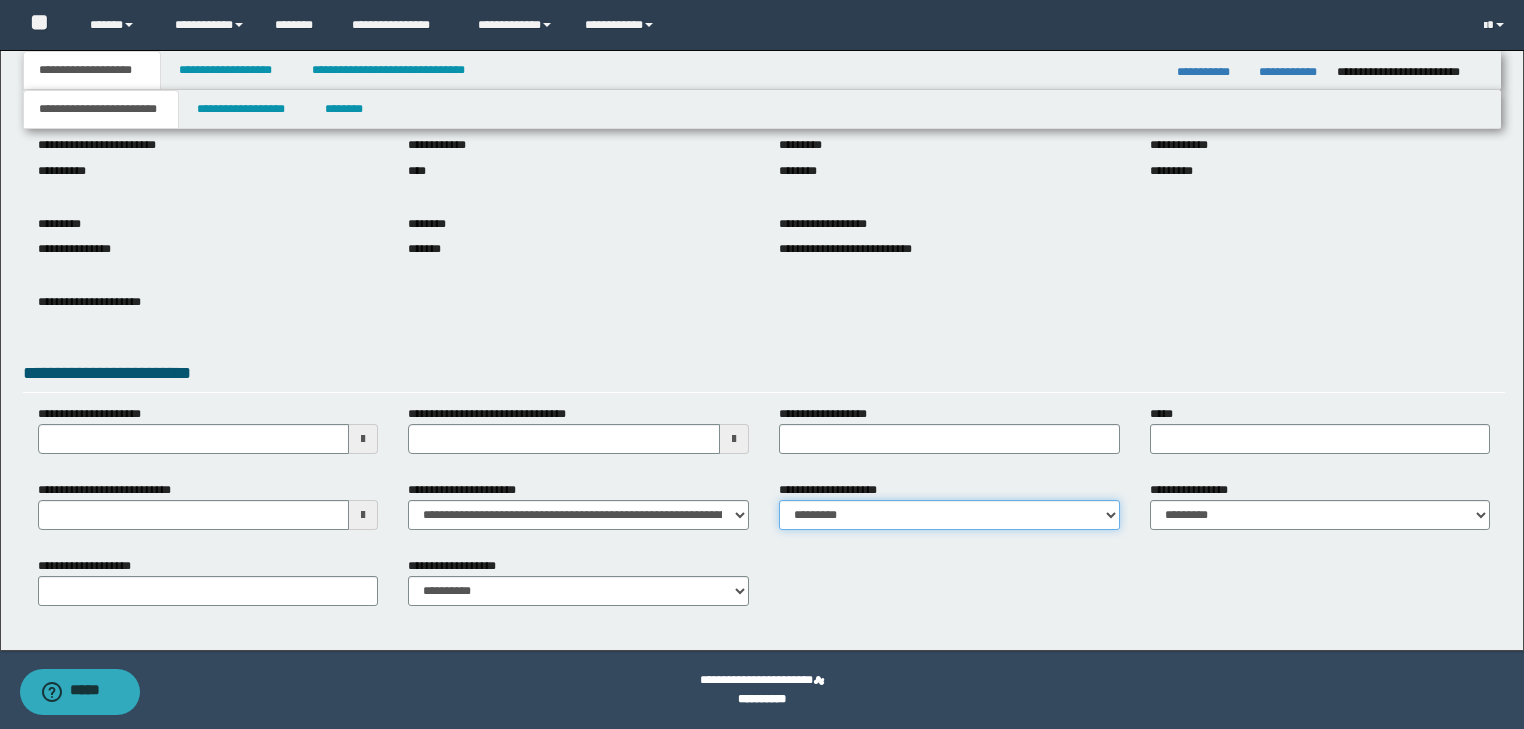 click on "**********" at bounding box center [949, 515] 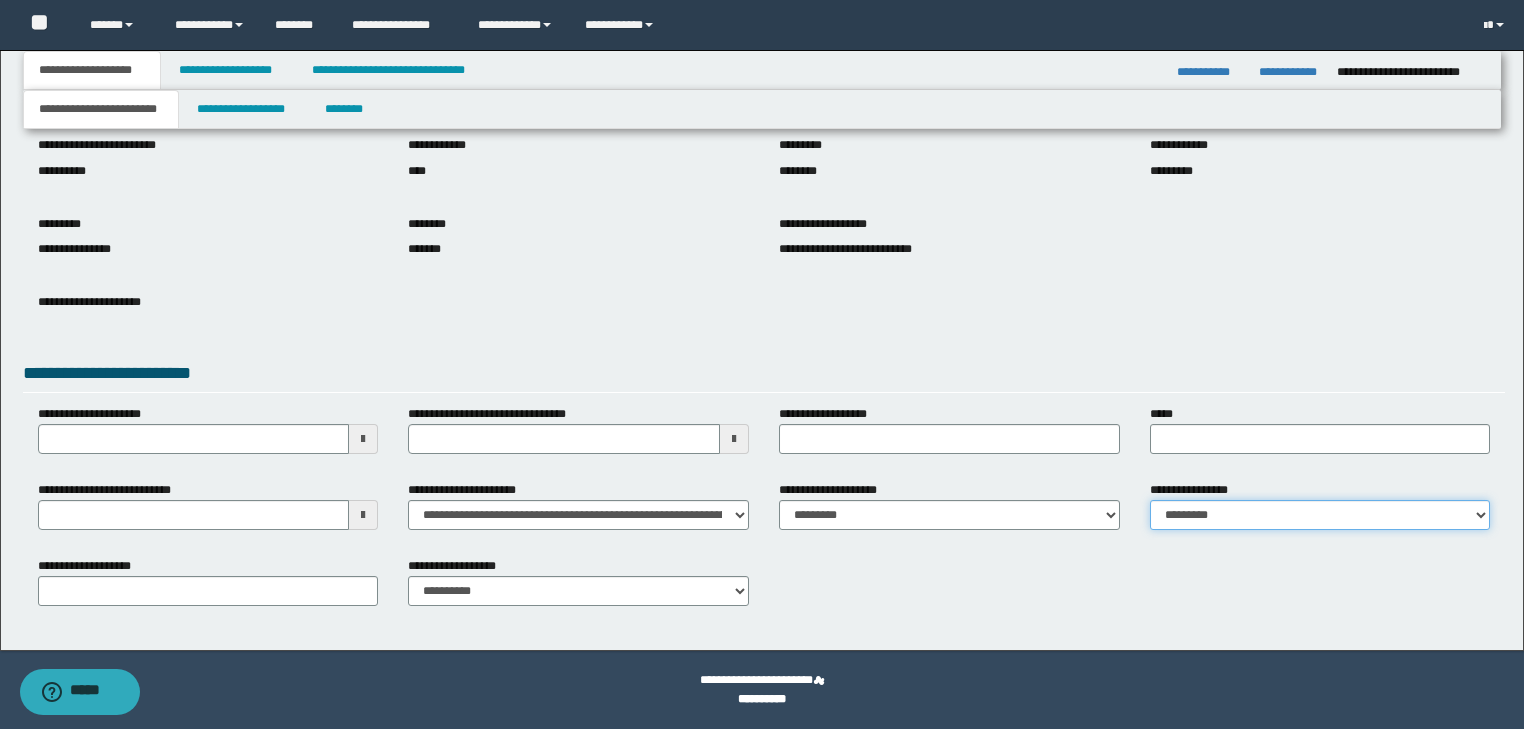 click on "**********" at bounding box center (1320, 515) 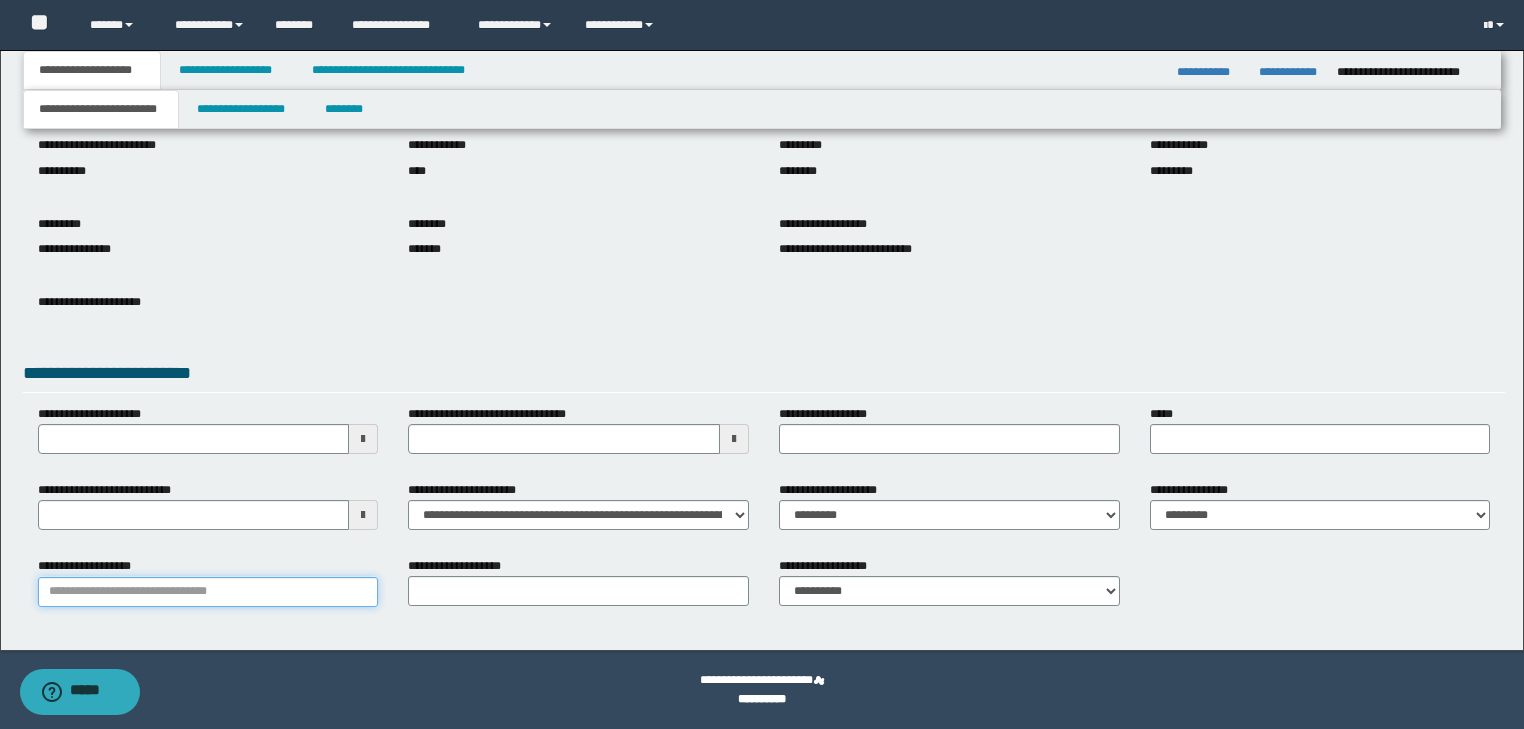 click on "**********" at bounding box center (208, 592) 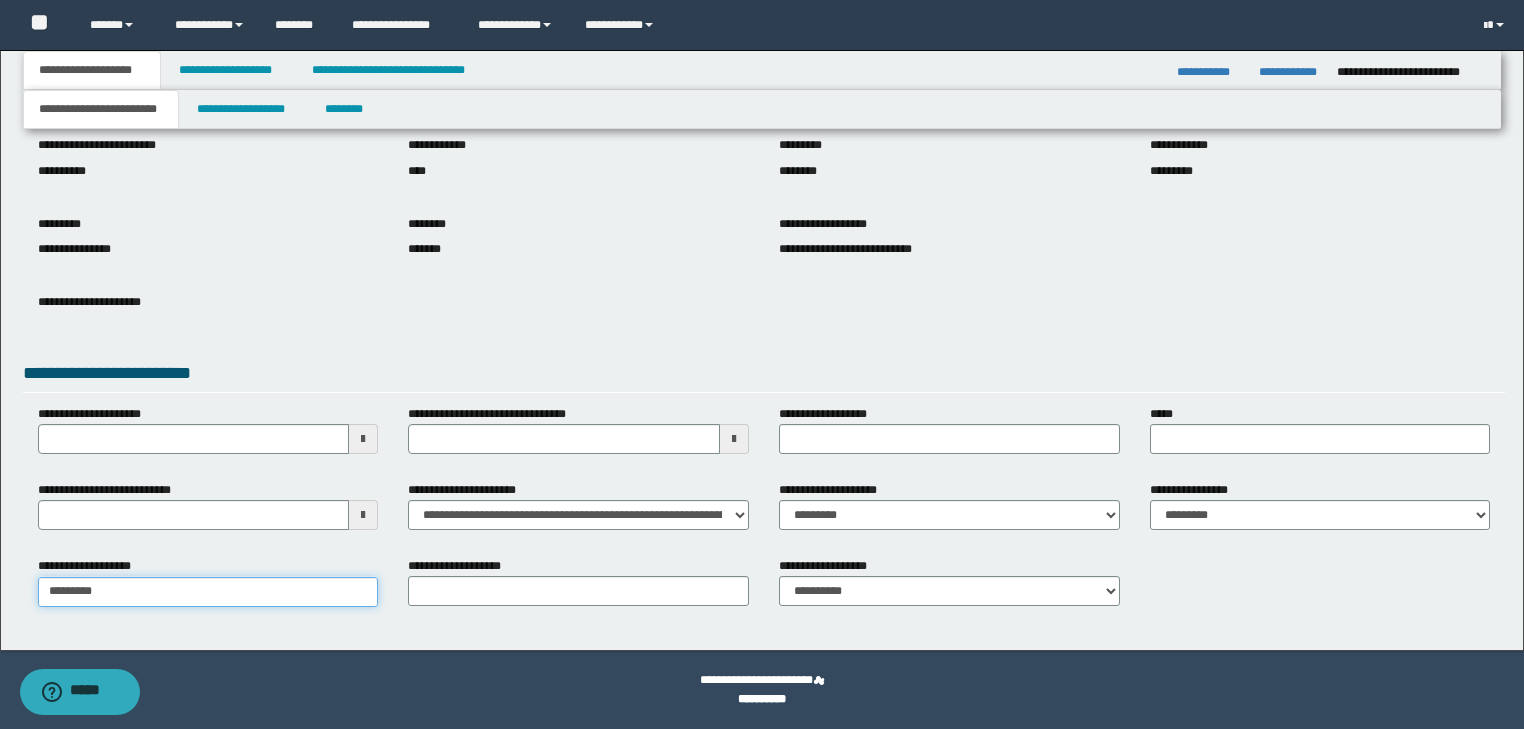 type on "**********" 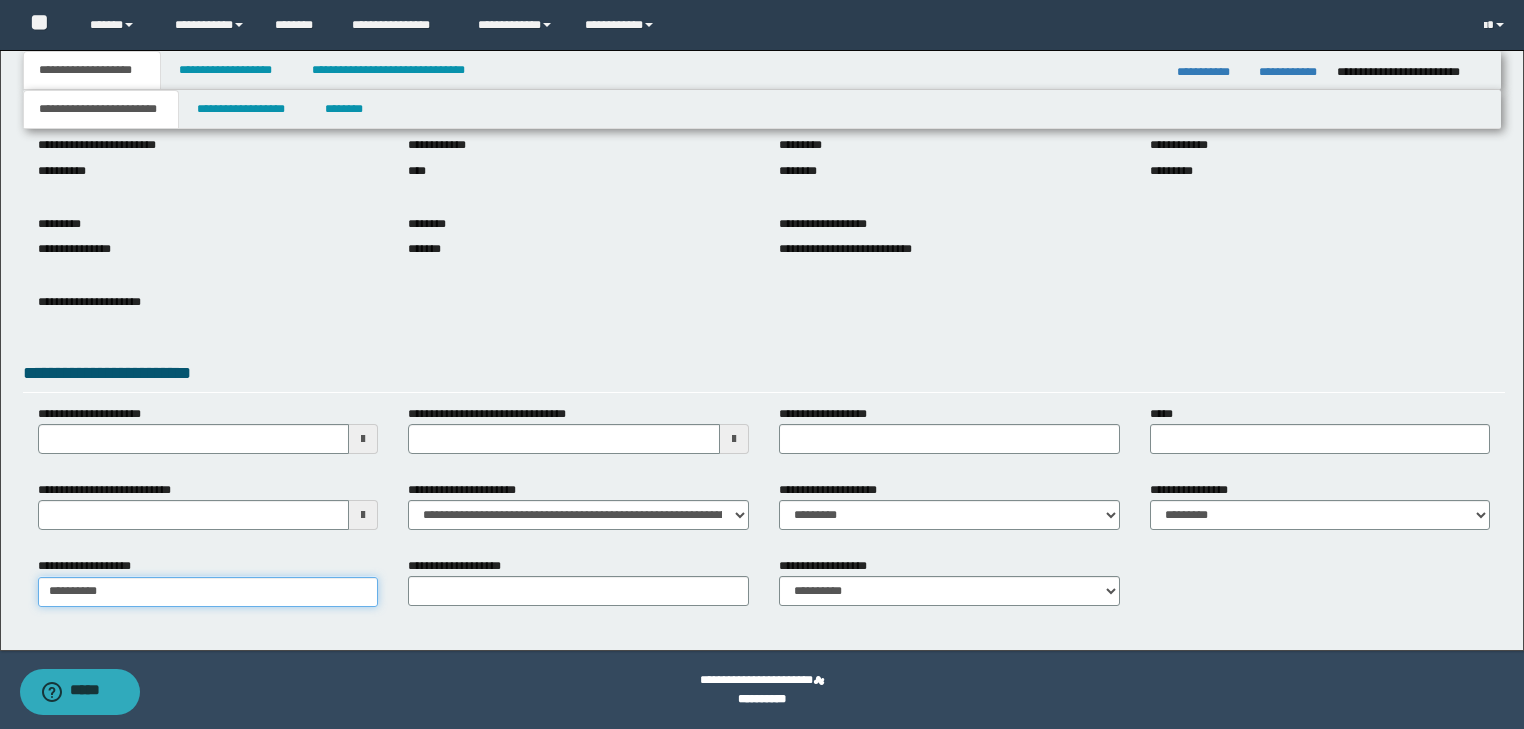 type on "**********" 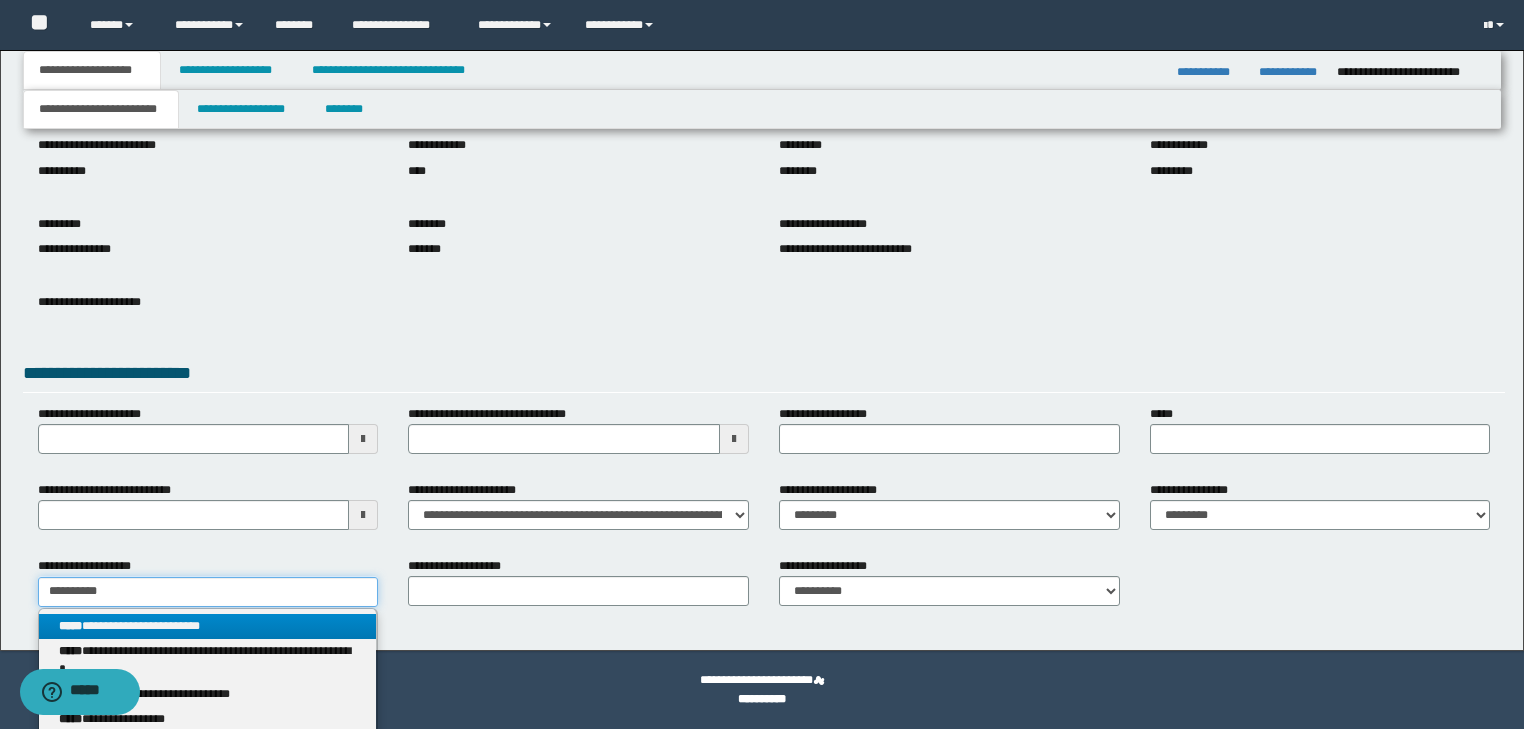 type on "**********" 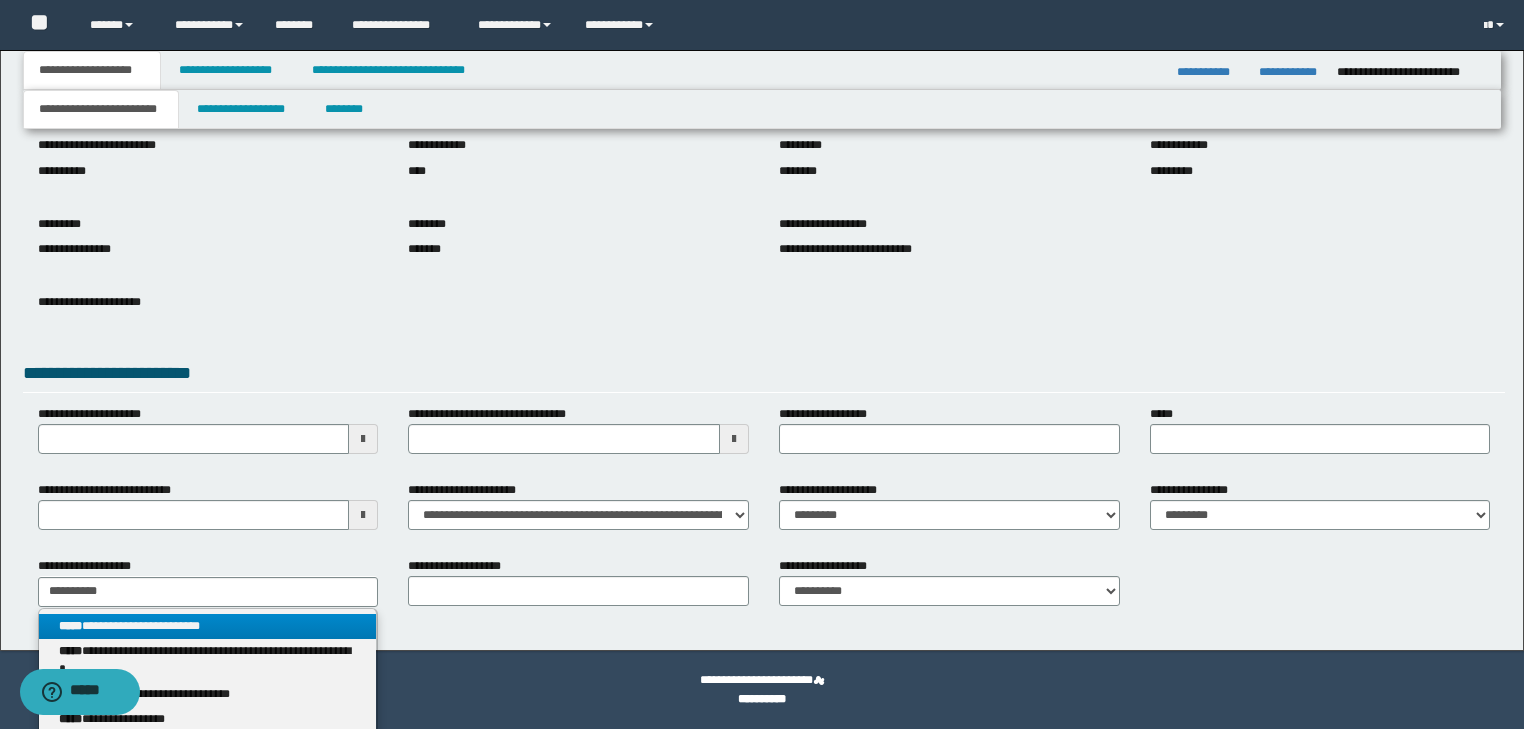 click on "**********" at bounding box center [208, 626] 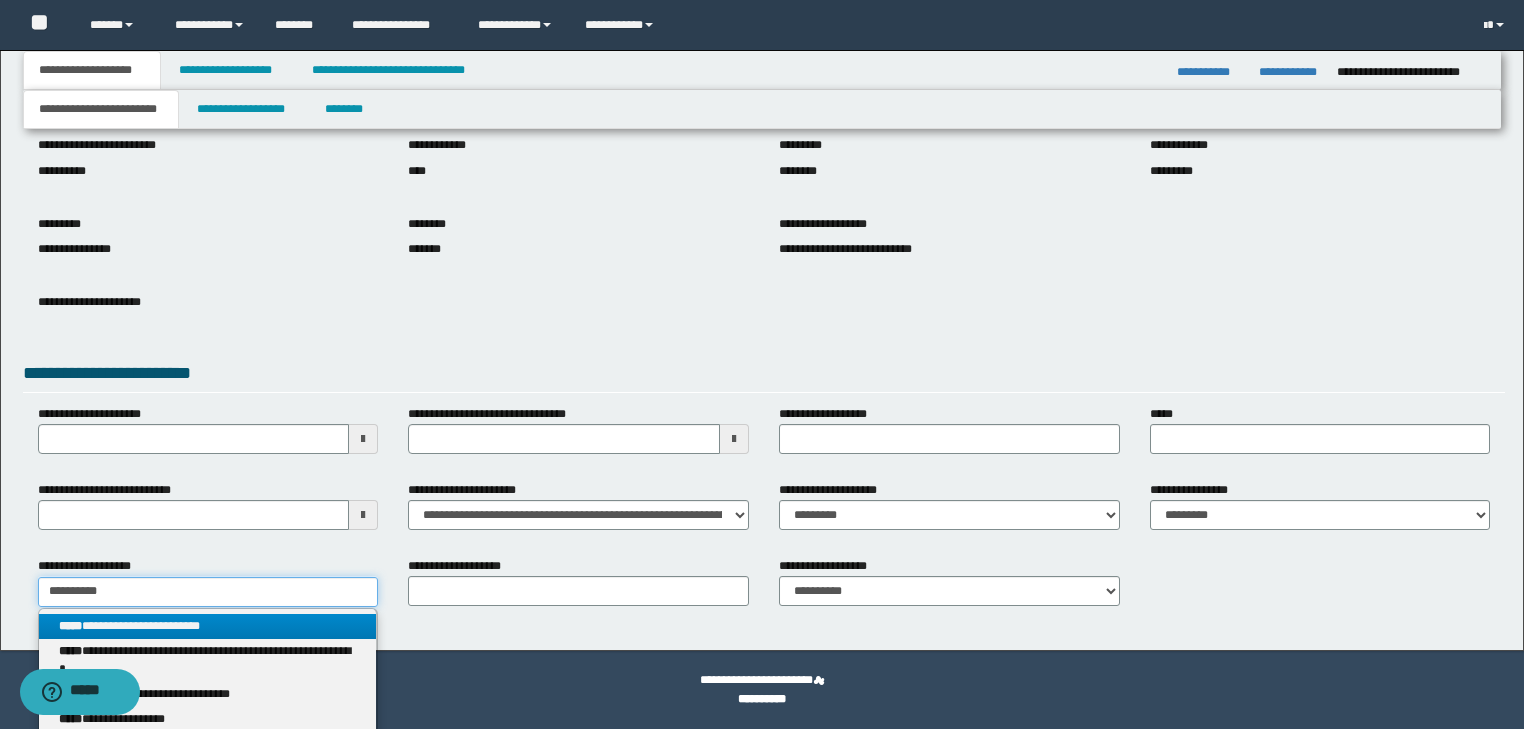type 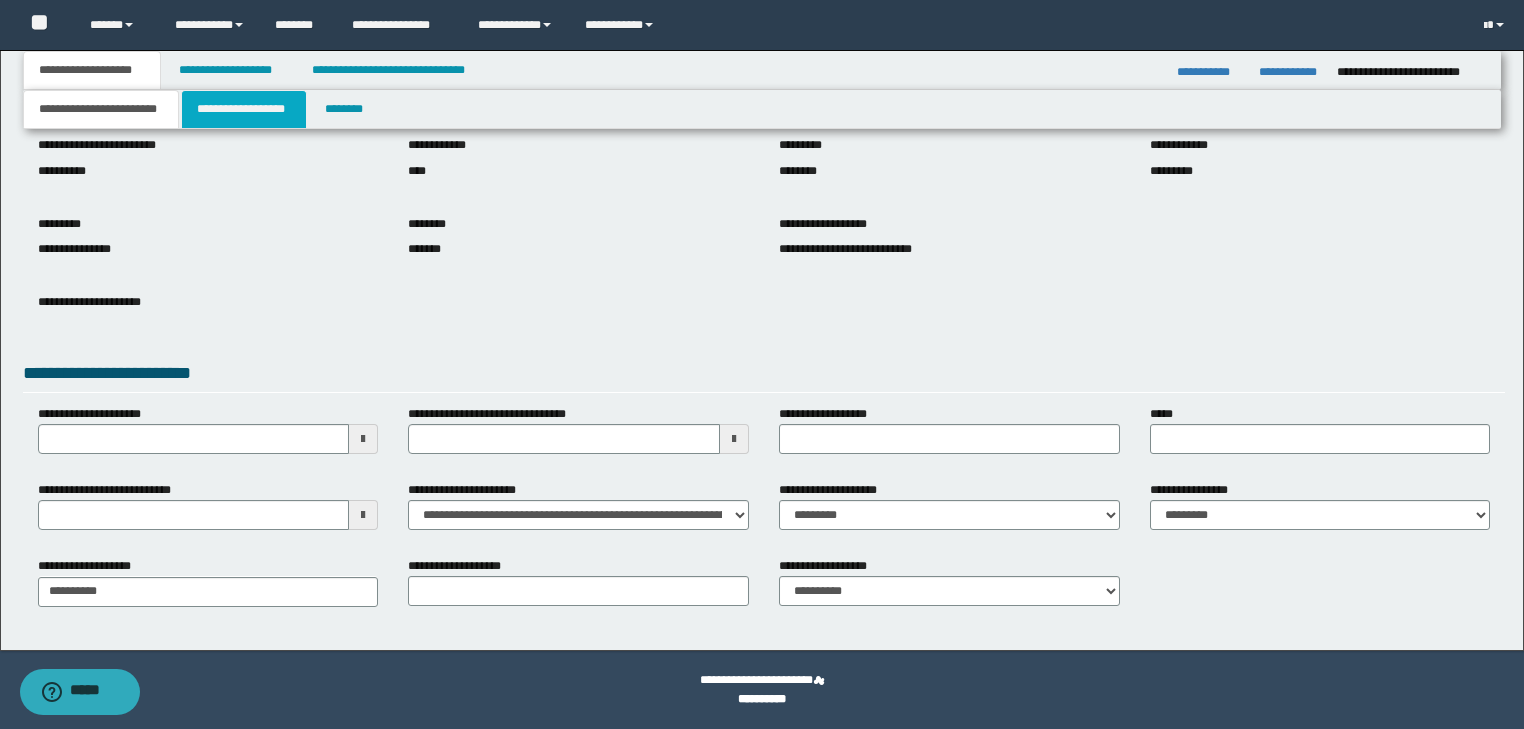 click on "**********" at bounding box center [244, 109] 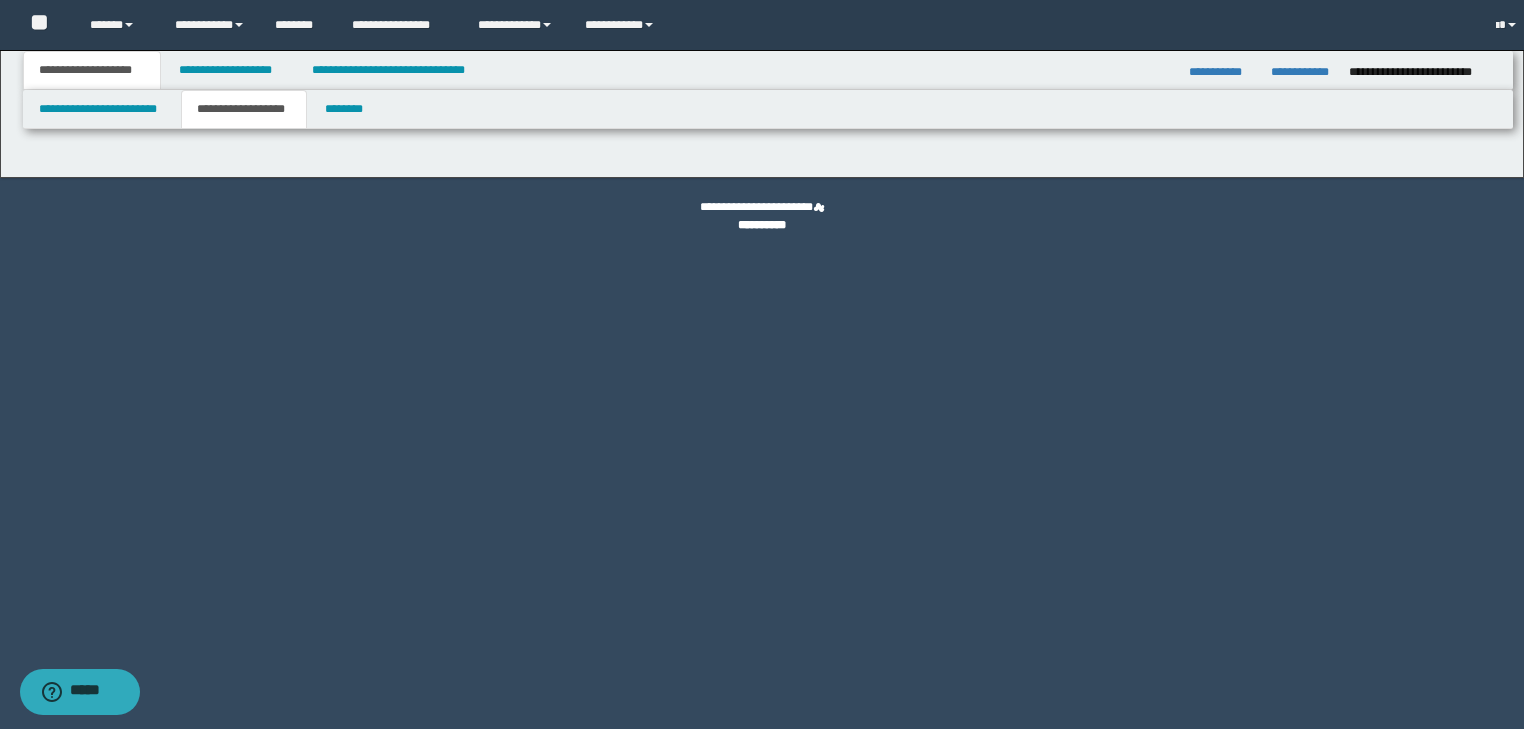 scroll, scrollTop: 0, scrollLeft: 0, axis: both 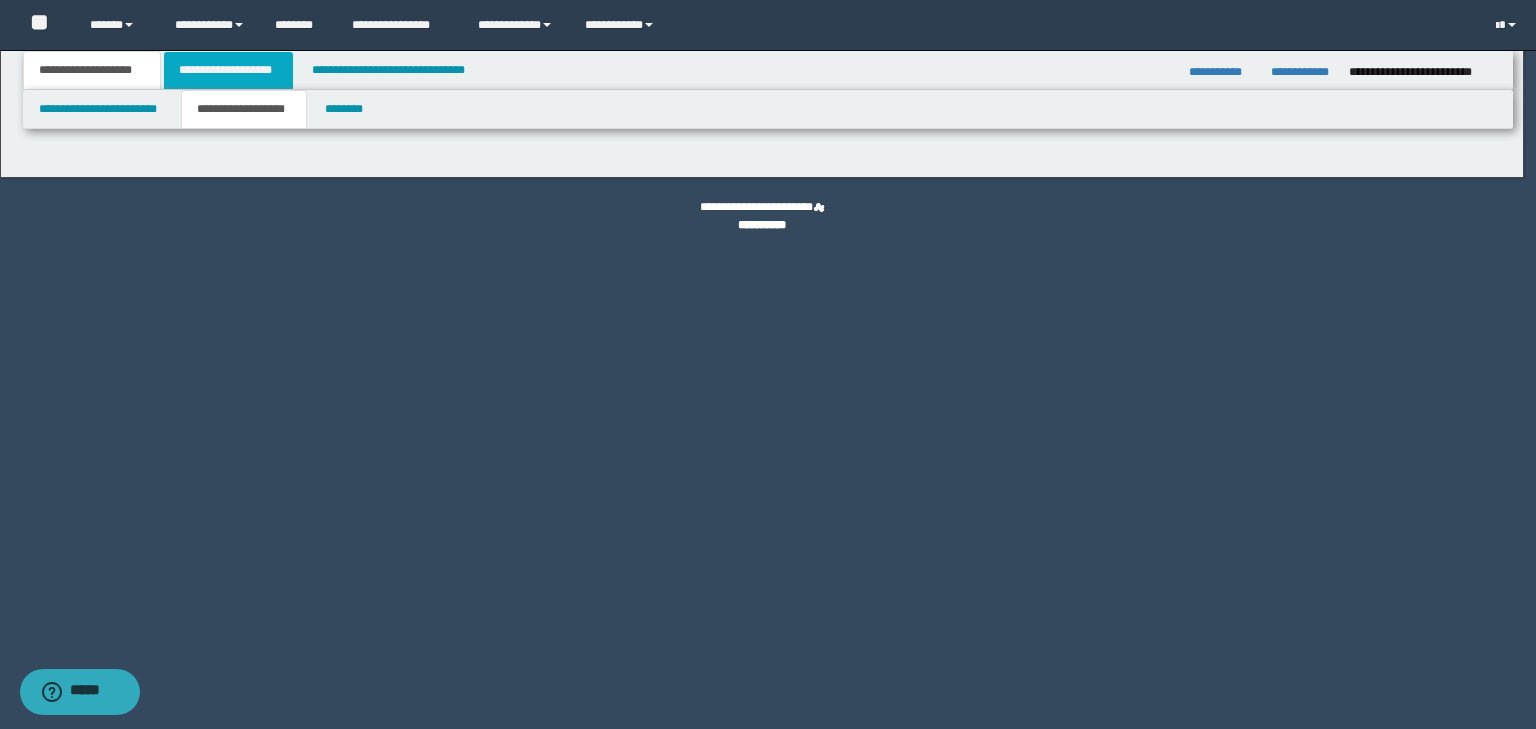 type on "********" 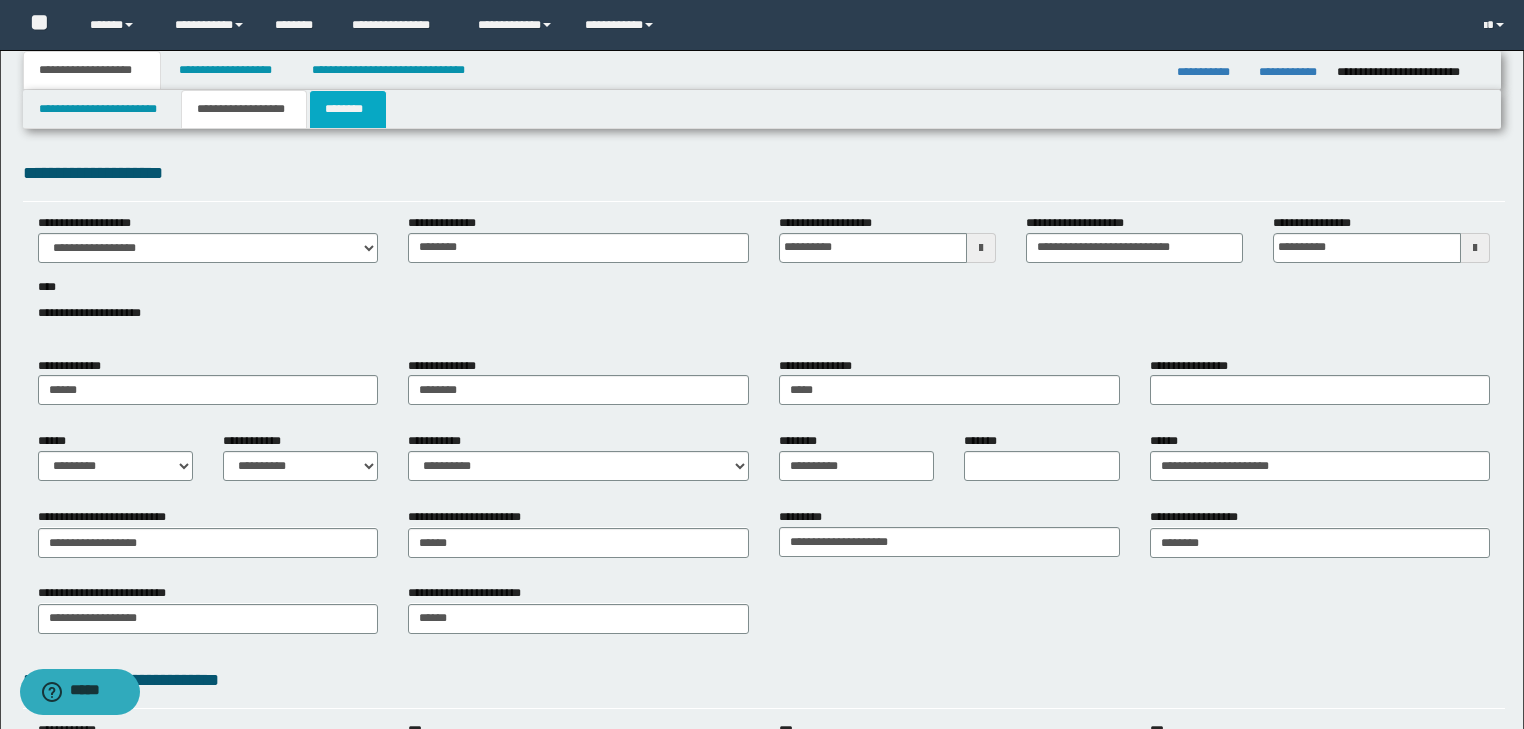 click on "********" at bounding box center (348, 109) 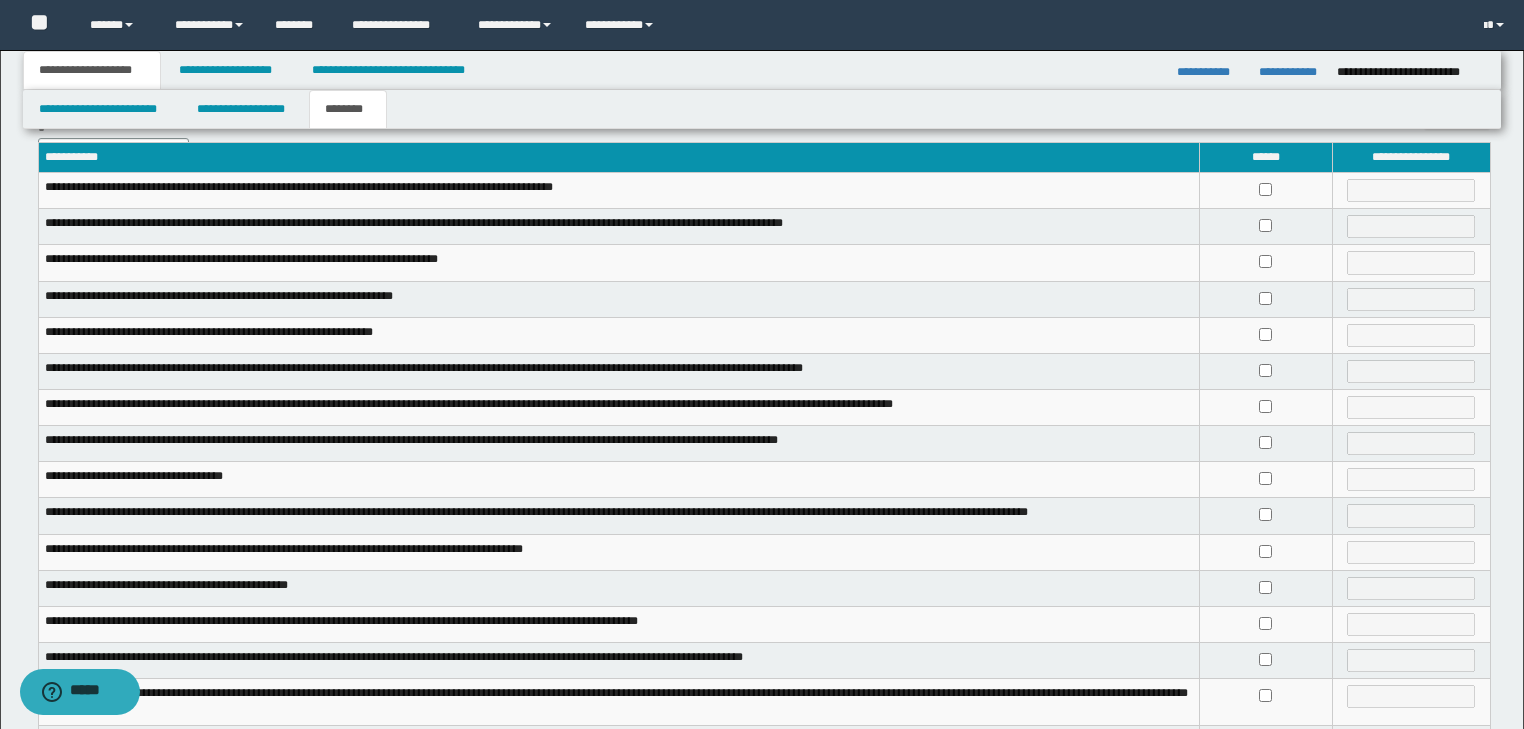 scroll, scrollTop: 380, scrollLeft: 0, axis: vertical 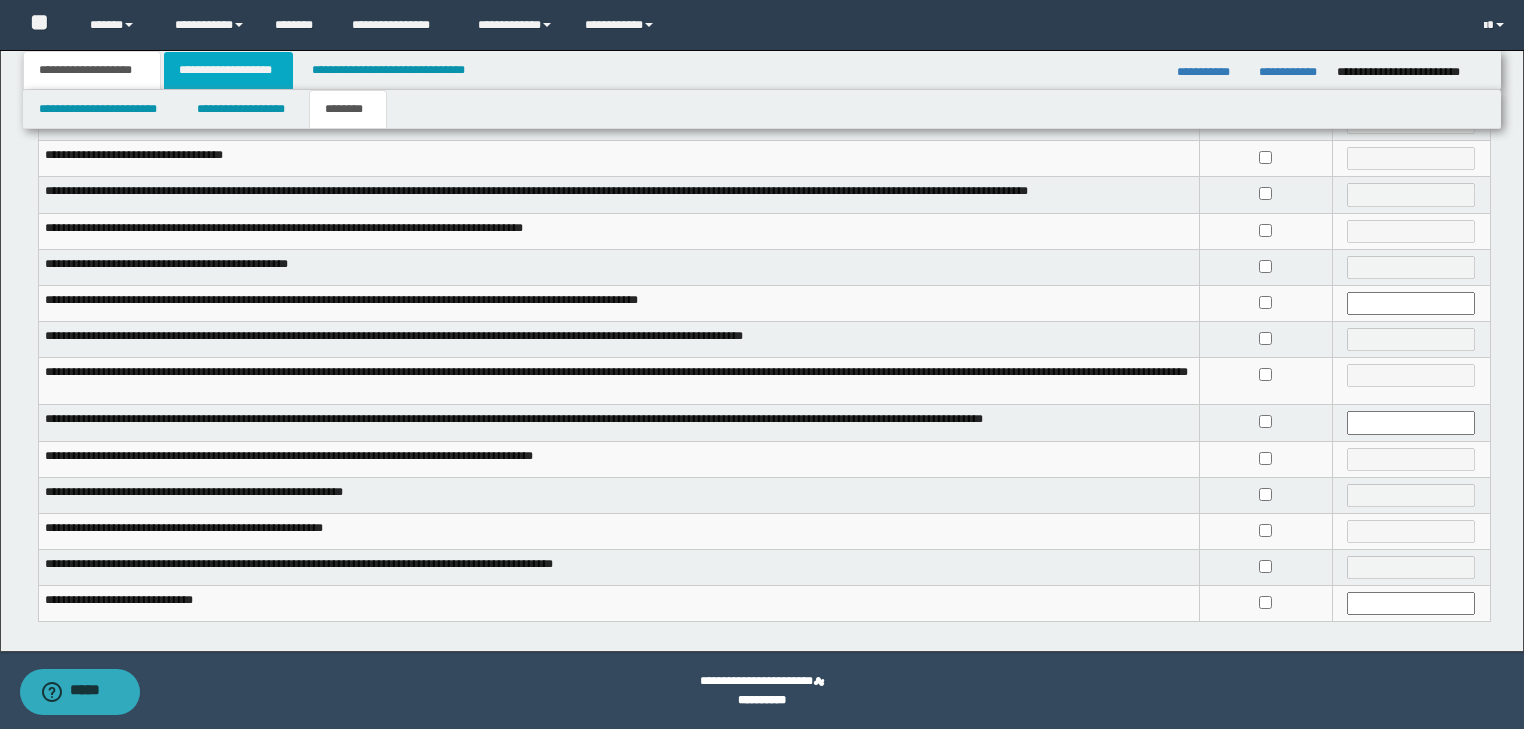 click on "**********" at bounding box center [228, 70] 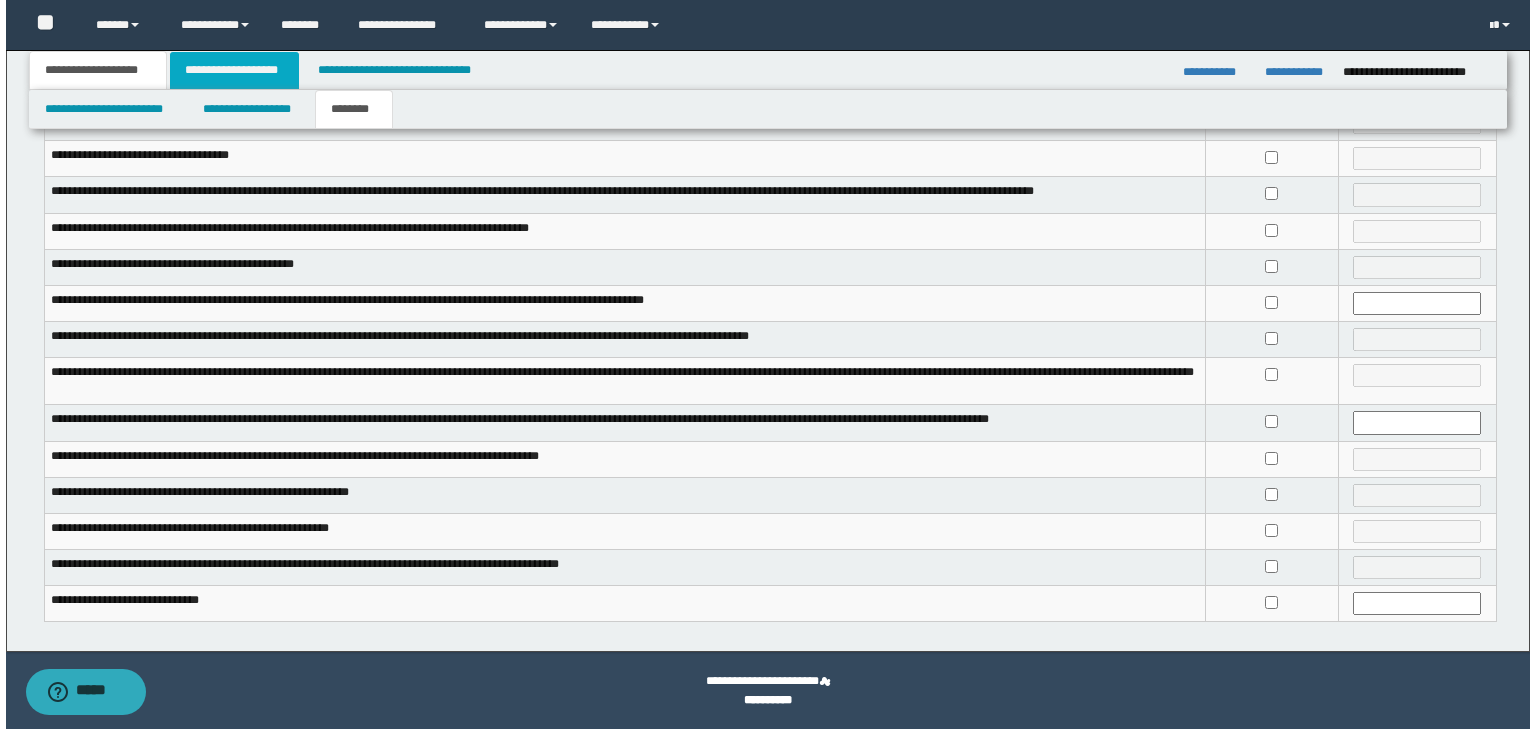 scroll, scrollTop: 0, scrollLeft: 0, axis: both 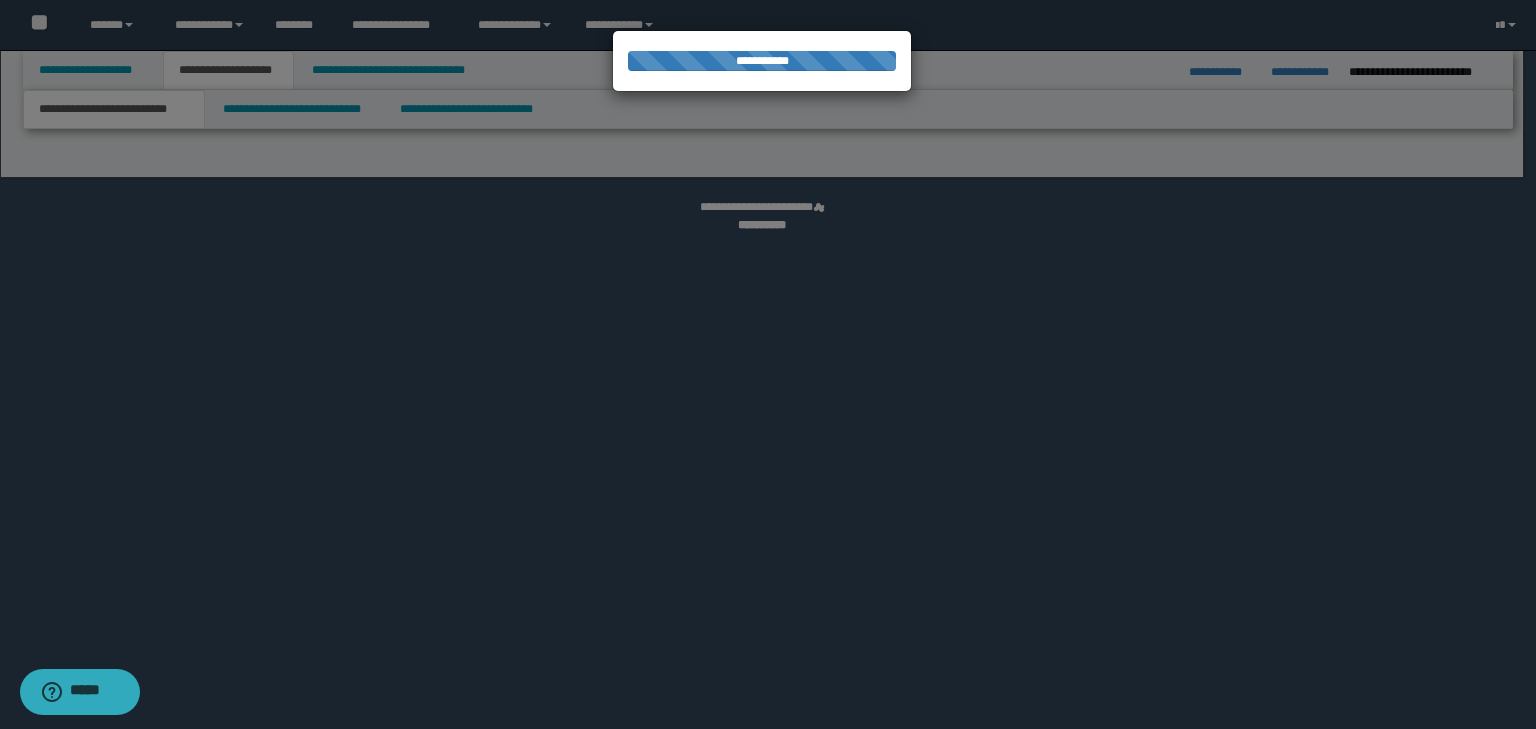 select on "*" 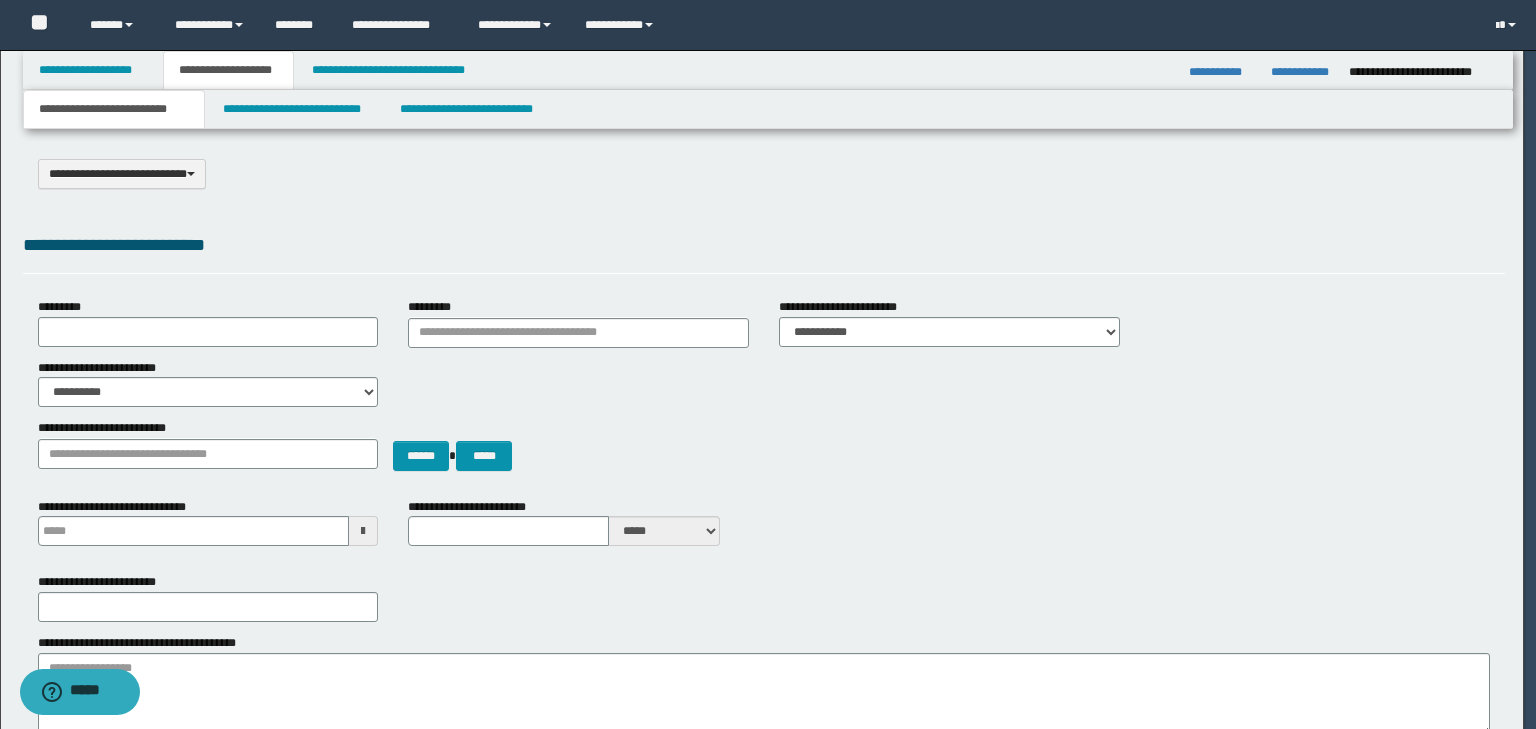 scroll, scrollTop: 0, scrollLeft: 0, axis: both 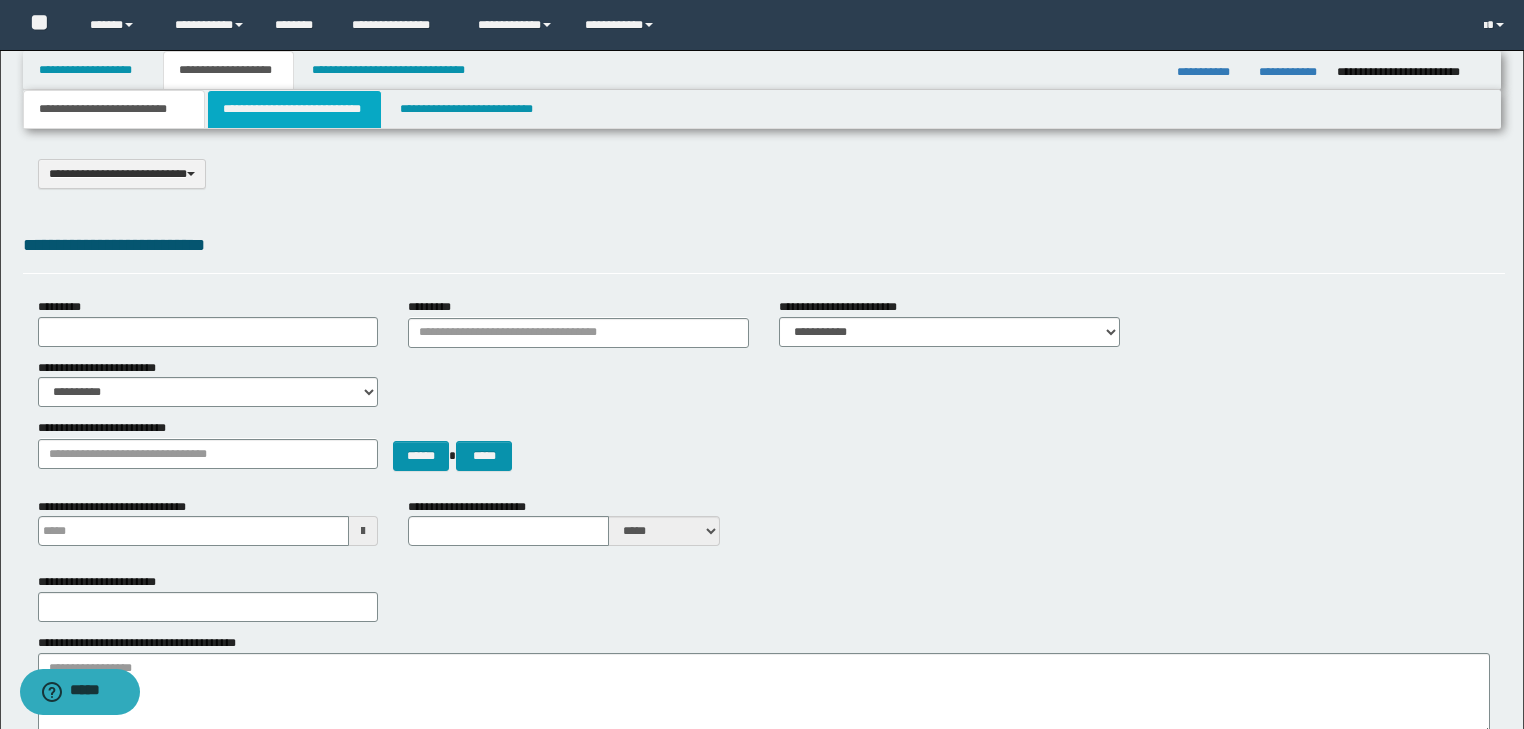 click on "**********" at bounding box center (294, 109) 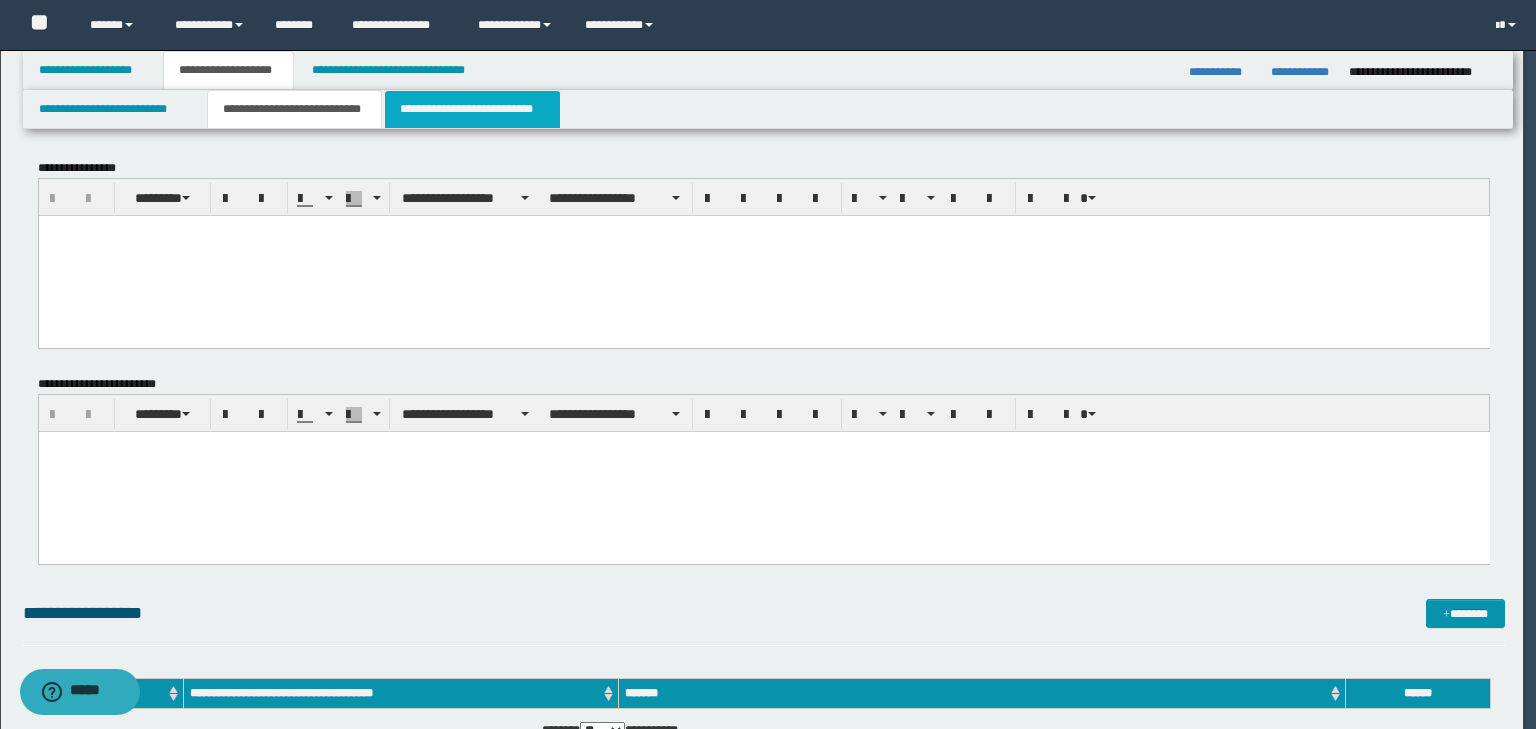 scroll, scrollTop: 0, scrollLeft: 0, axis: both 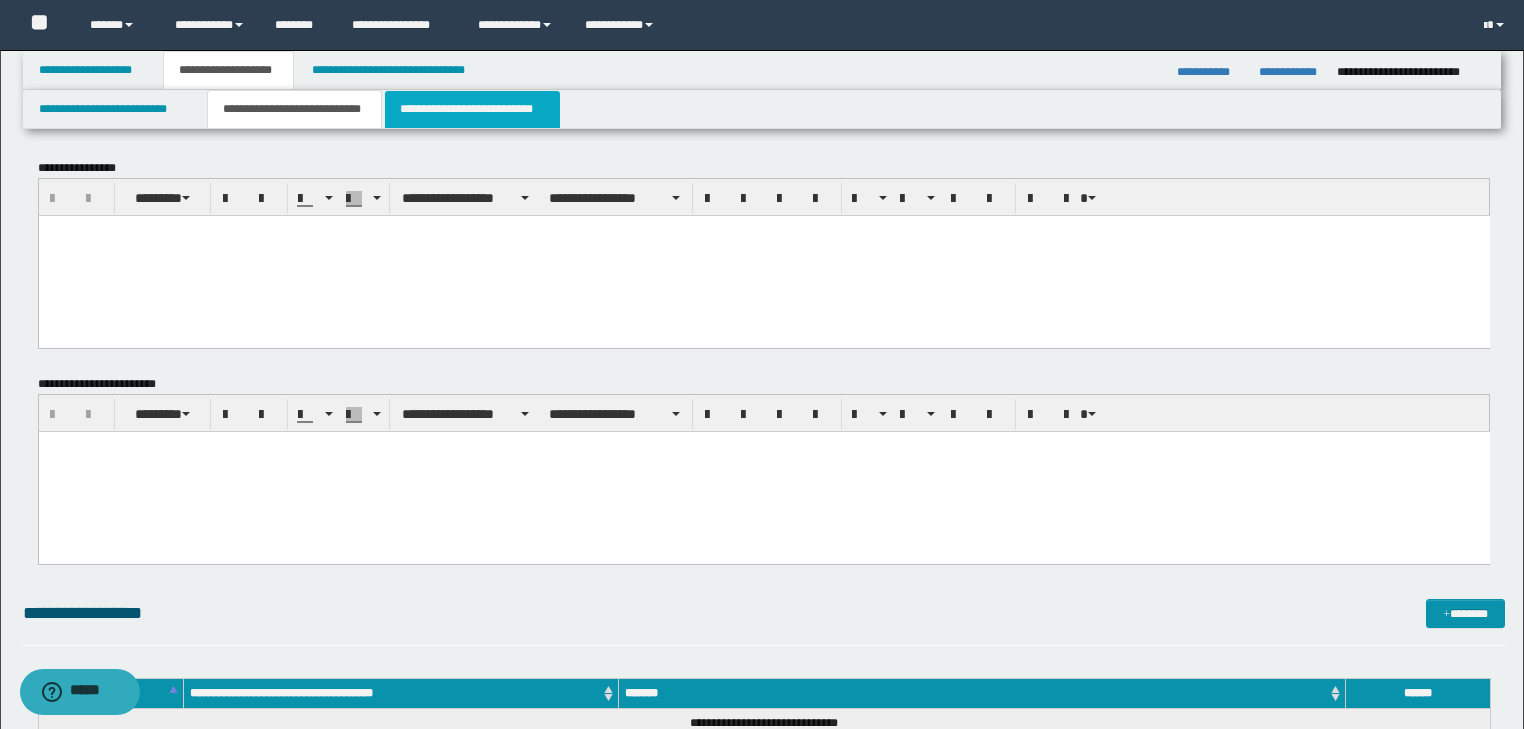 click on "**********" at bounding box center (472, 109) 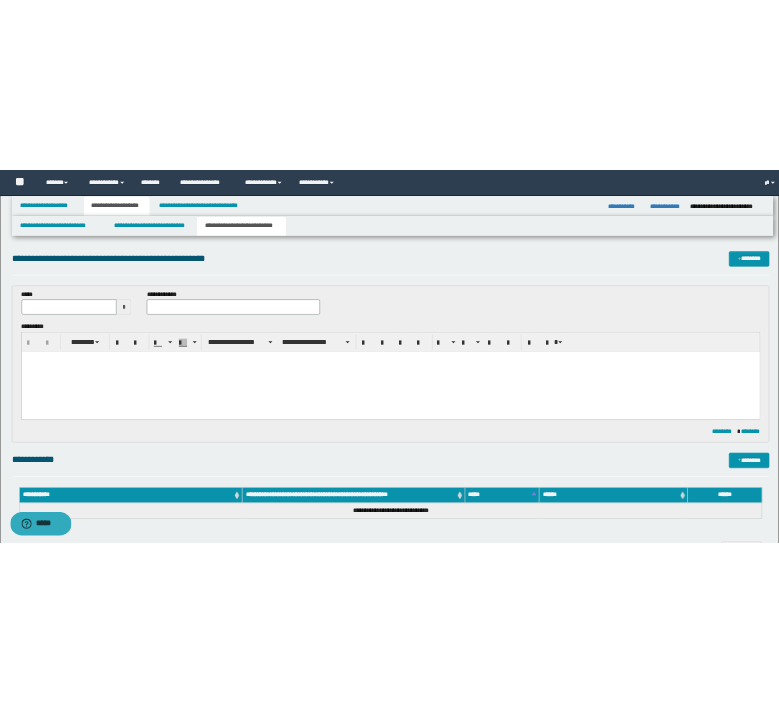 scroll, scrollTop: 0, scrollLeft: 0, axis: both 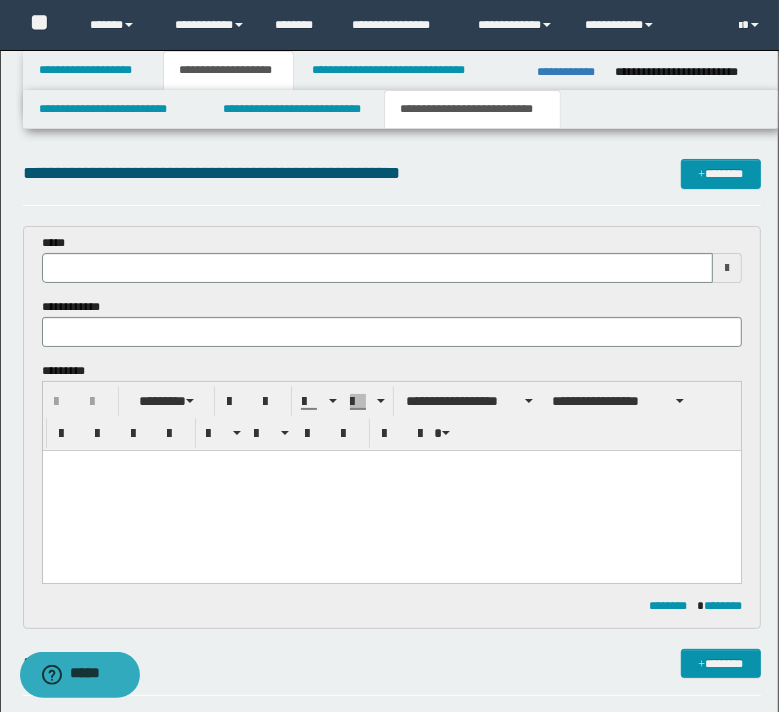 type 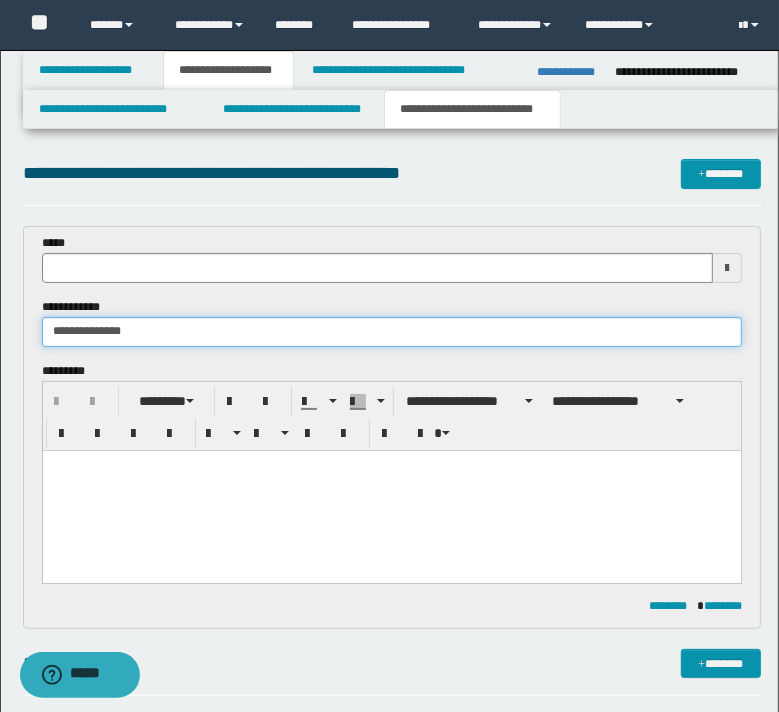 type on "**********" 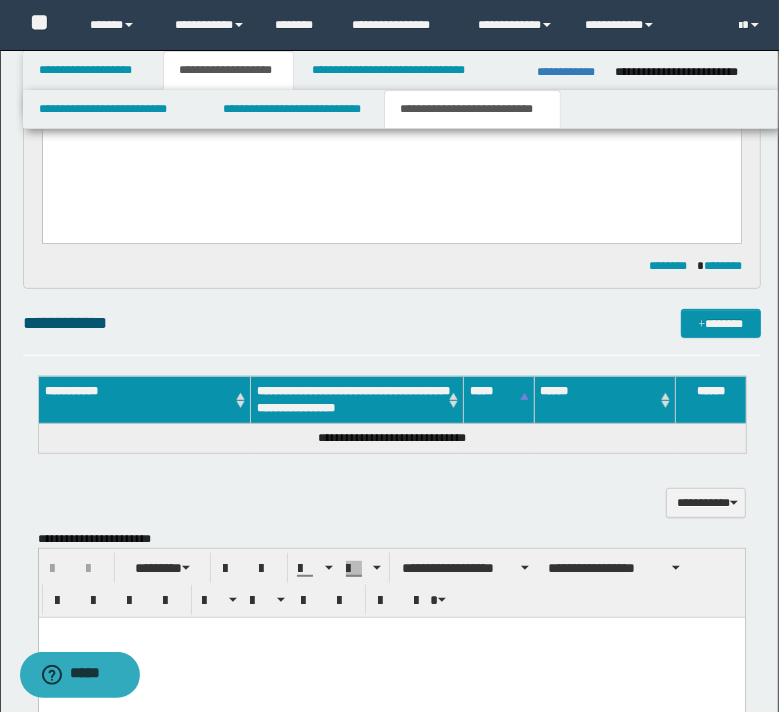 scroll, scrollTop: 560, scrollLeft: 0, axis: vertical 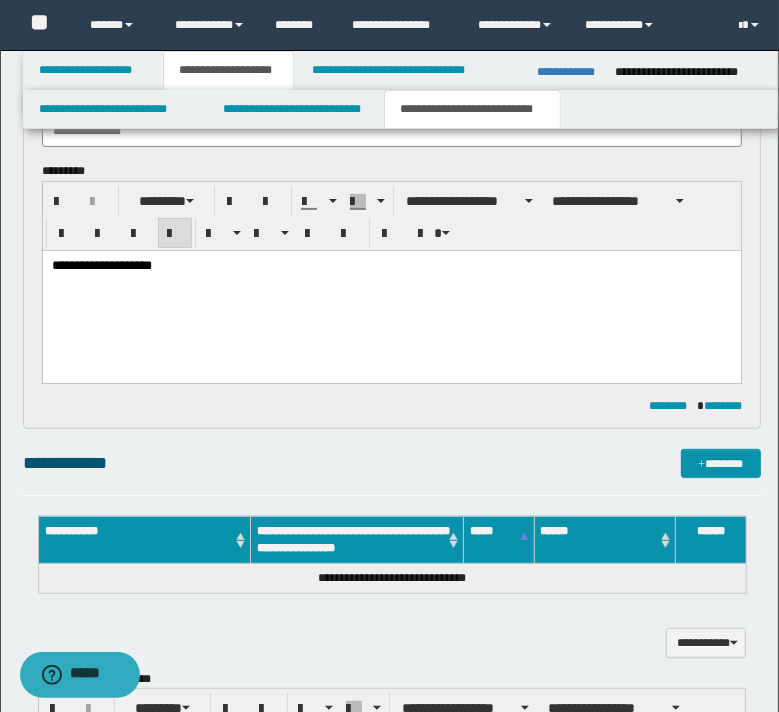 type 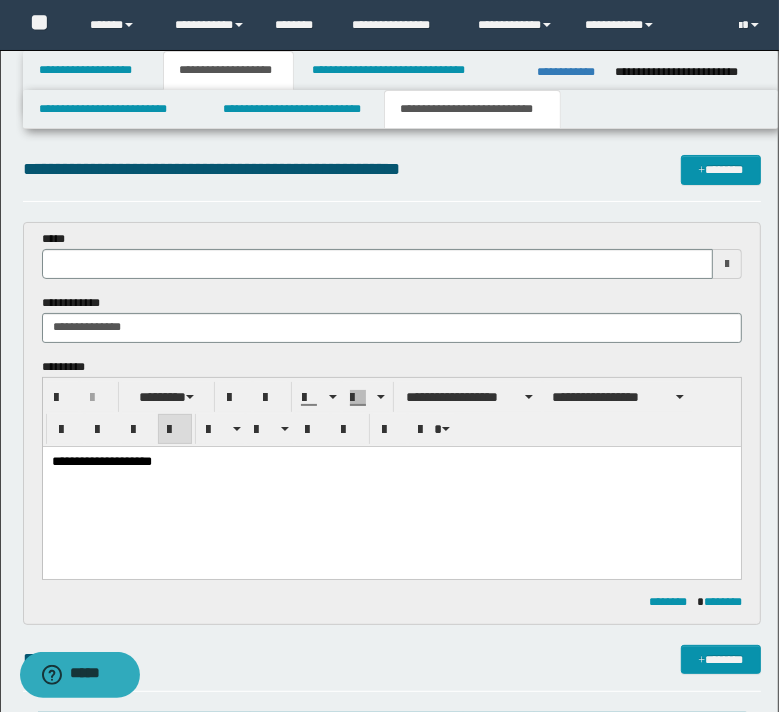 scroll, scrollTop: 0, scrollLeft: 0, axis: both 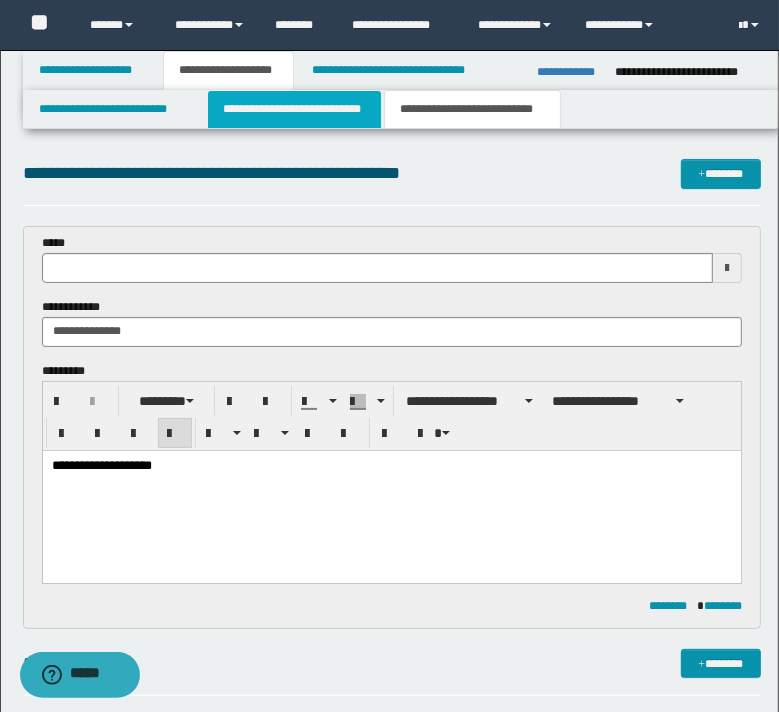 click on "**********" at bounding box center [294, 109] 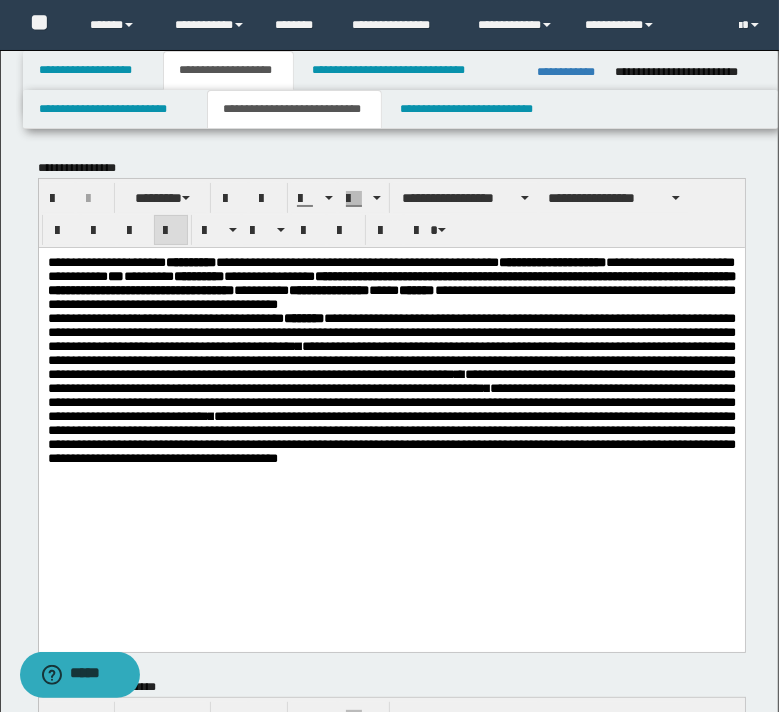 click on "**********" at bounding box center (391, 283) 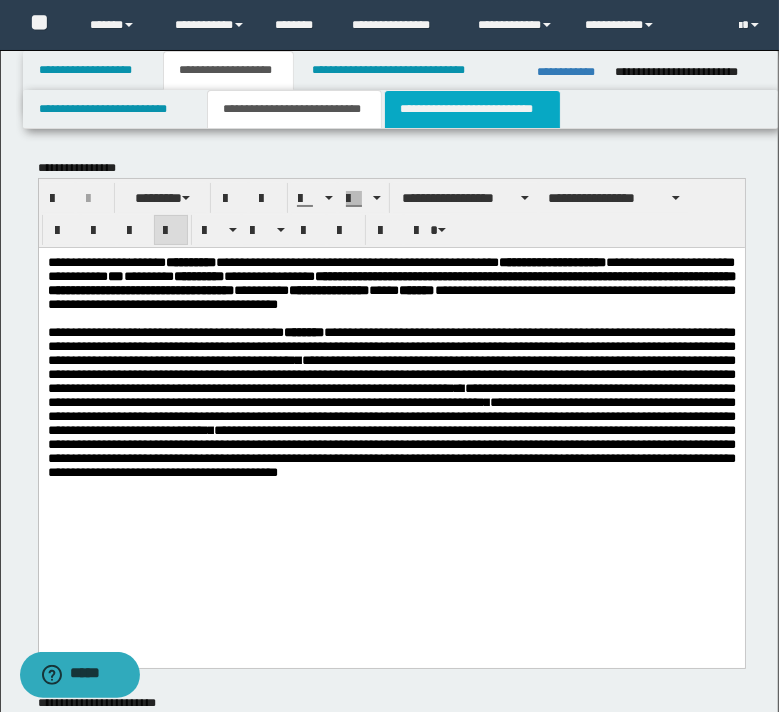 click on "**********" at bounding box center (472, 109) 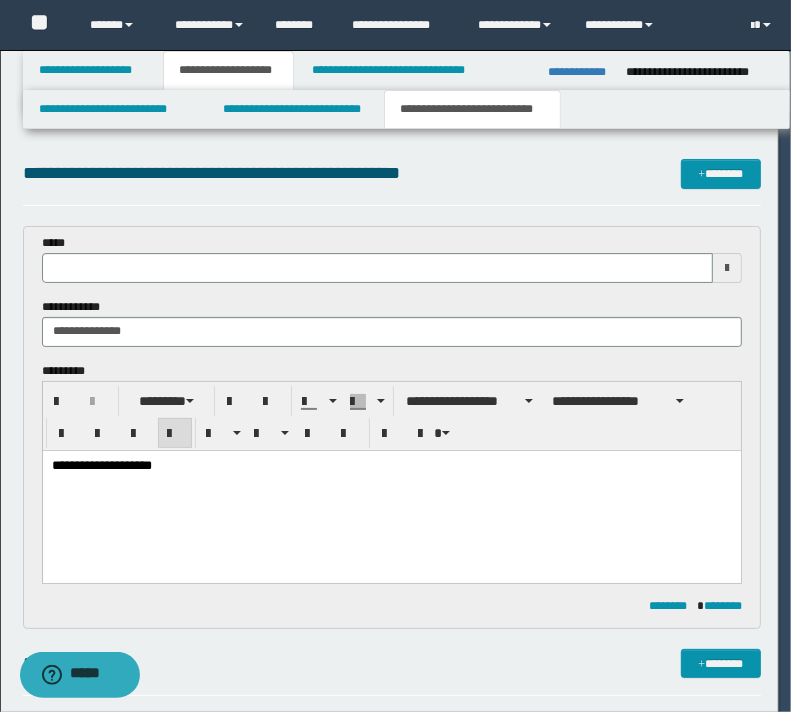 type 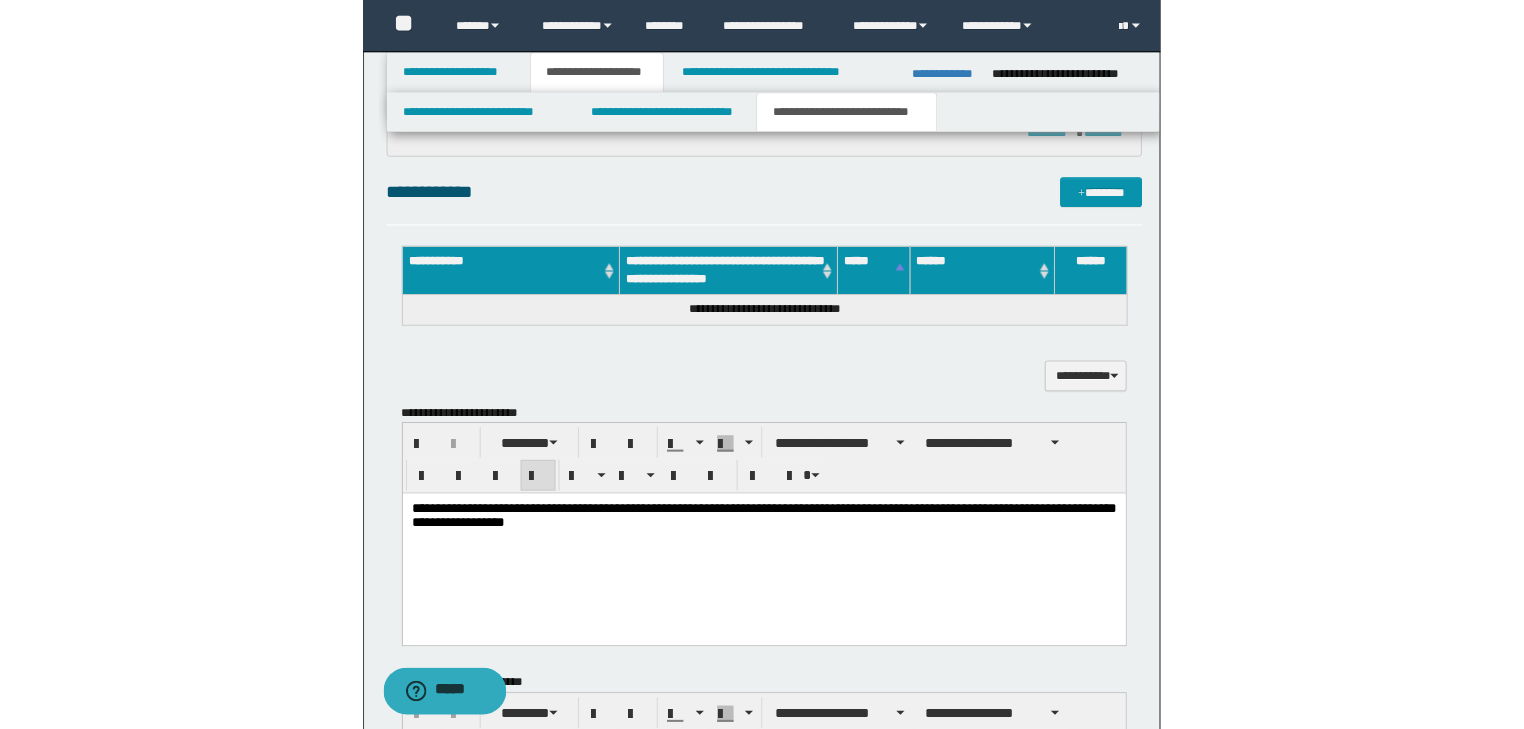 scroll, scrollTop: 480, scrollLeft: 0, axis: vertical 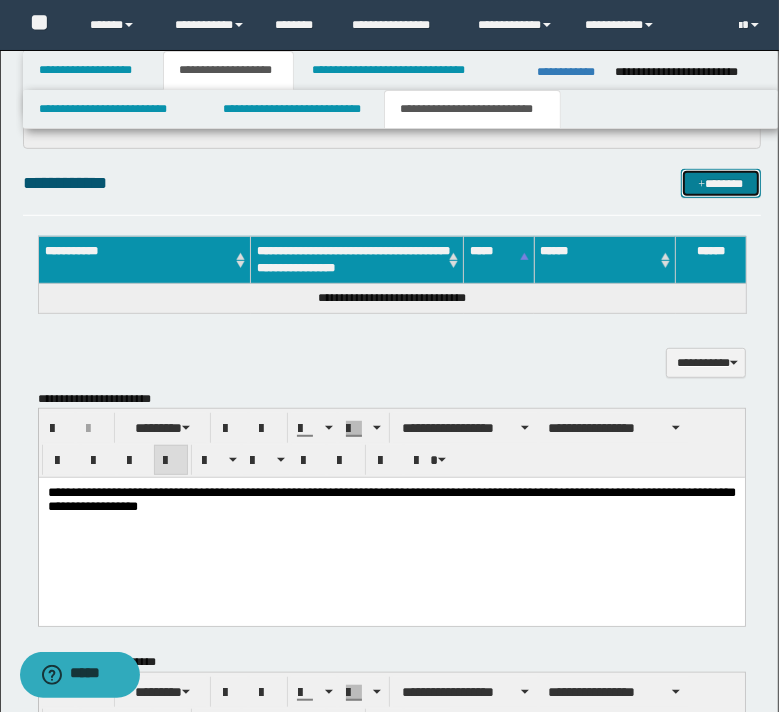 click on "*******" at bounding box center [720, 184] 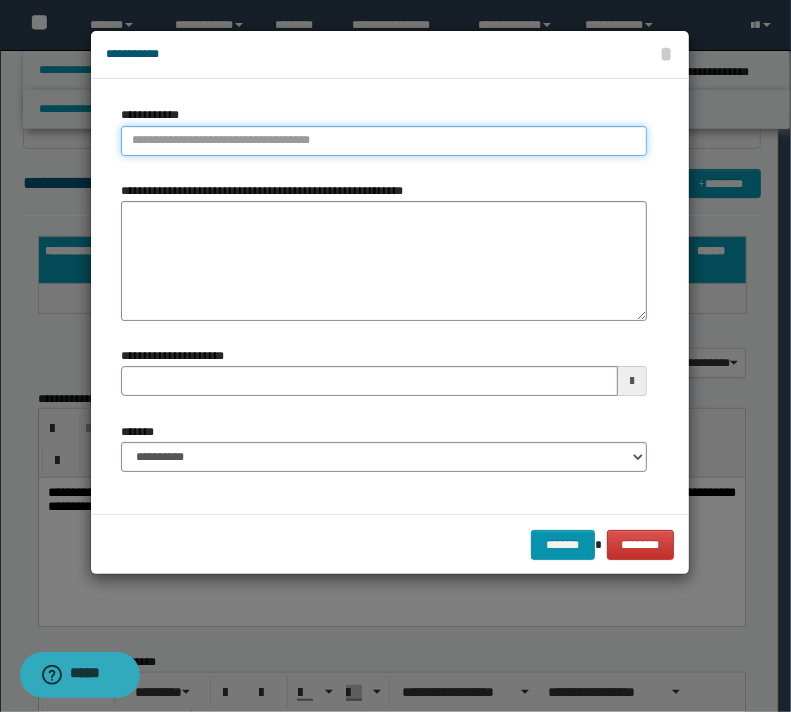click on "**********" at bounding box center [384, 141] 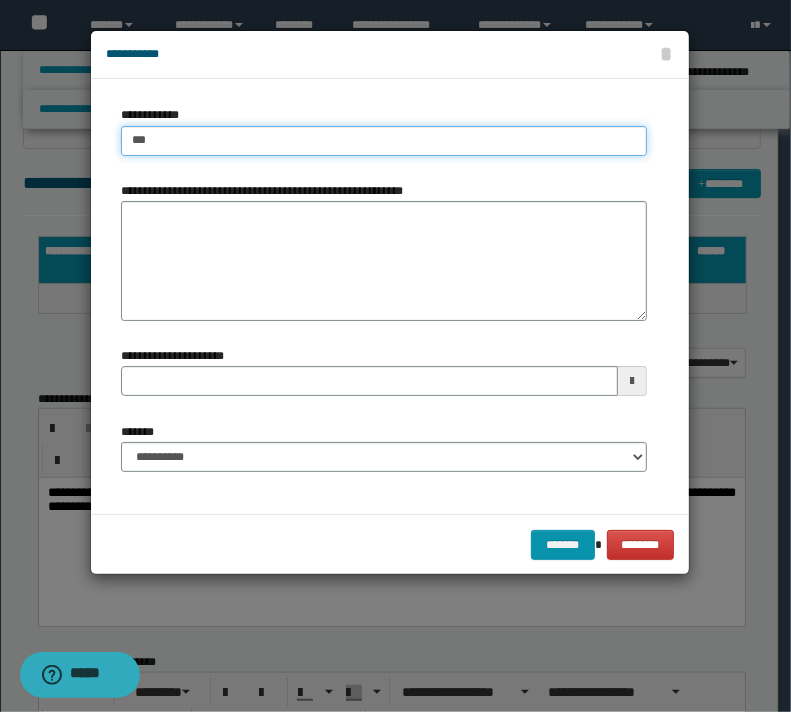 type on "****" 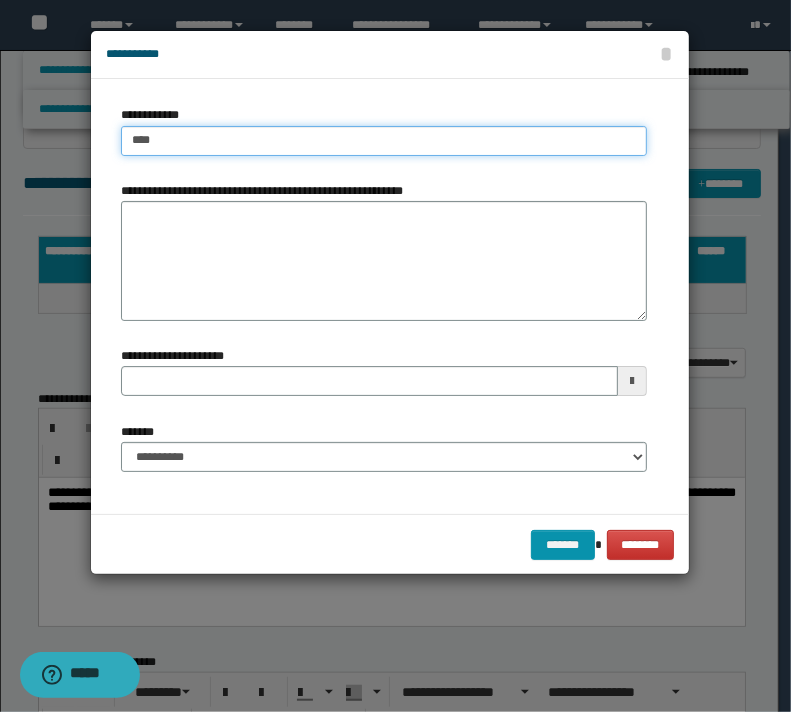 type on "****" 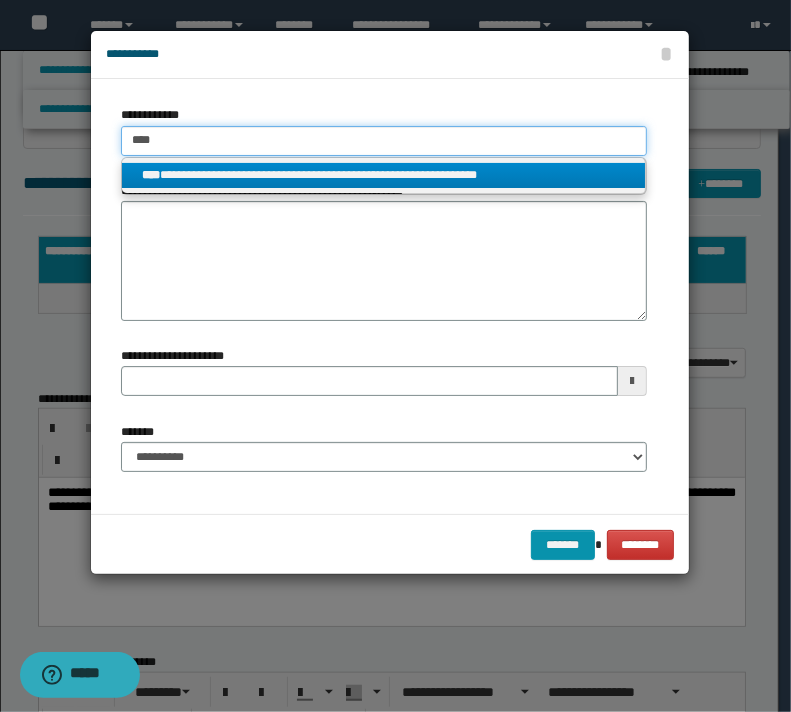type on "****" 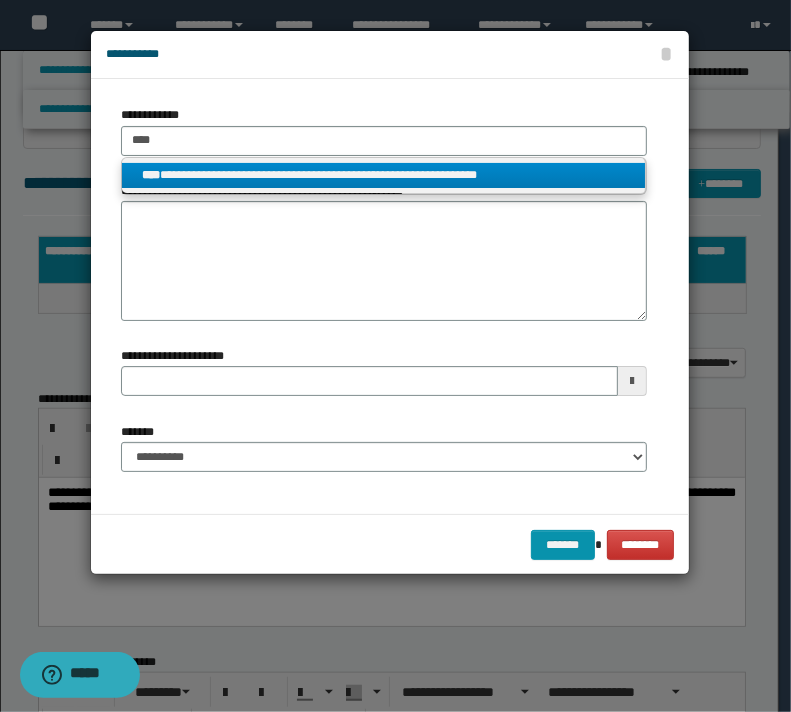 click on "**********" at bounding box center (384, 175) 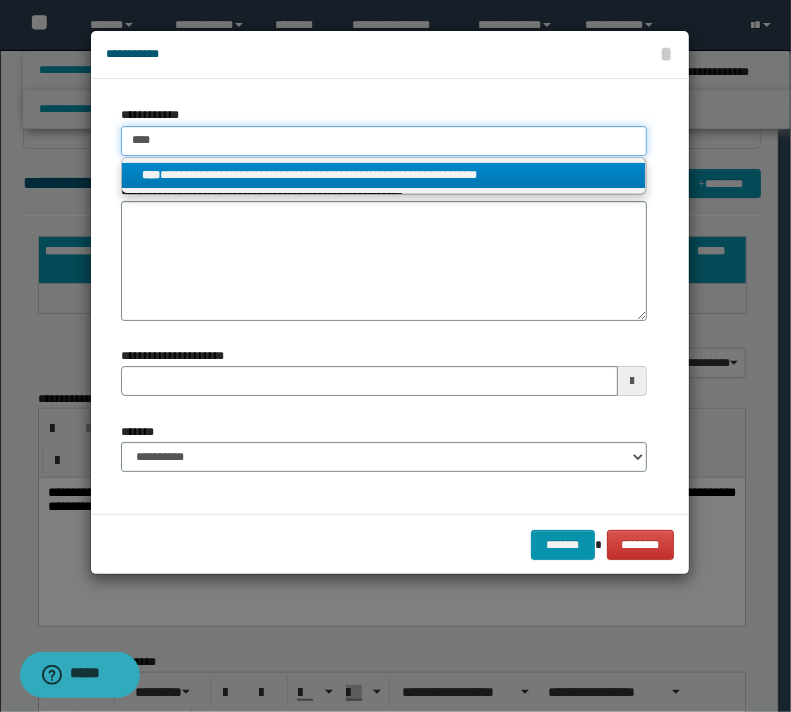 type 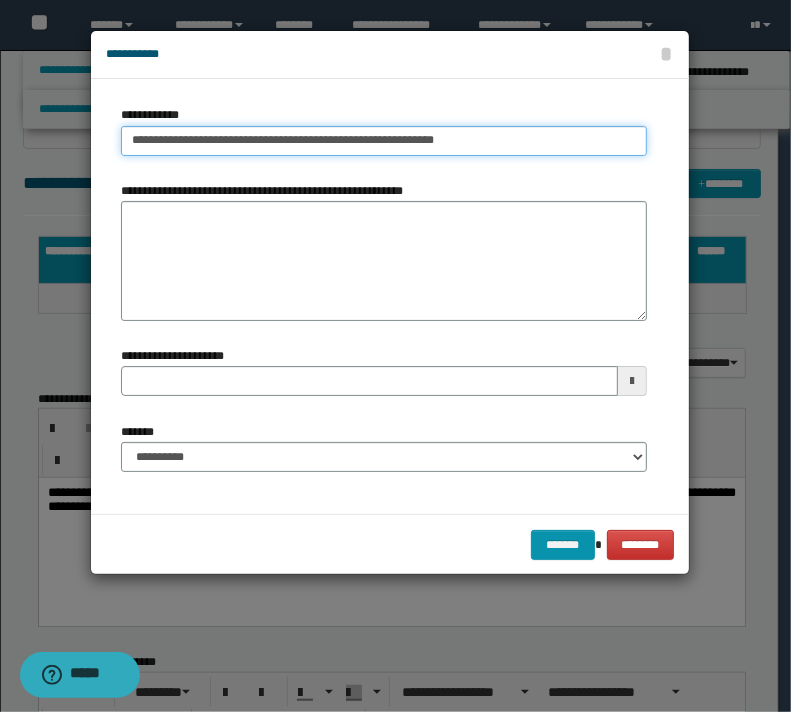 type 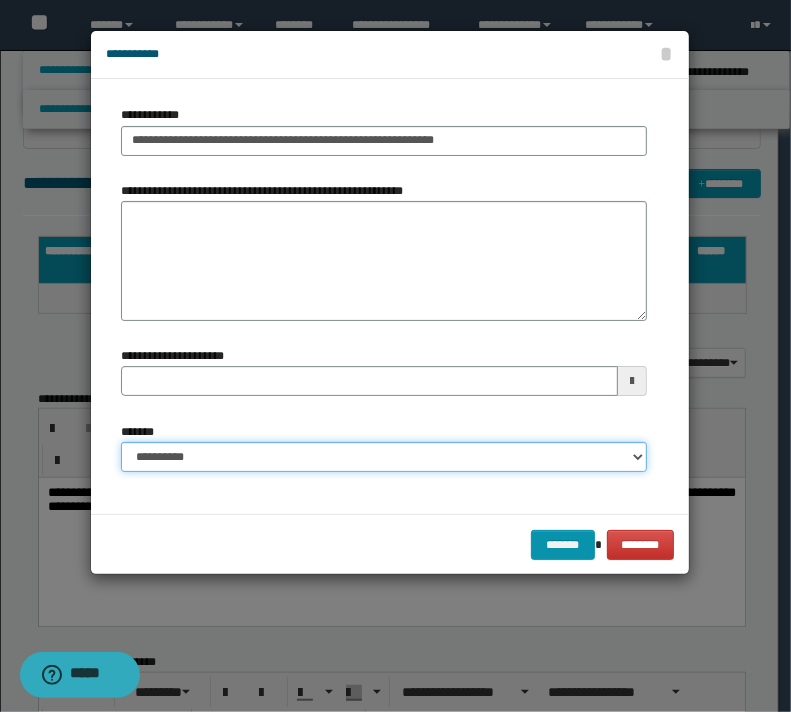 click on "**********" at bounding box center [384, 457] 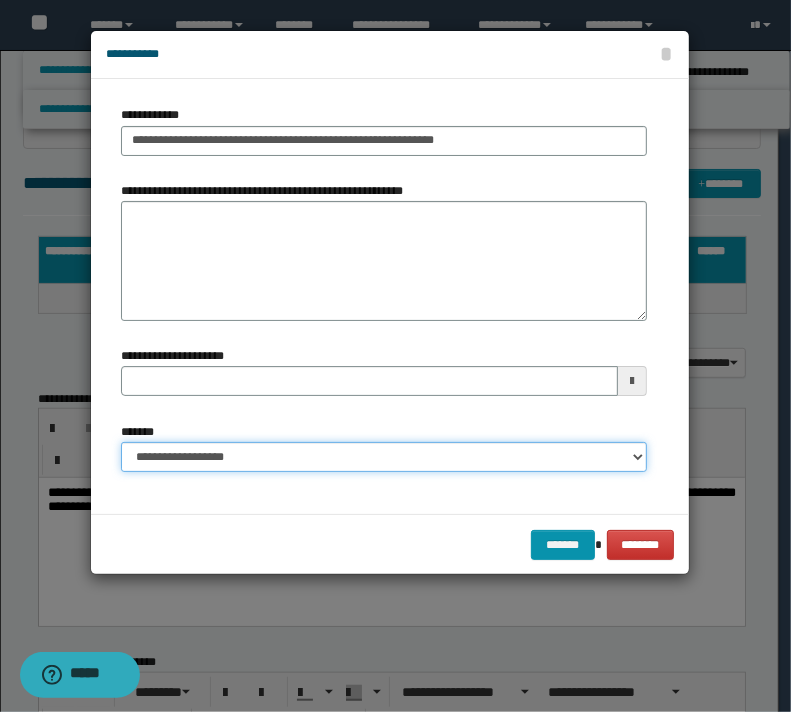 click on "**********" at bounding box center (384, 457) 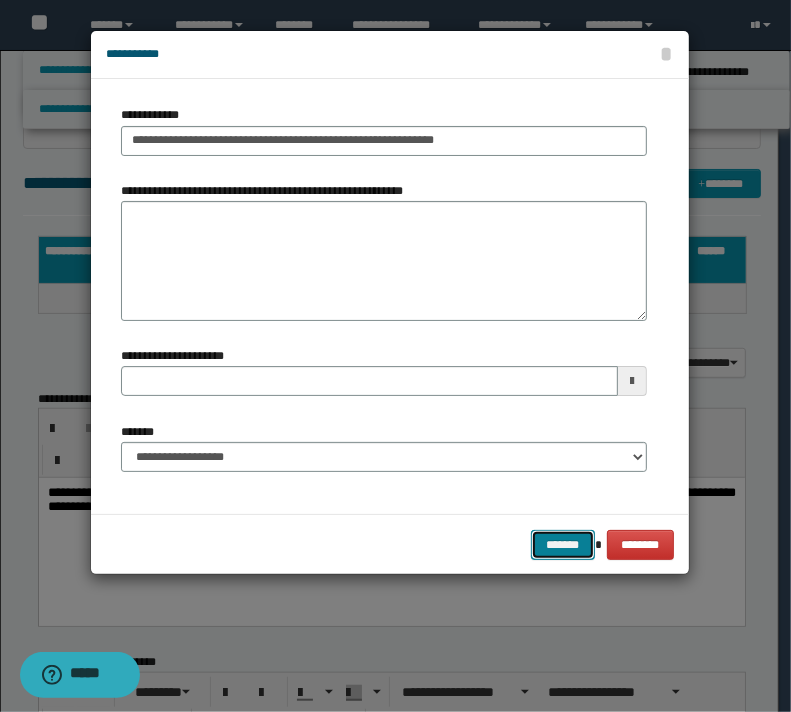 click on "*******" at bounding box center (563, 545) 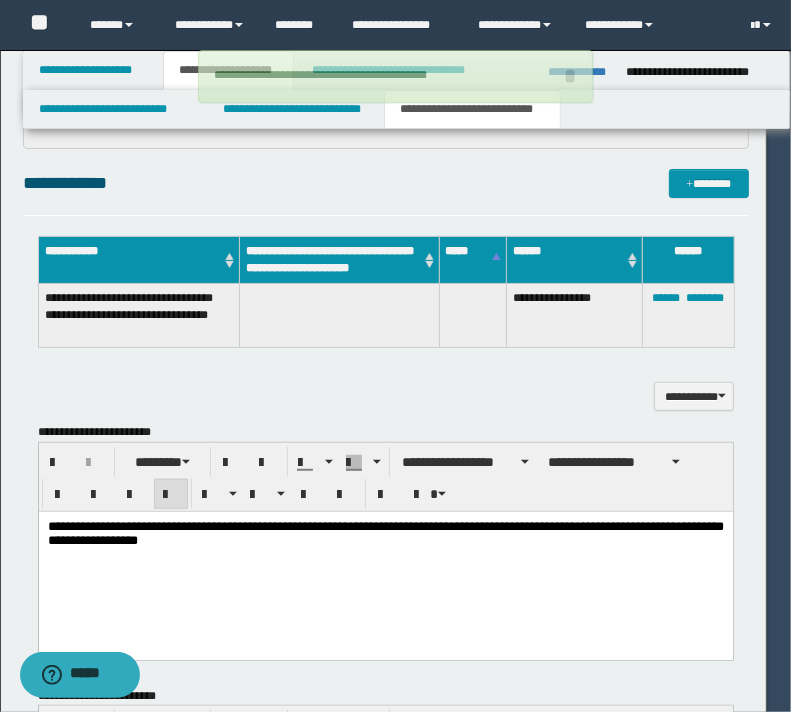 type 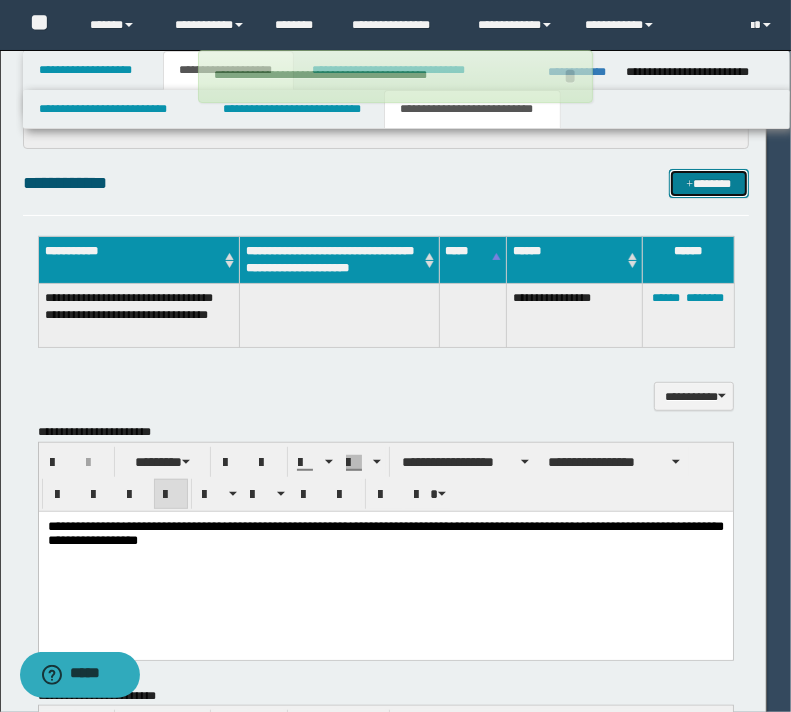 type 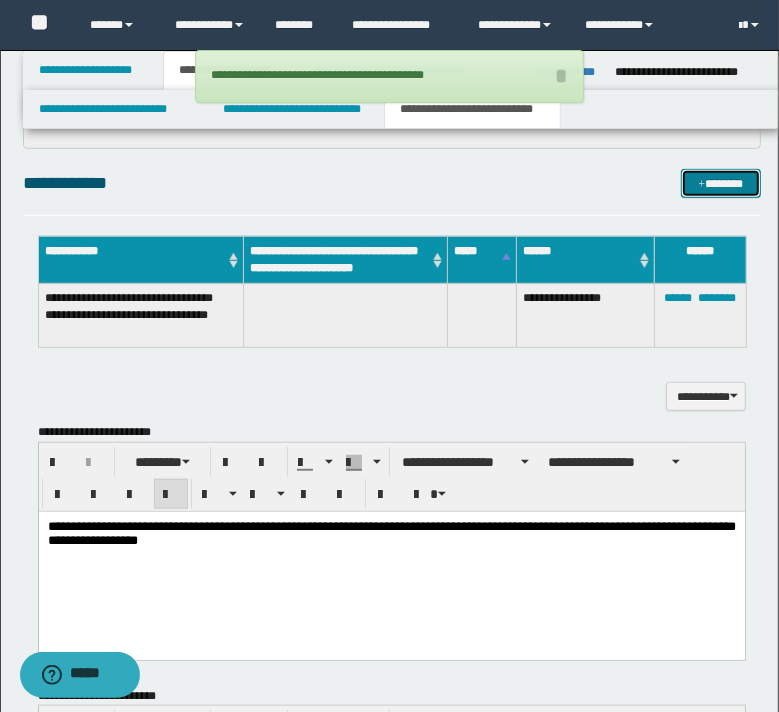 click on "*******" at bounding box center [720, 184] 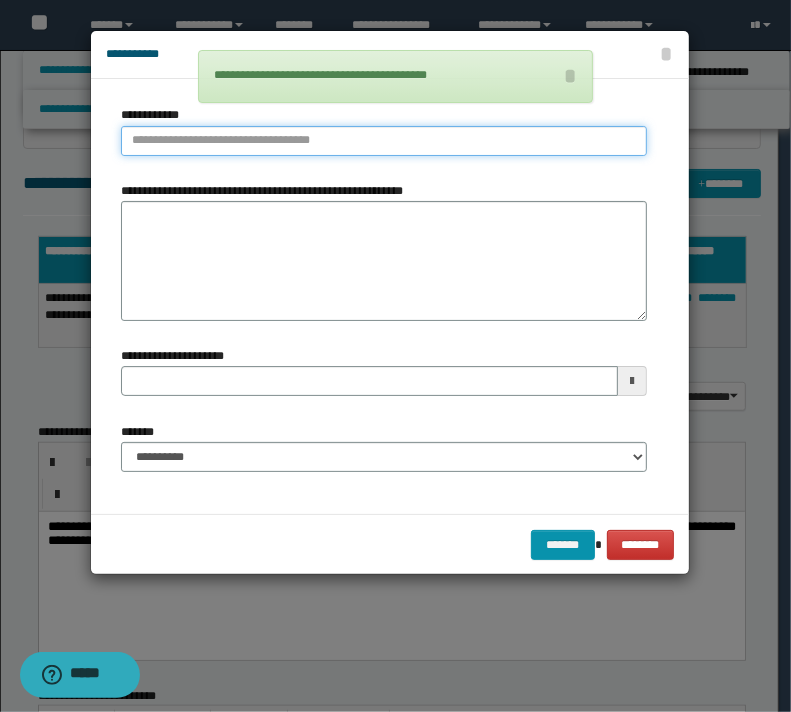 type on "**********" 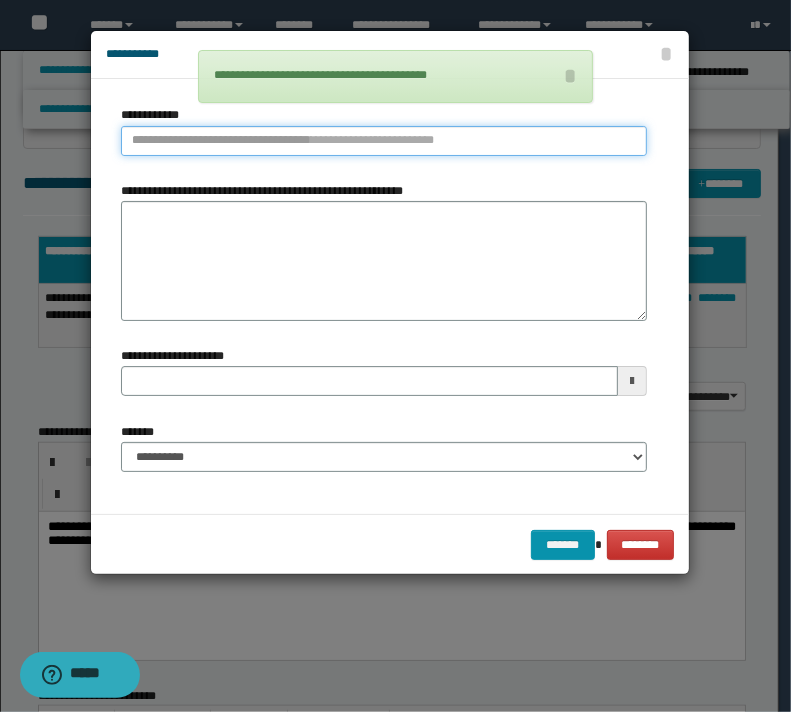 click on "**********" at bounding box center (384, 141) 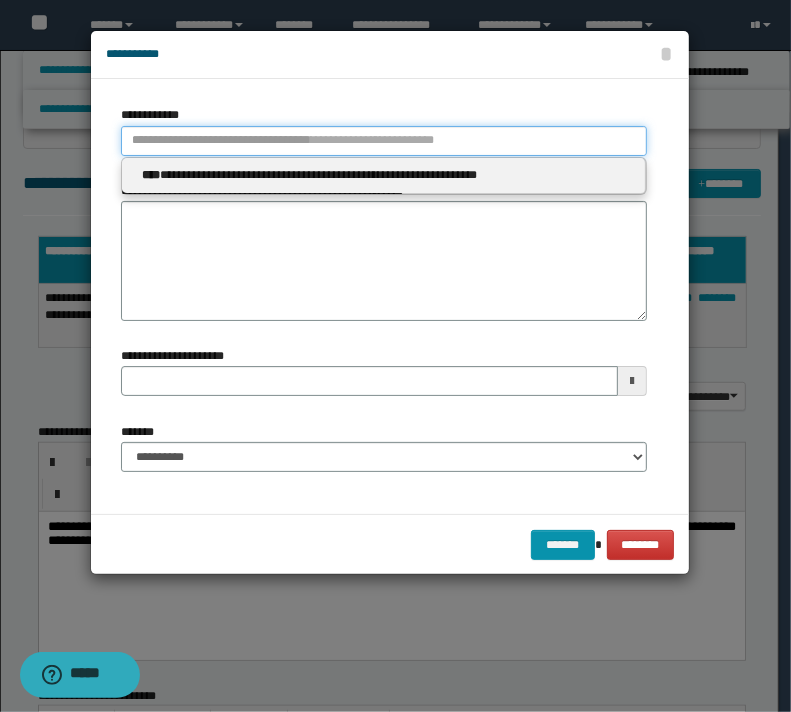 type 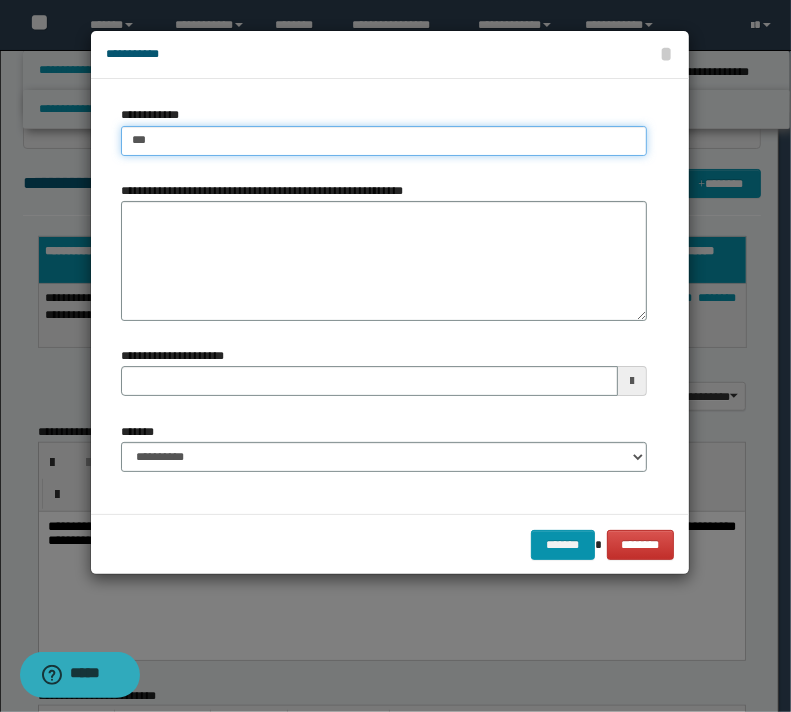 type on "****" 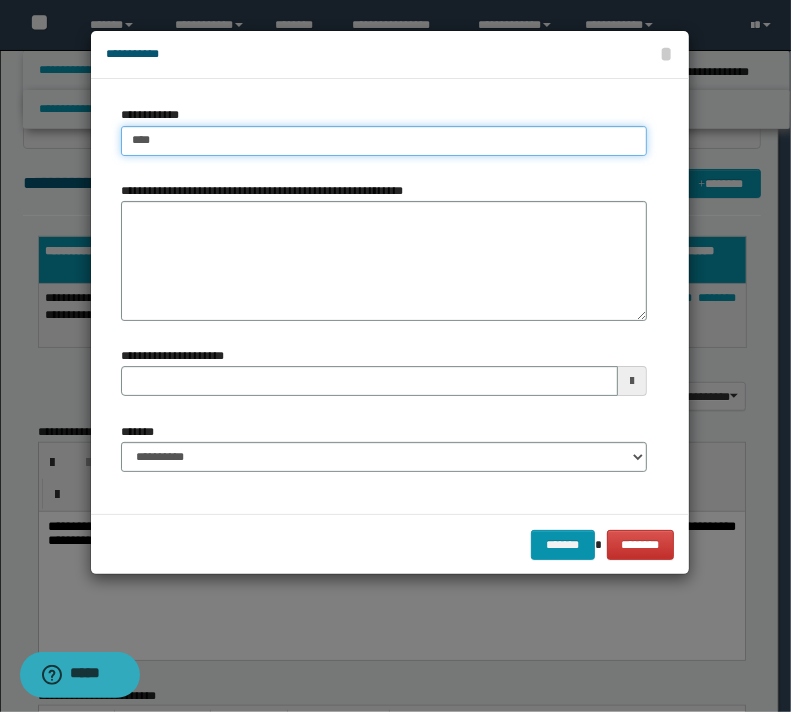 type on "****" 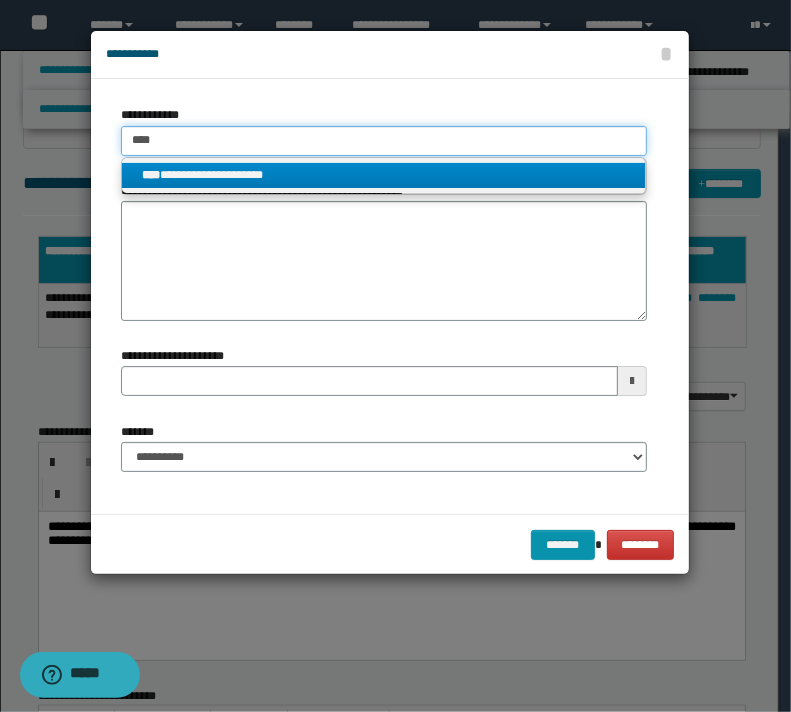 type on "****" 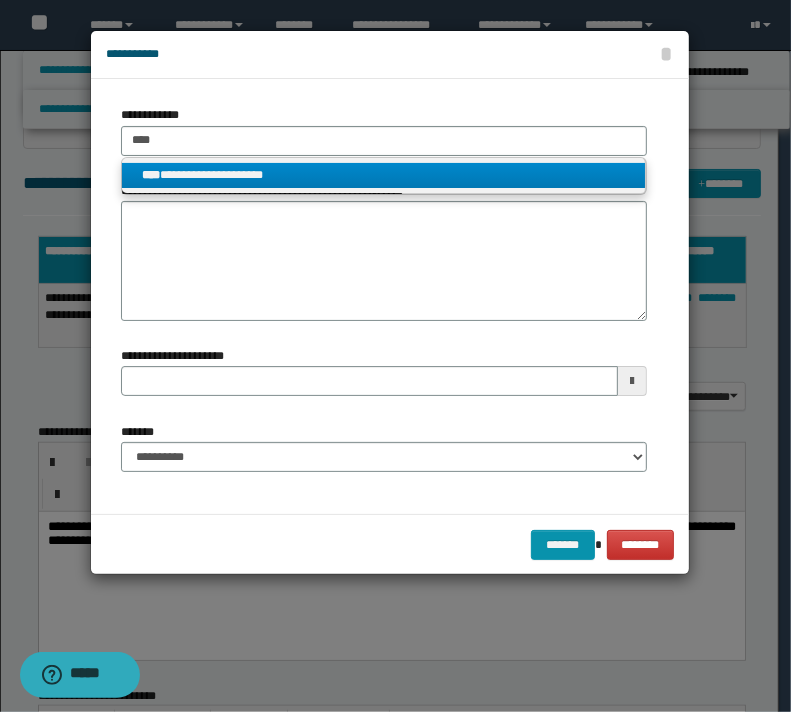 click on "**********" at bounding box center (384, 175) 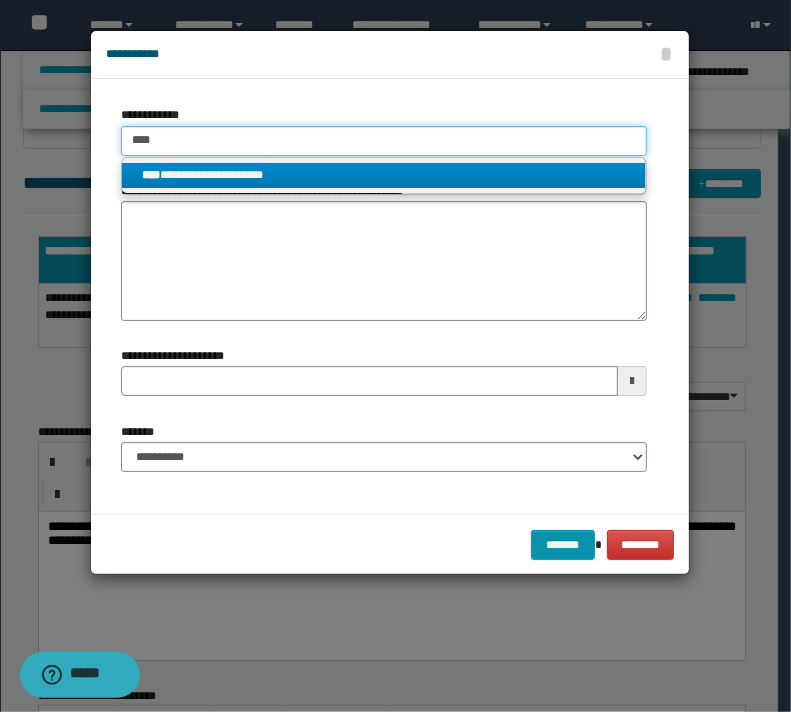 type 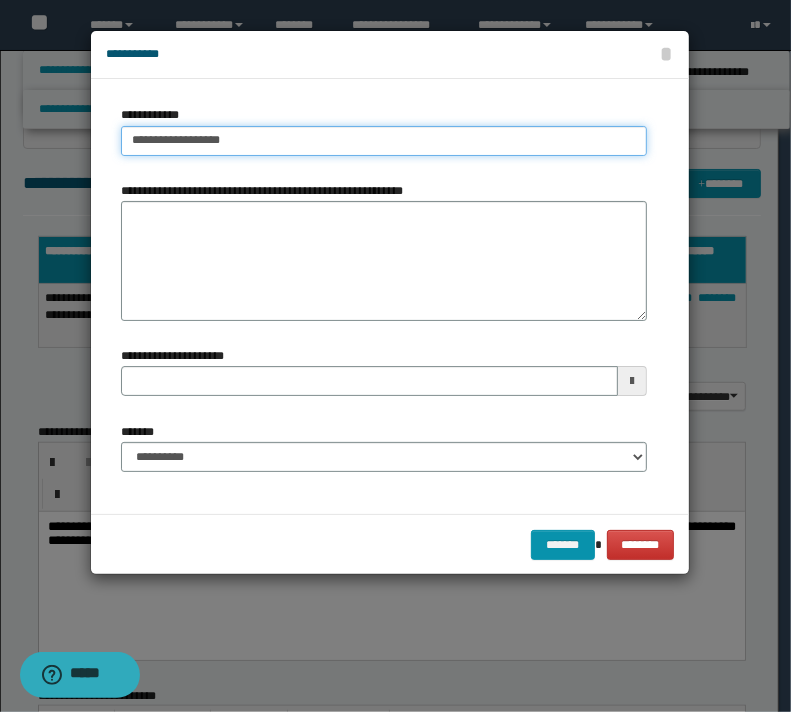 type 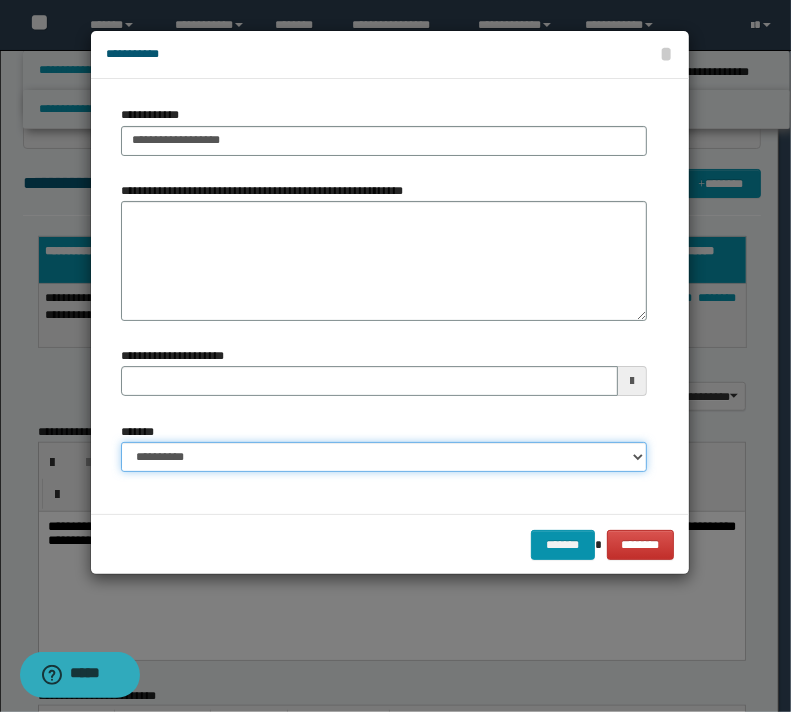 click on "**********" at bounding box center [384, 457] 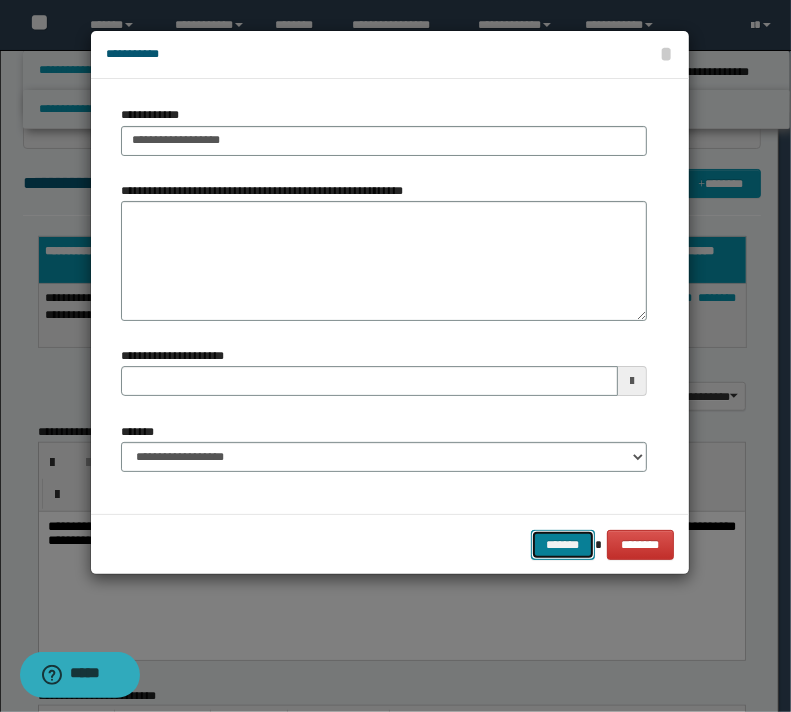 click on "*******" at bounding box center [563, 545] 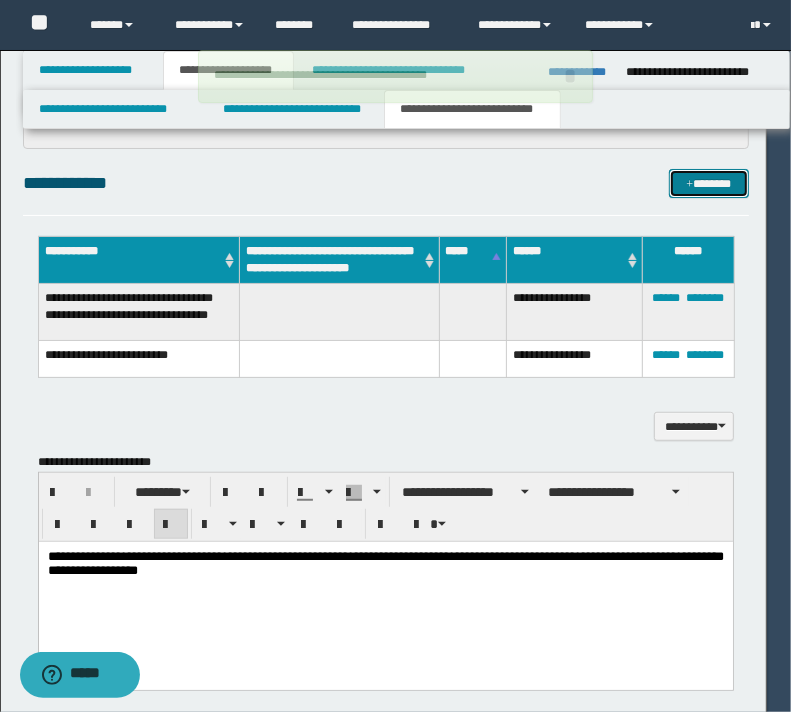 type 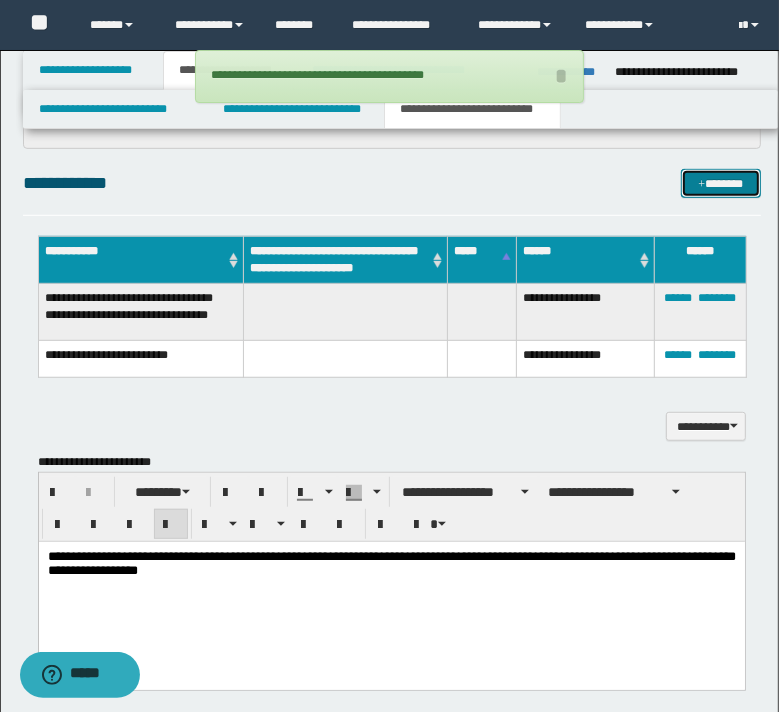 click on "*******" at bounding box center [720, 184] 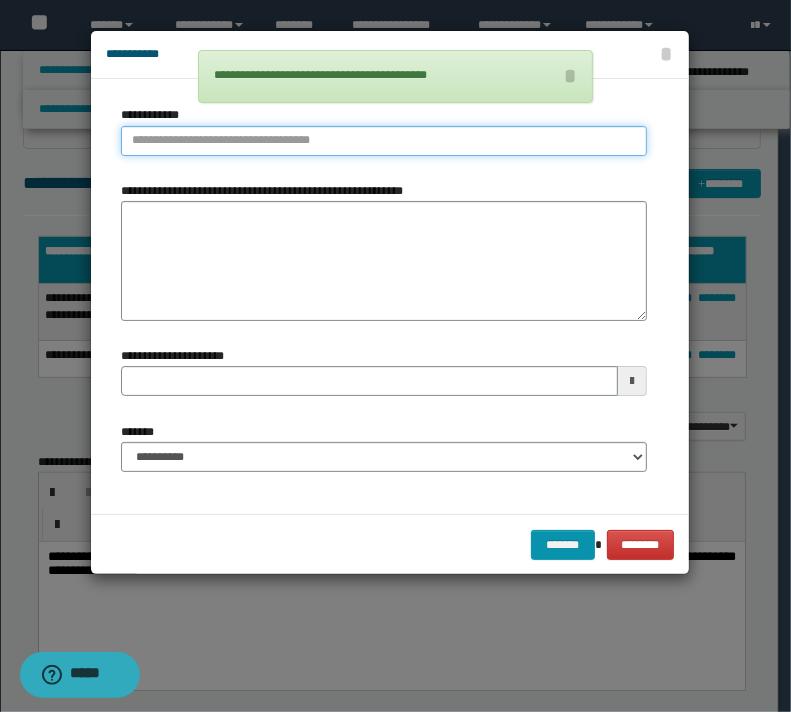 type on "**********" 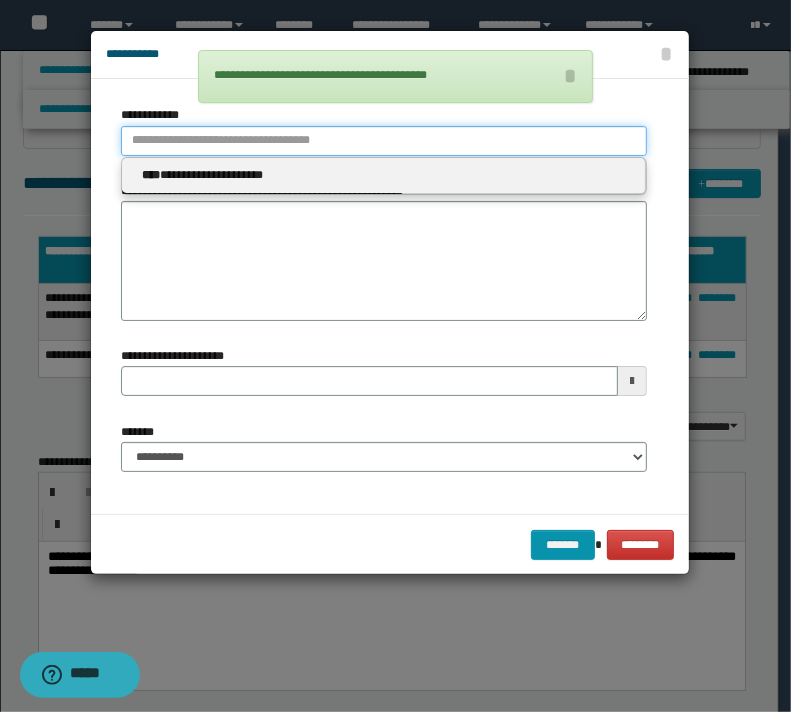 click on "**********" at bounding box center (384, 141) 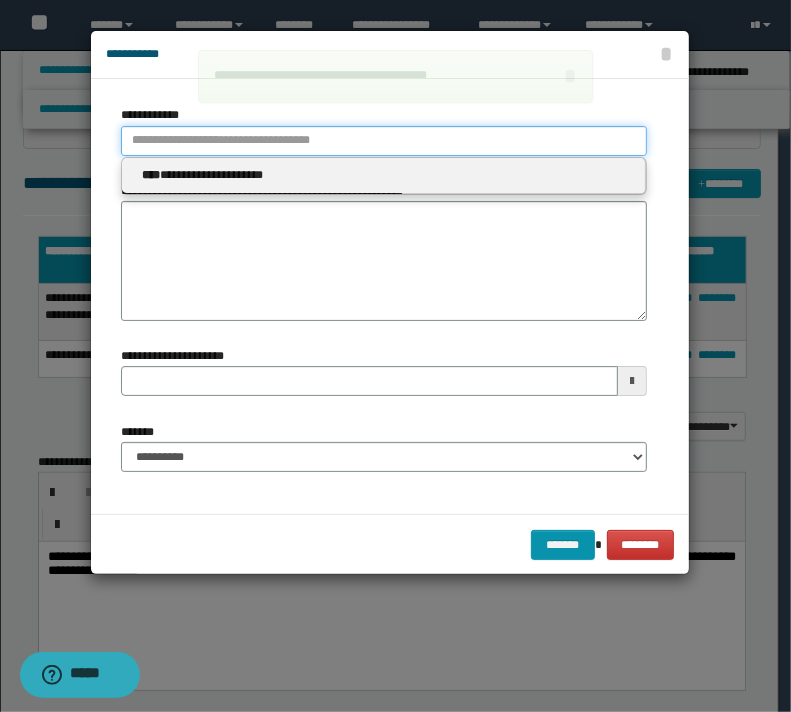 type 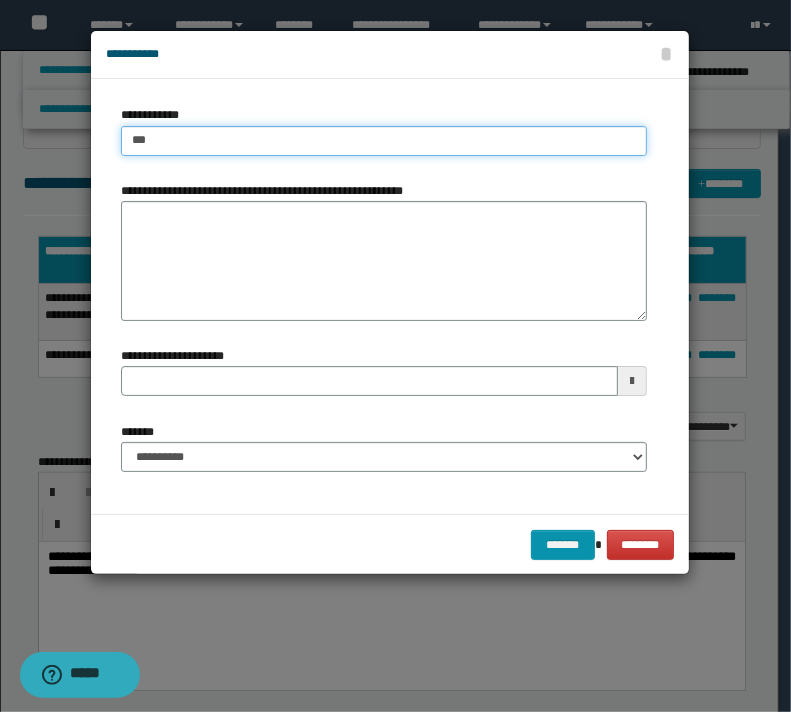 type on "****" 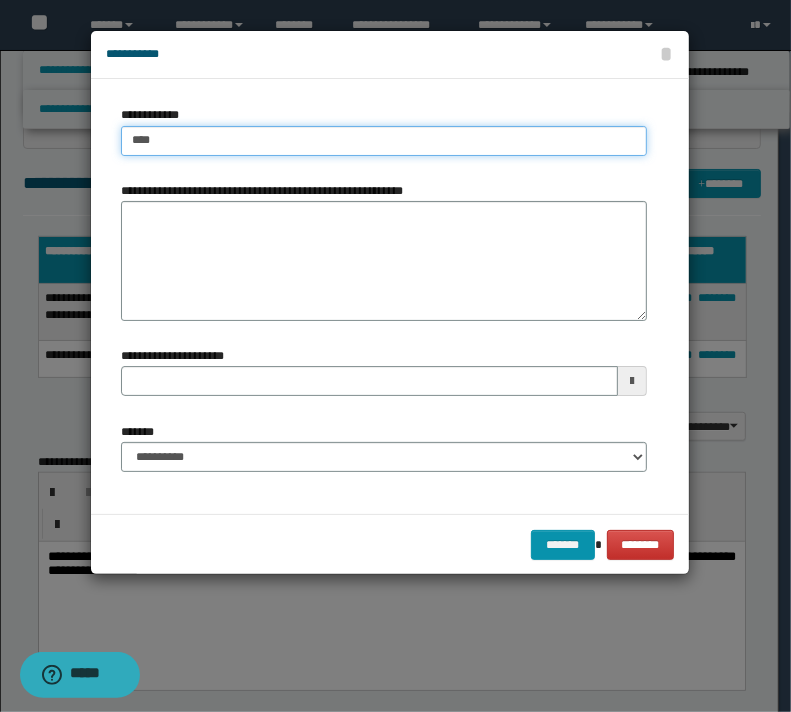 type on "****" 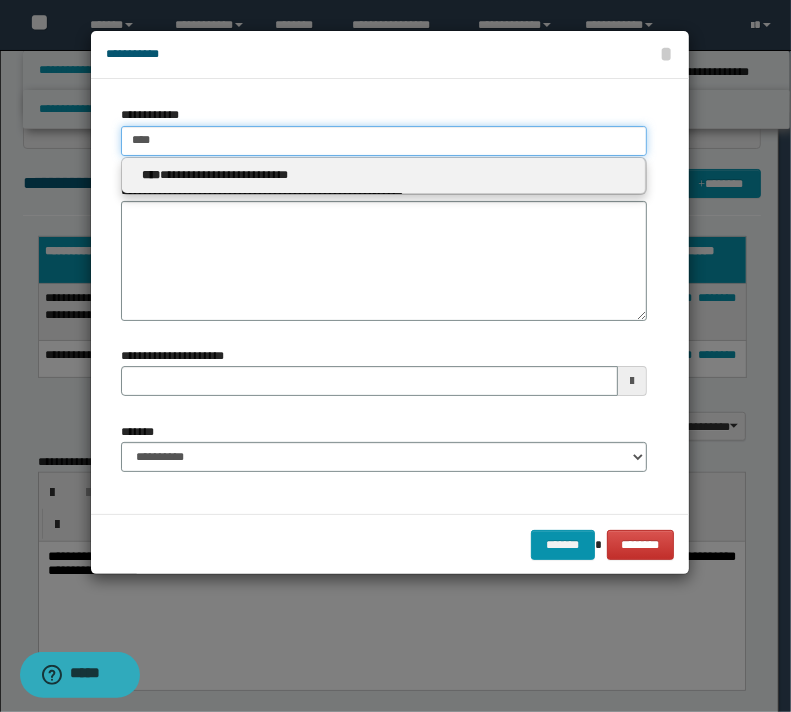 type on "****" 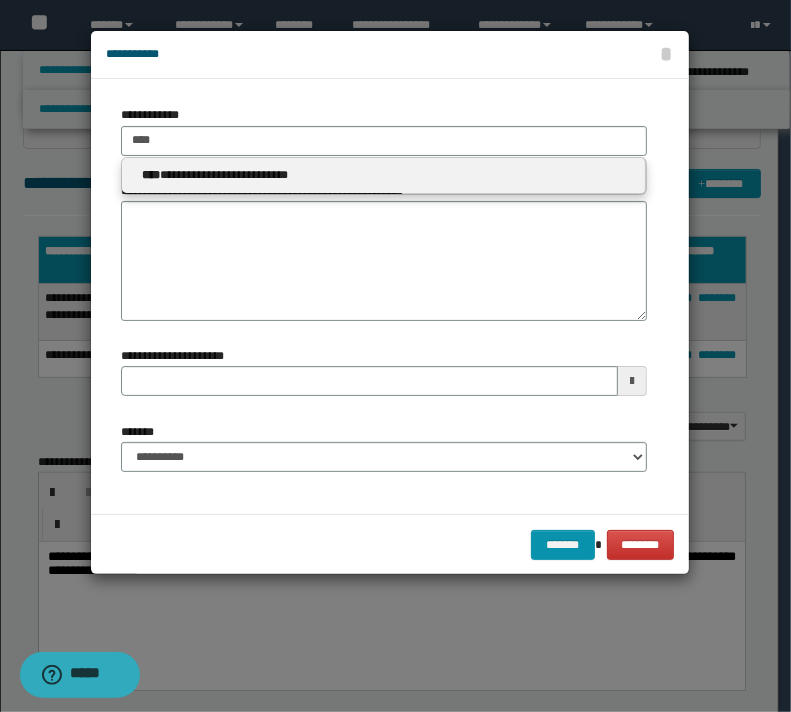 click on "**********" at bounding box center [384, 175] 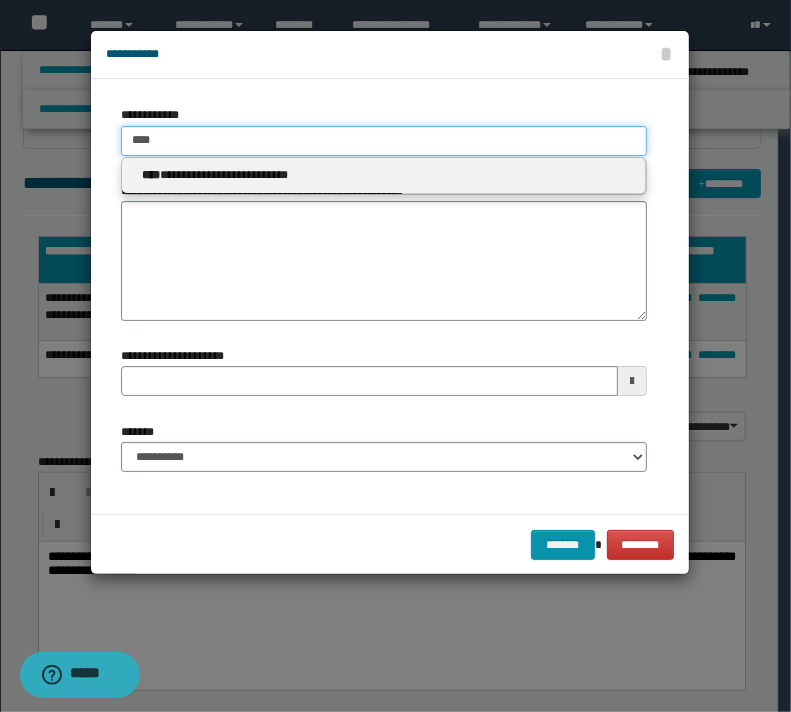 type 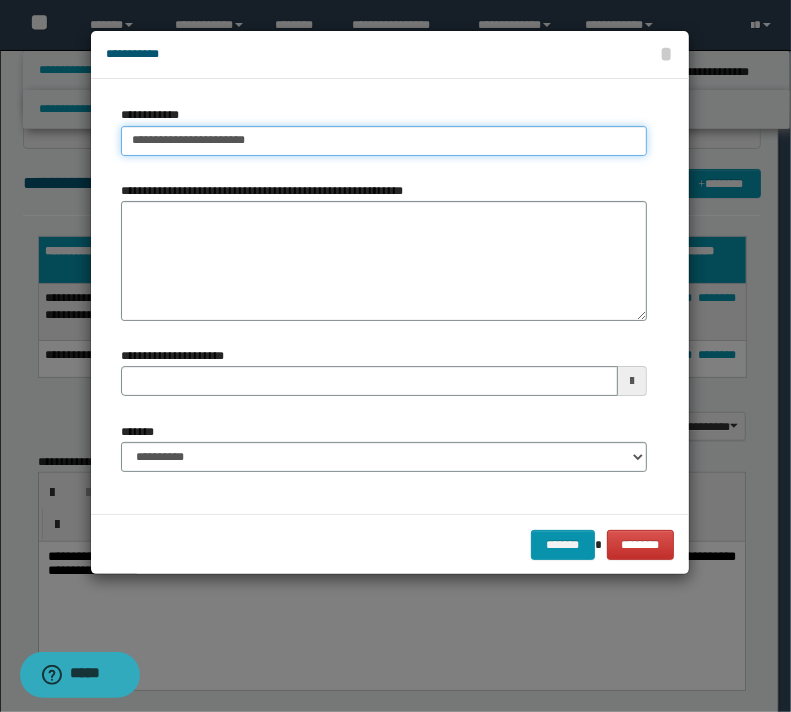 type 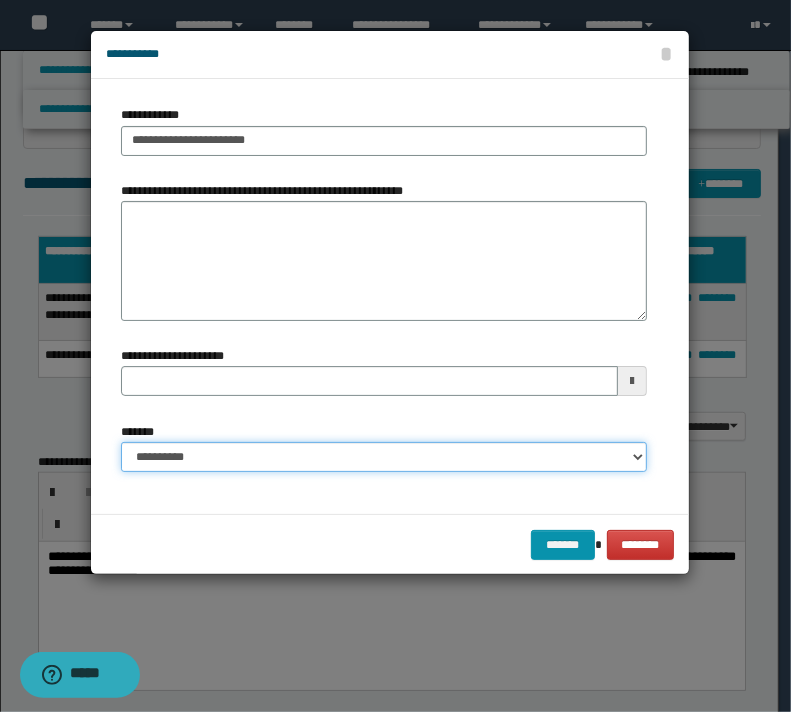 click on "**********" at bounding box center [384, 457] 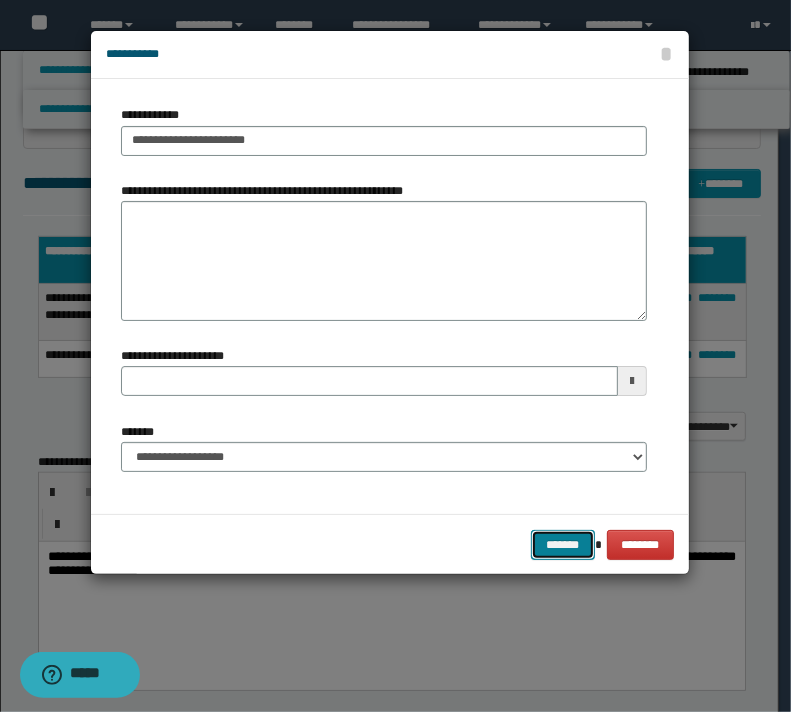 click on "*******" at bounding box center [563, 545] 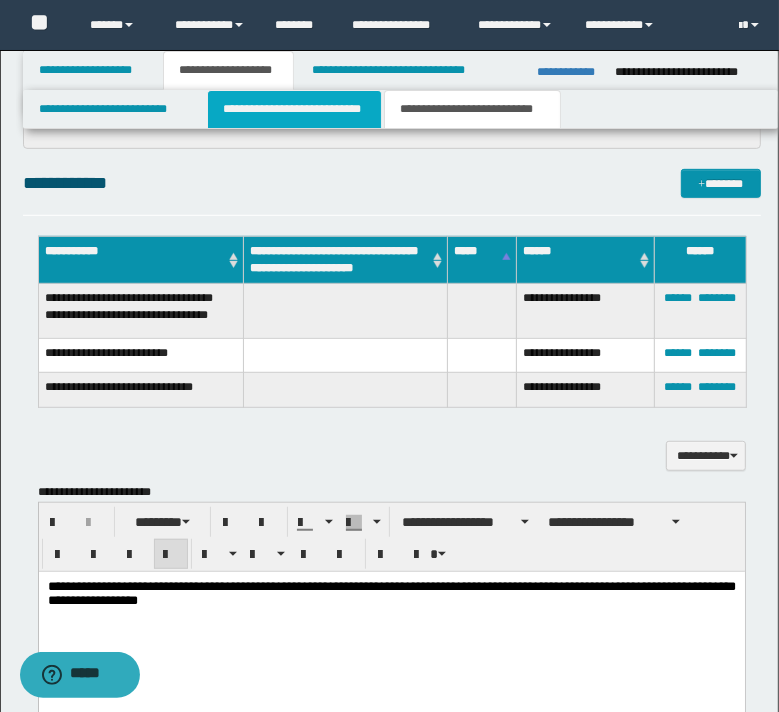 click on "**********" at bounding box center [294, 109] 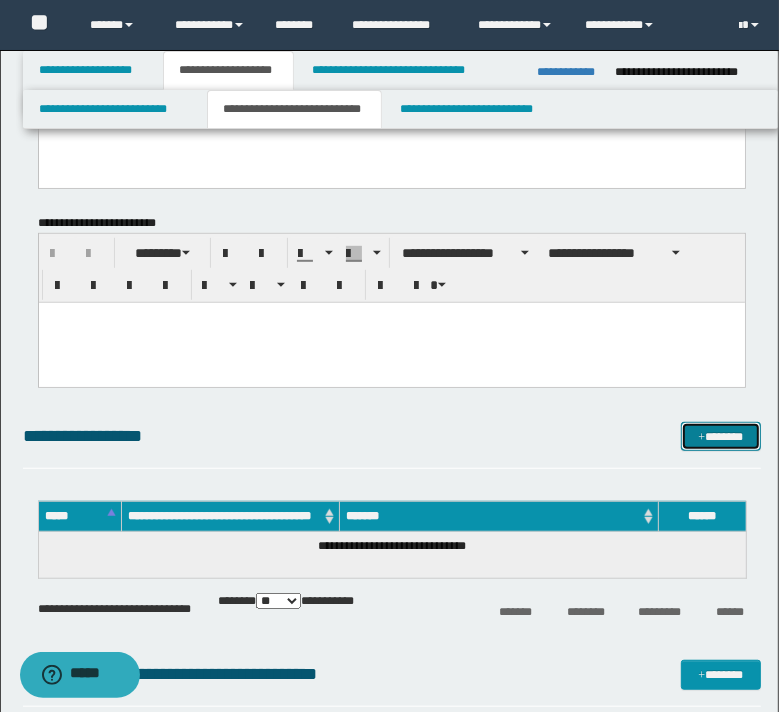 drag, startPoint x: 691, startPoint y: 431, endPoint x: 685, endPoint y: 420, distance: 12.529964 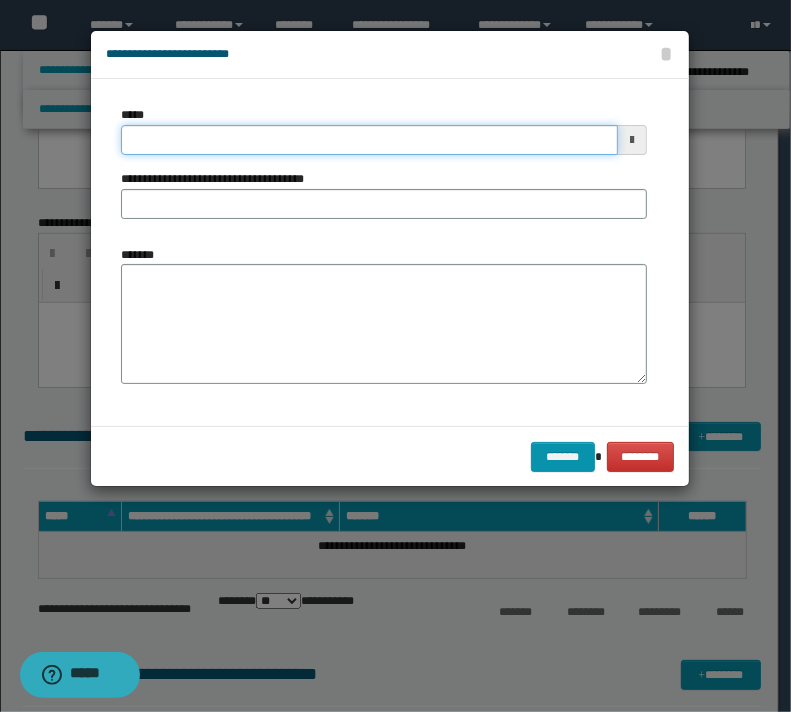 click on "*****" at bounding box center (369, 140) 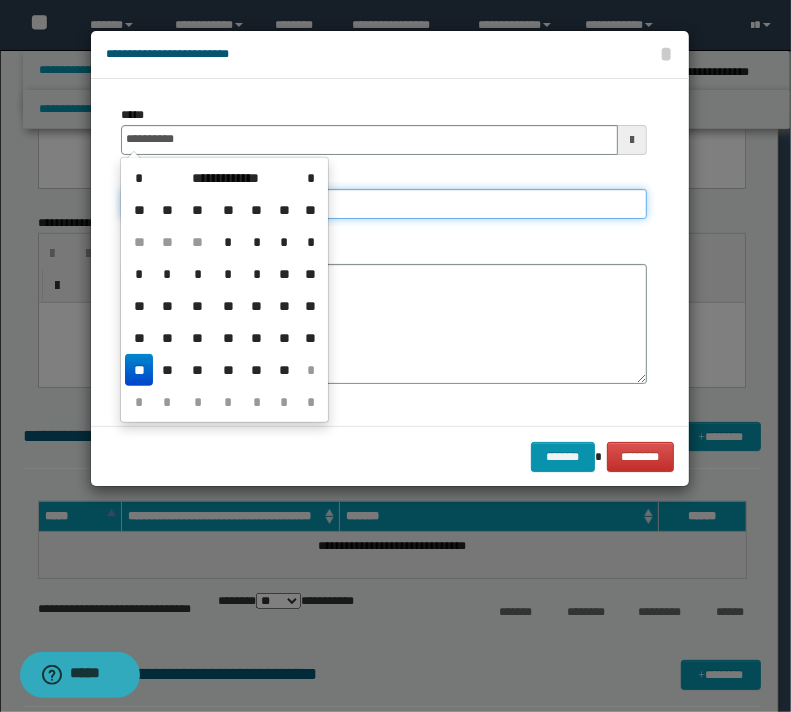 type on "**********" 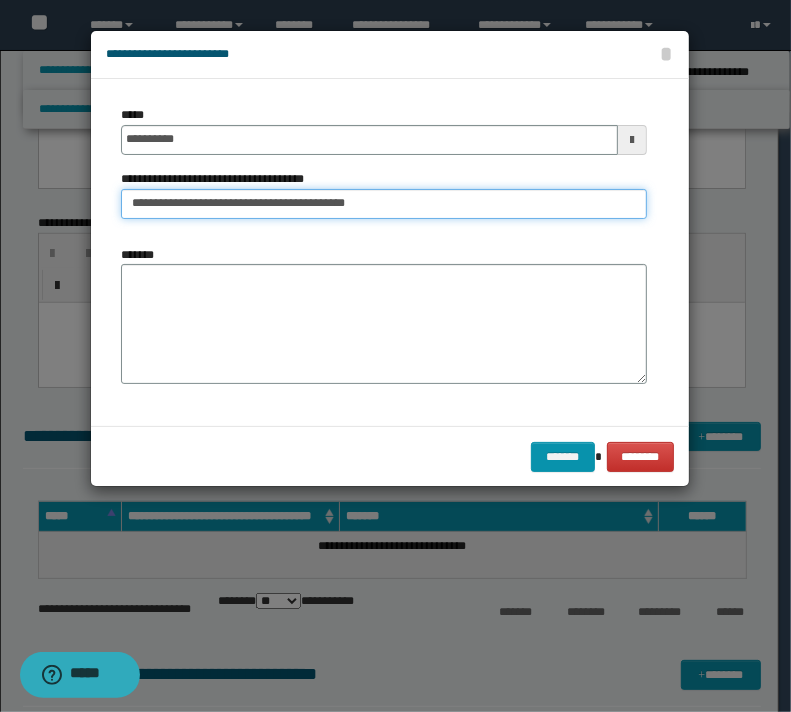 type on "**********" 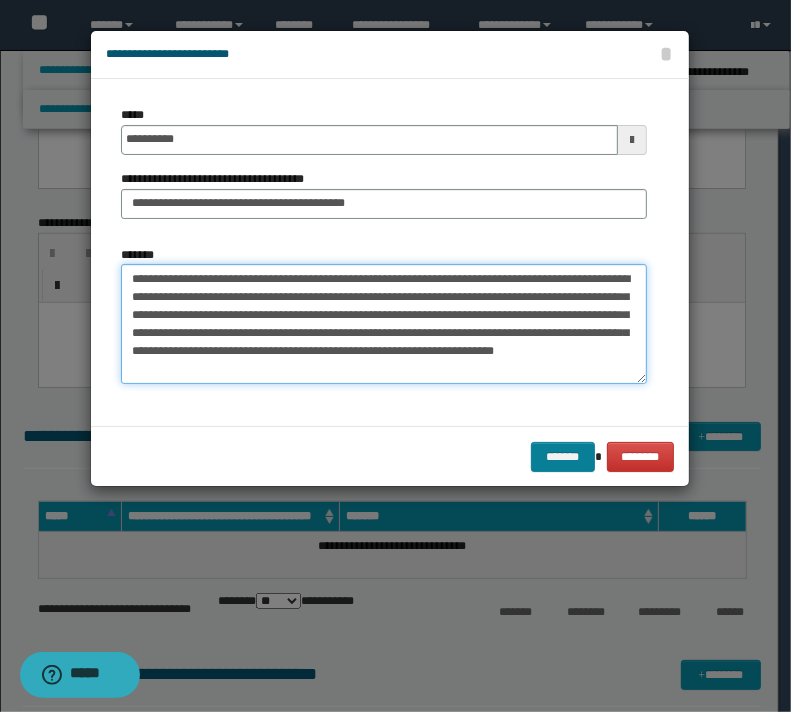 type on "**********" 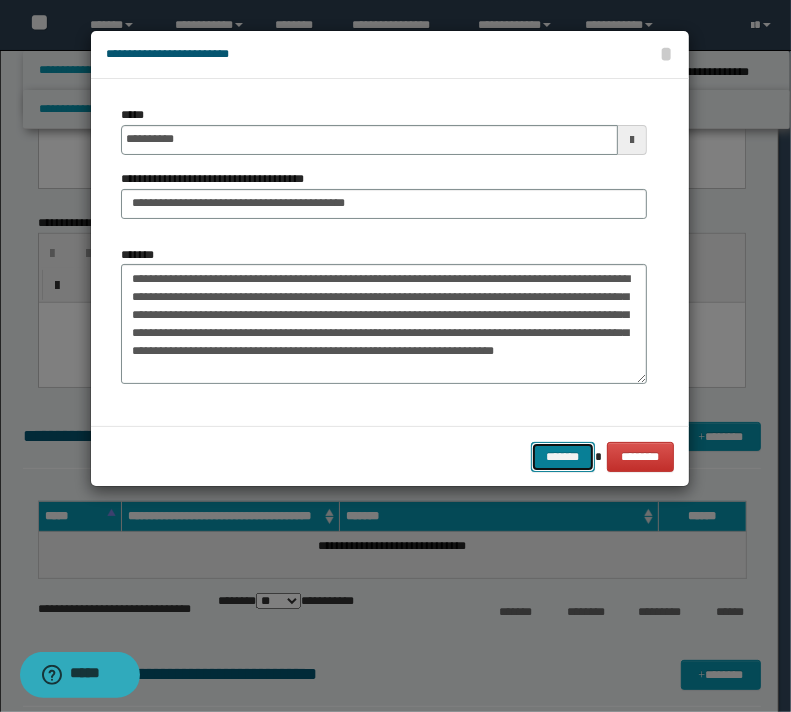 click on "*******" at bounding box center [563, 457] 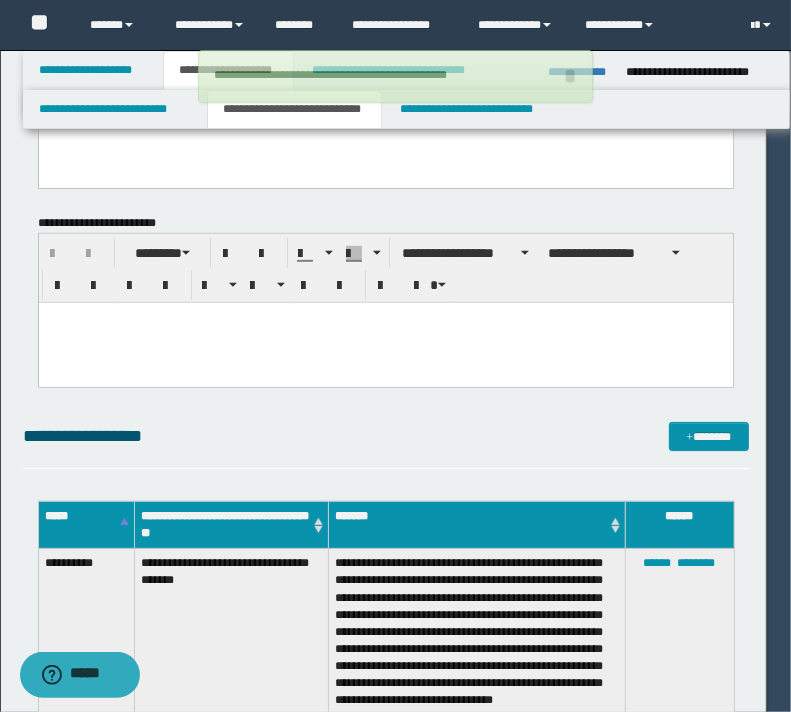 type 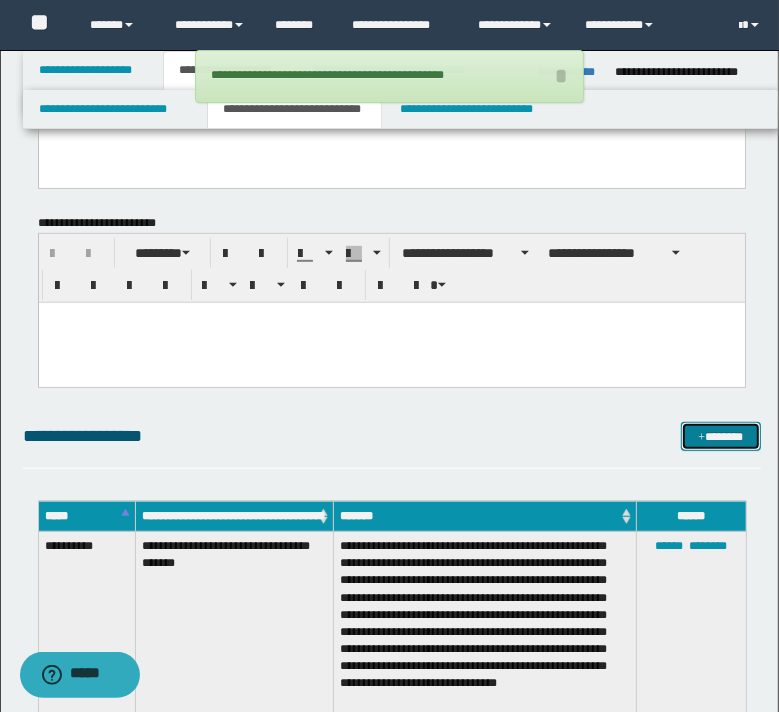click on "*******" at bounding box center (720, 437) 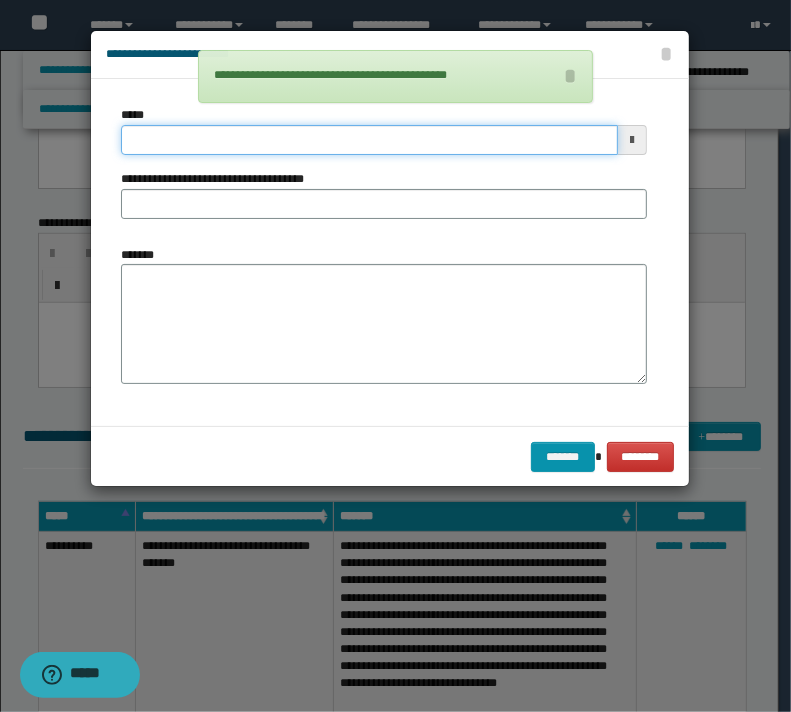 click on "*****" at bounding box center (369, 140) 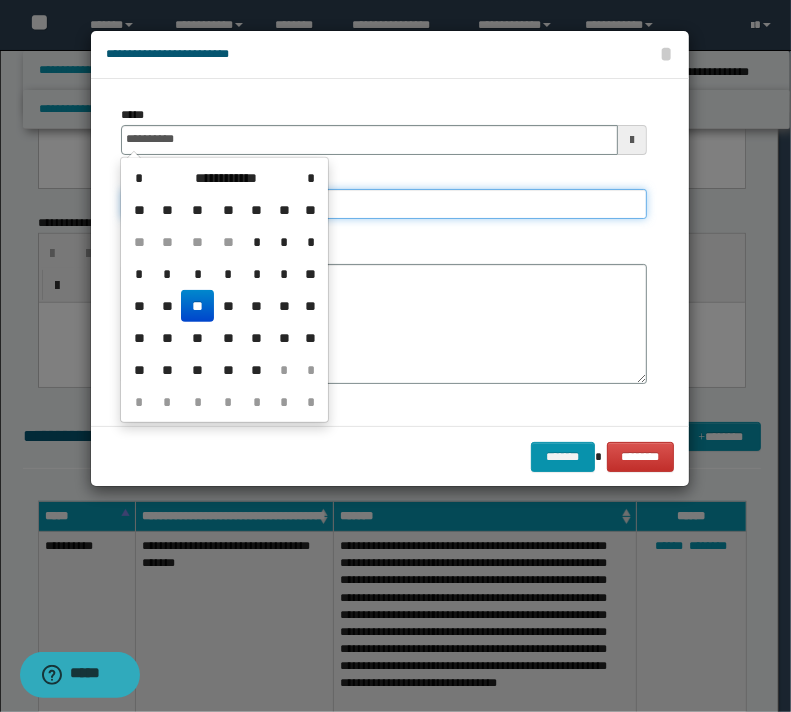 type on "**********" 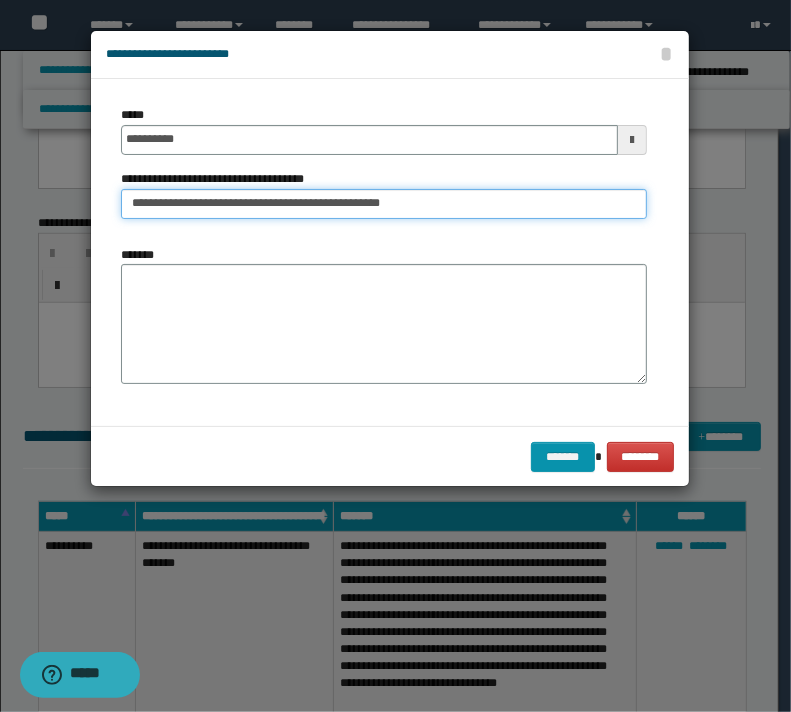 type on "**********" 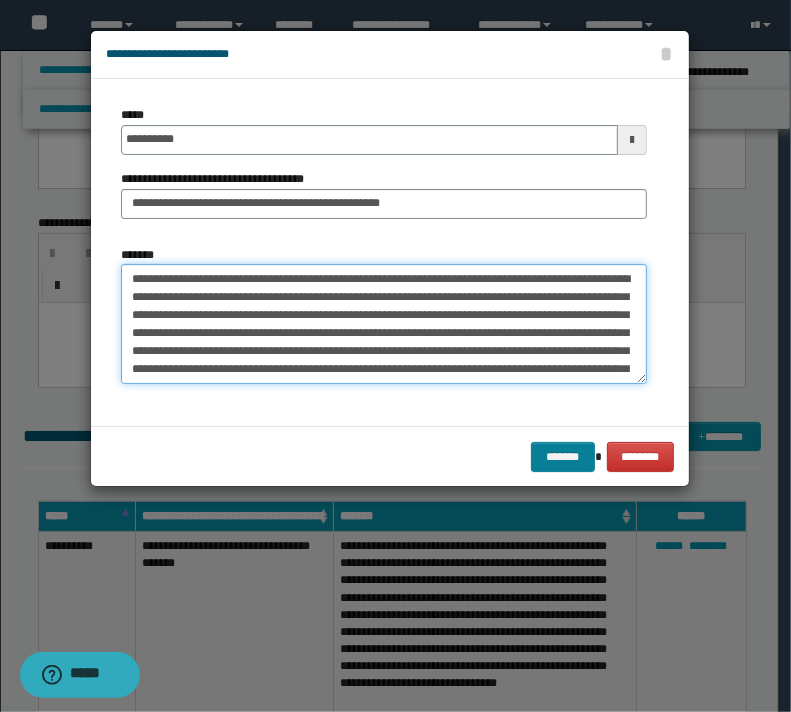 type on "**********" 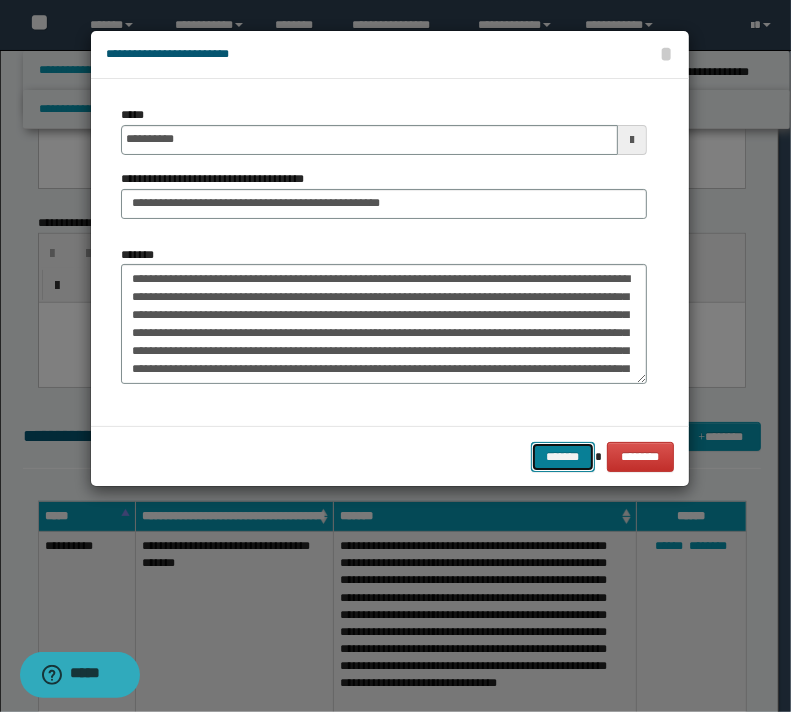 click on "*******" at bounding box center (563, 457) 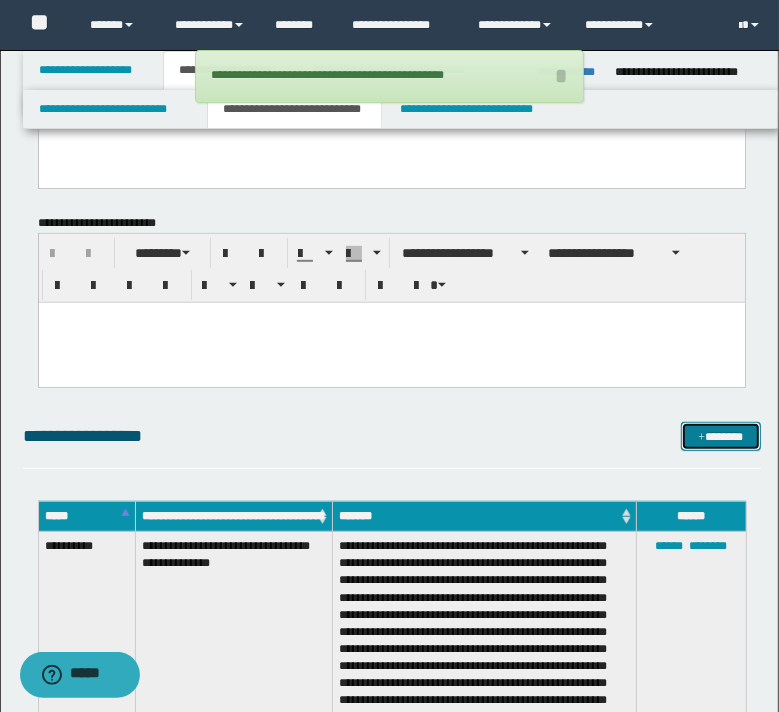 click at bounding box center [701, 438] 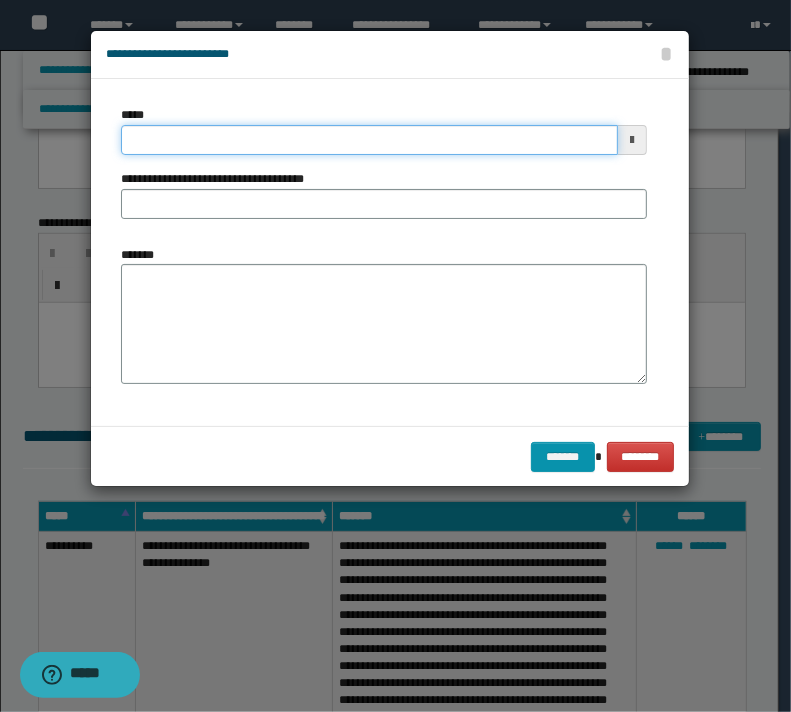 click on "*****" at bounding box center (369, 140) 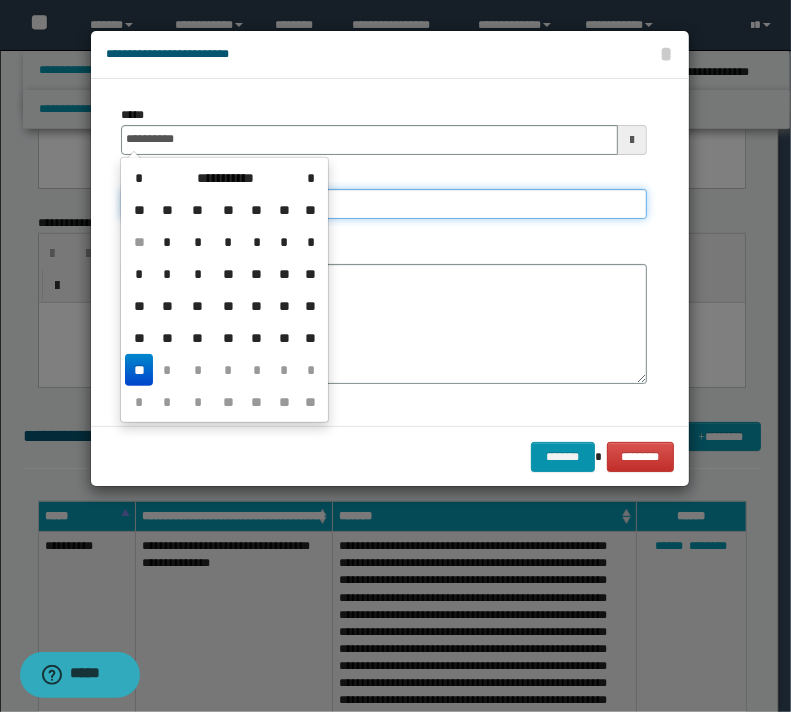 type on "**********" 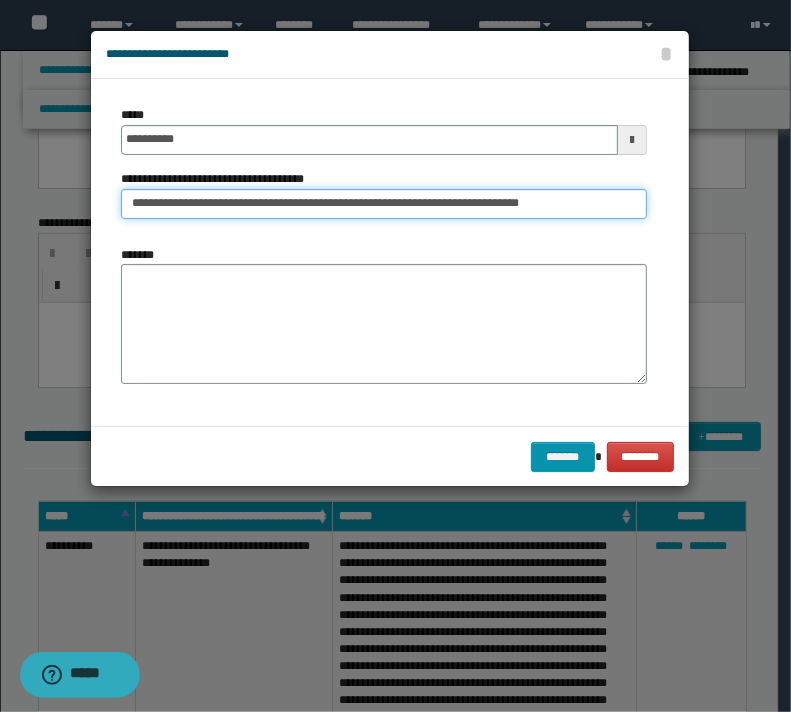 type on "**********" 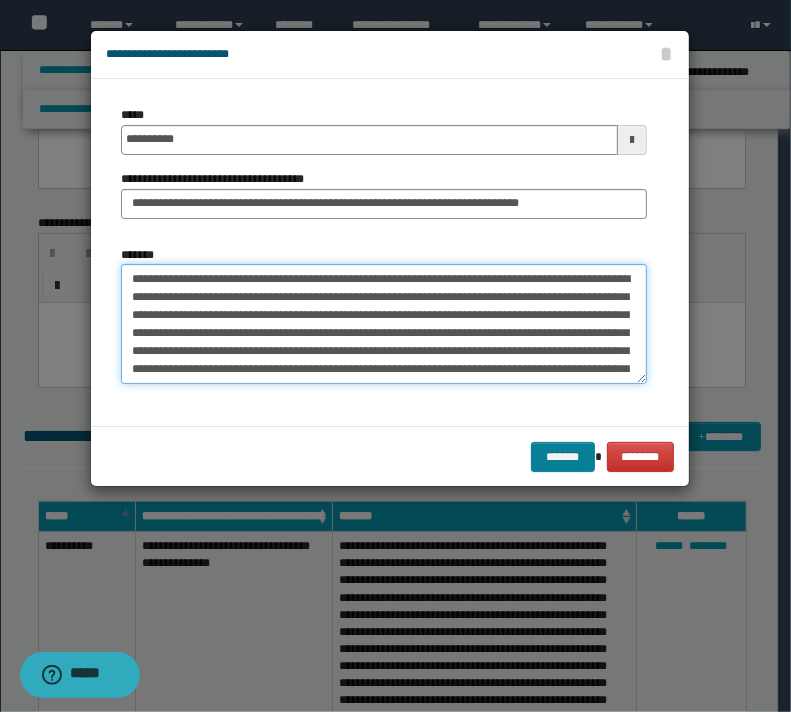 type on "**********" 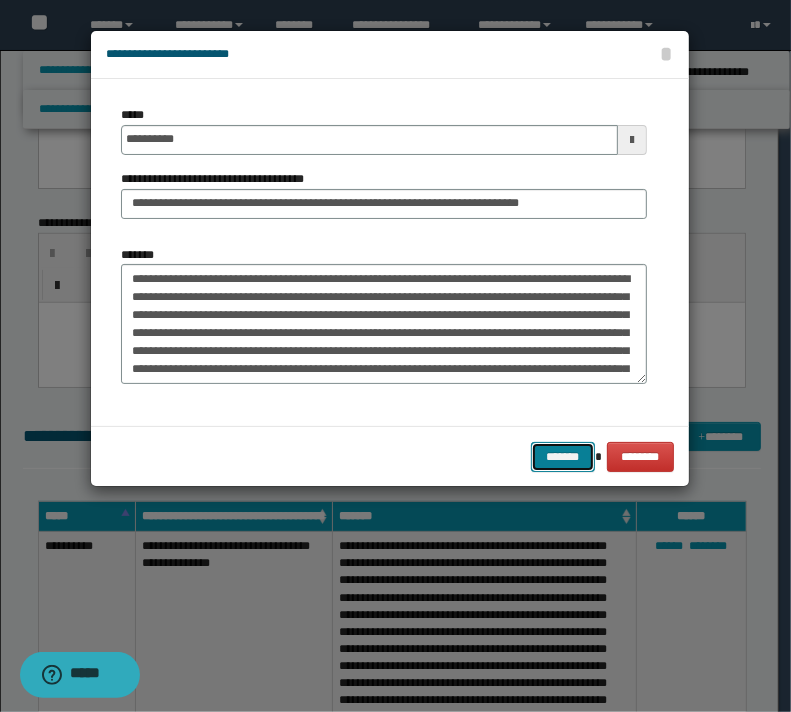 click on "*******" at bounding box center [563, 457] 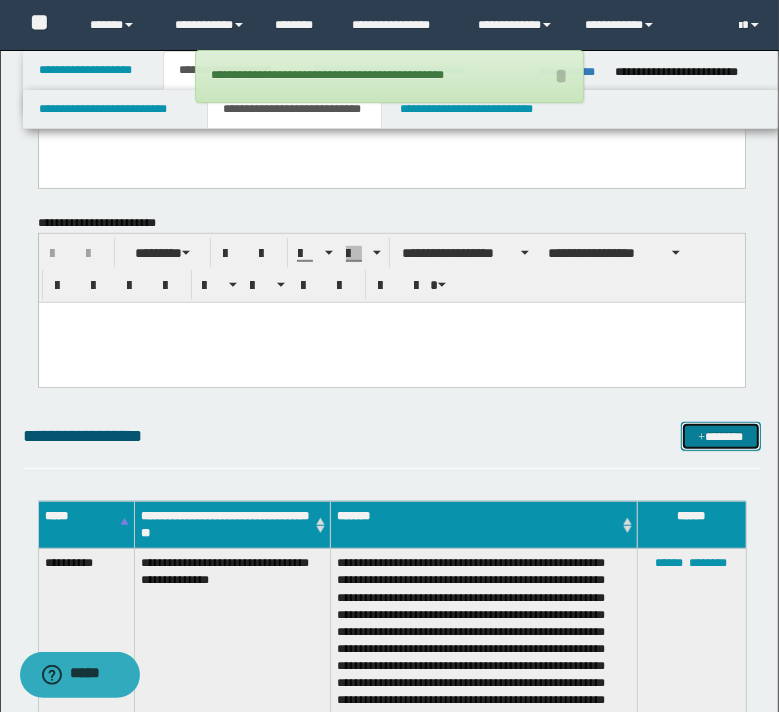 drag, startPoint x: 720, startPoint y: 440, endPoint x: 712, endPoint y: 430, distance: 12.806249 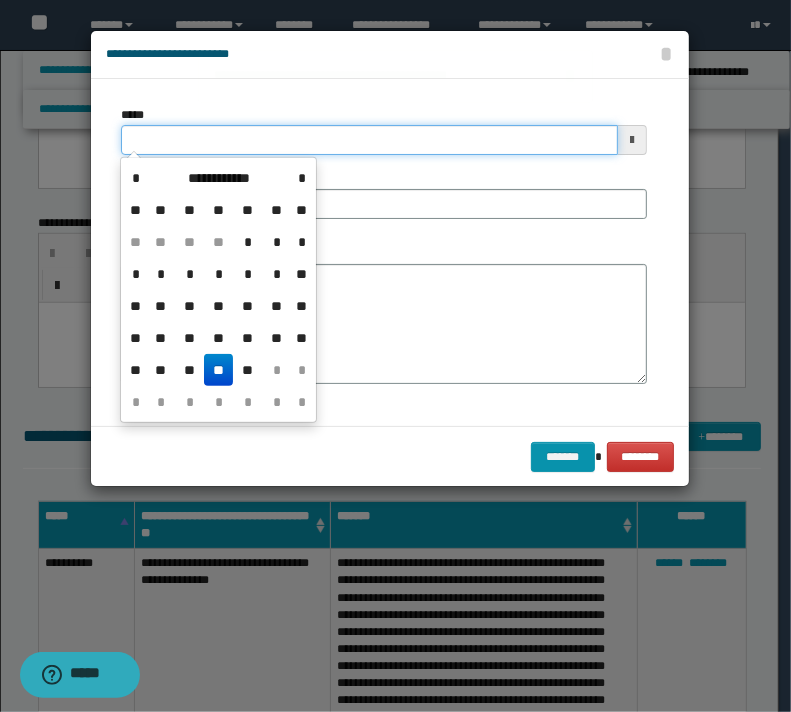 click on "*****" at bounding box center [369, 140] 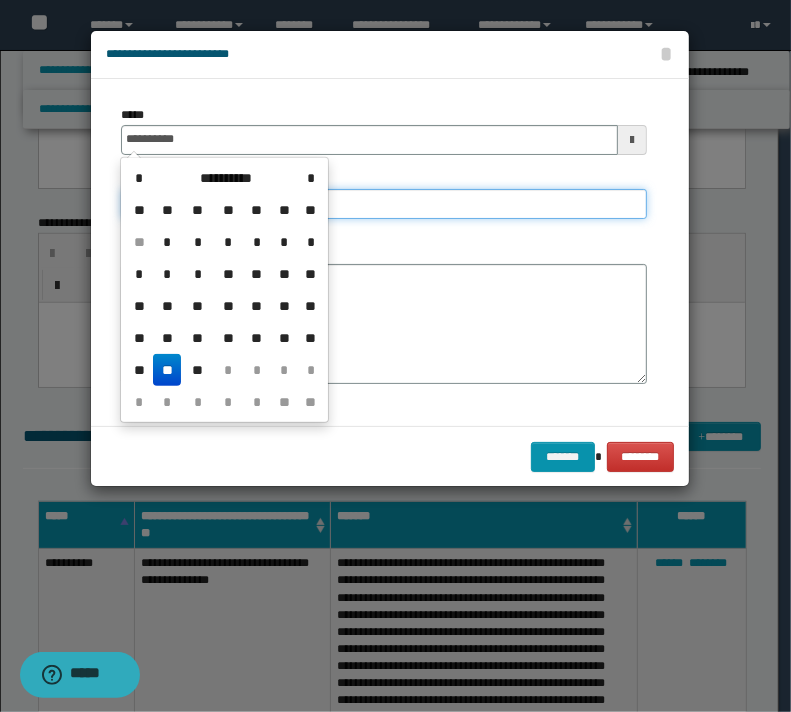 type on "**********" 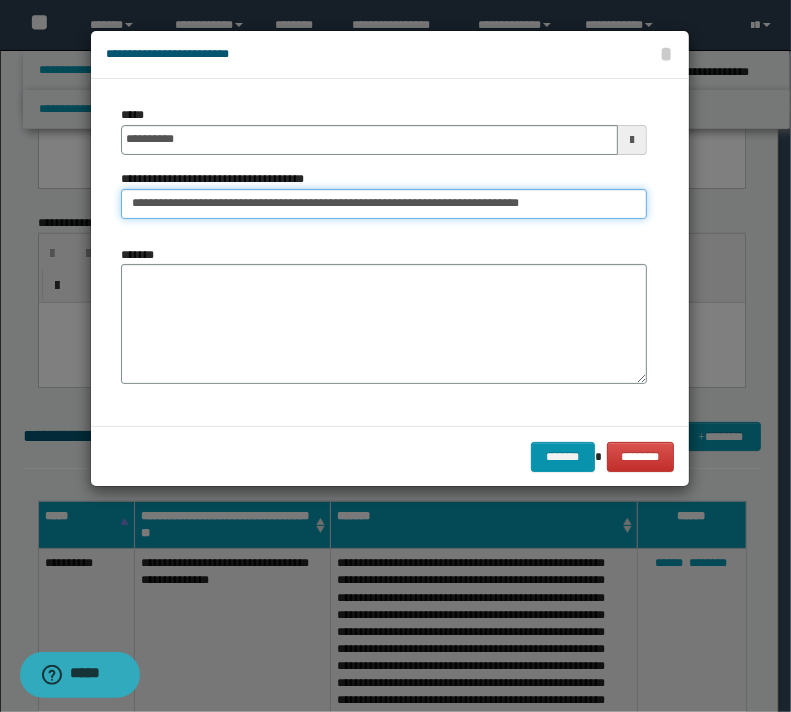 type on "**********" 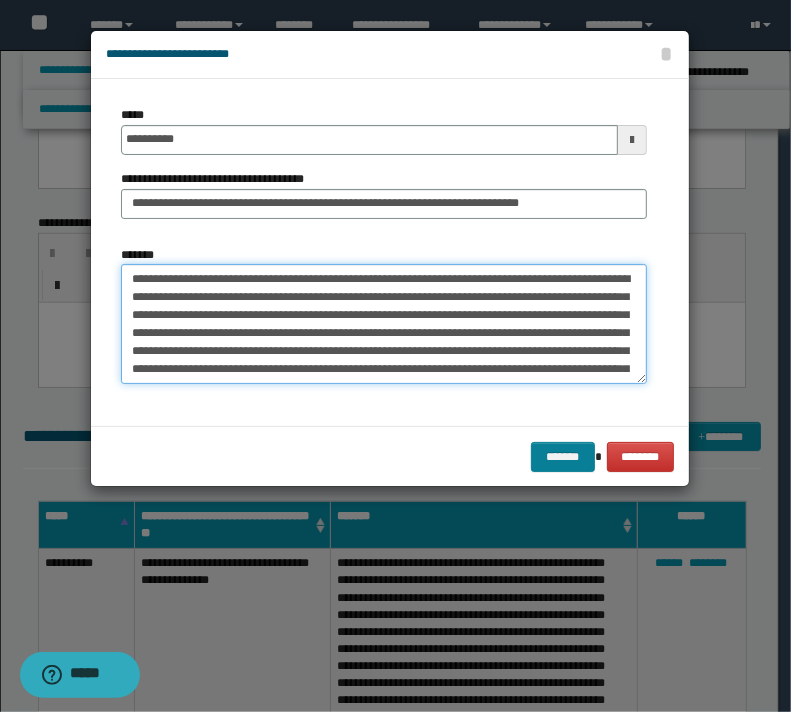 type on "**********" 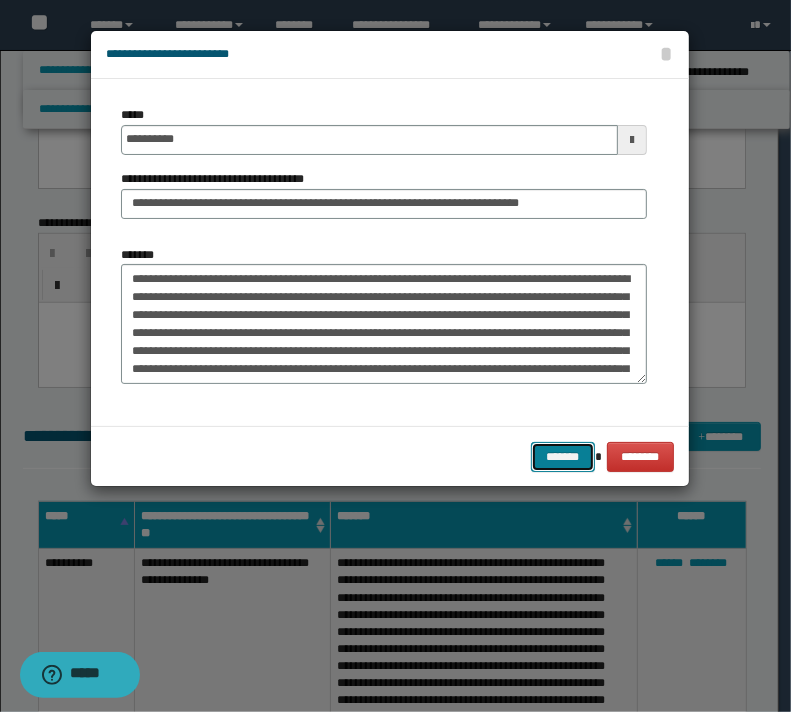 click on "*******" at bounding box center [563, 457] 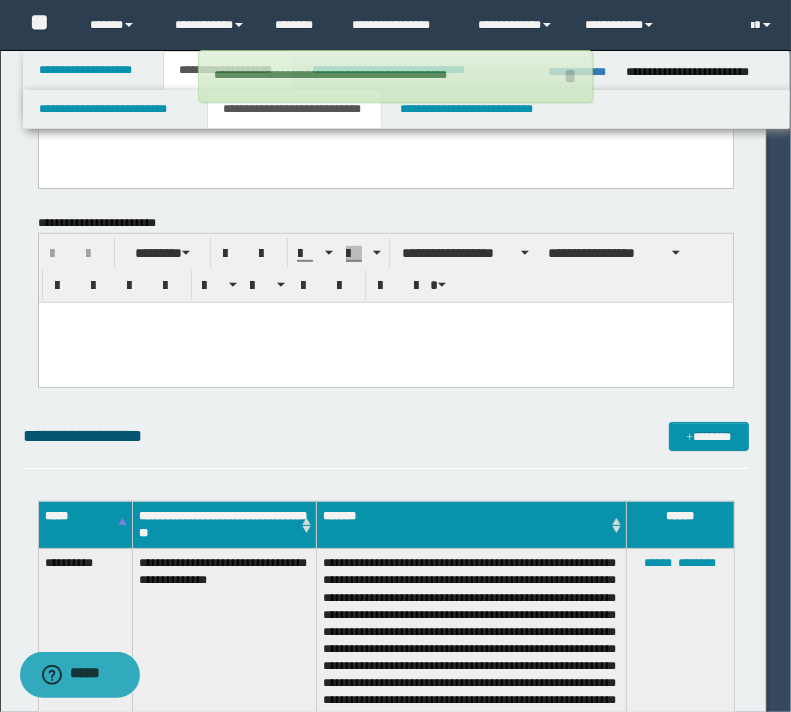 type 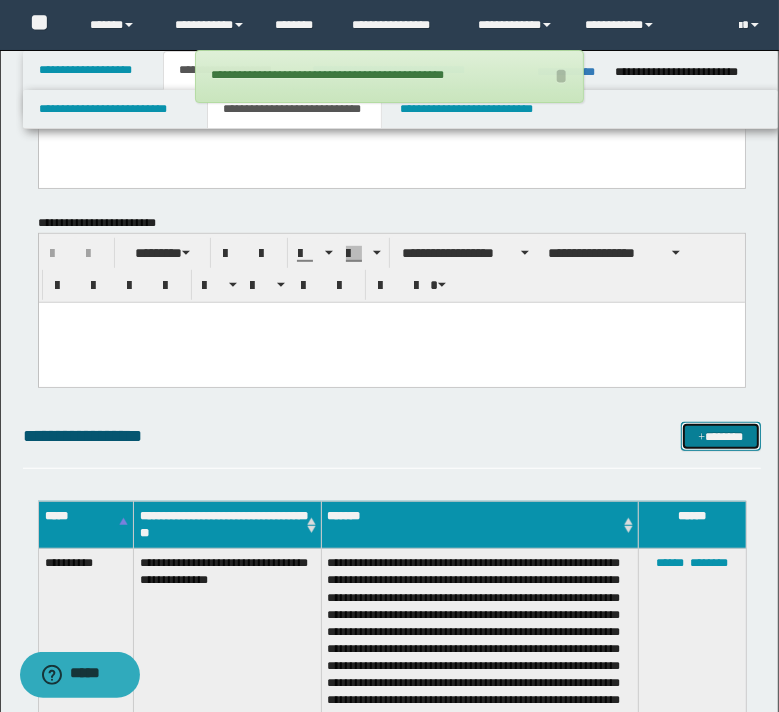 click at bounding box center (701, 438) 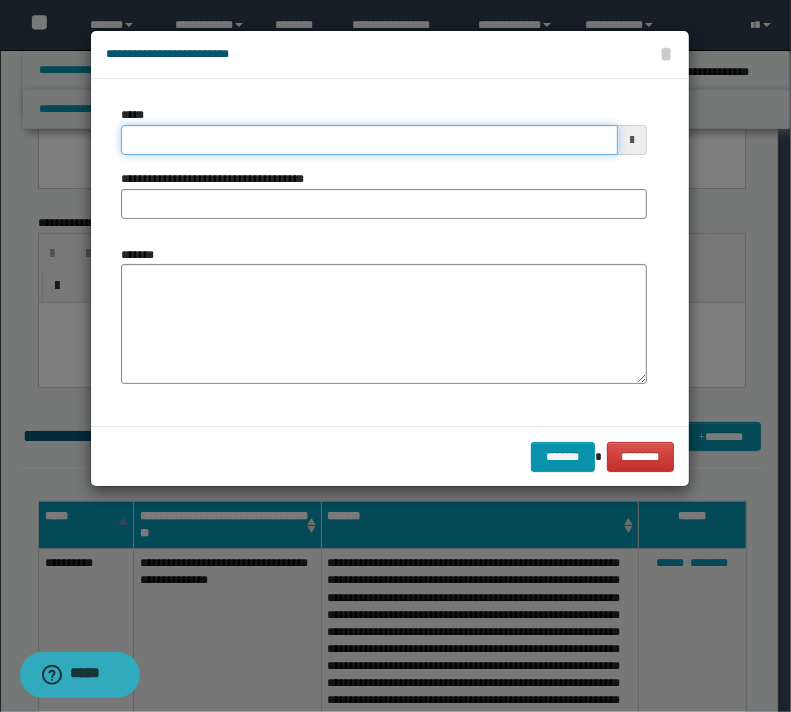click on "*****" at bounding box center [369, 140] 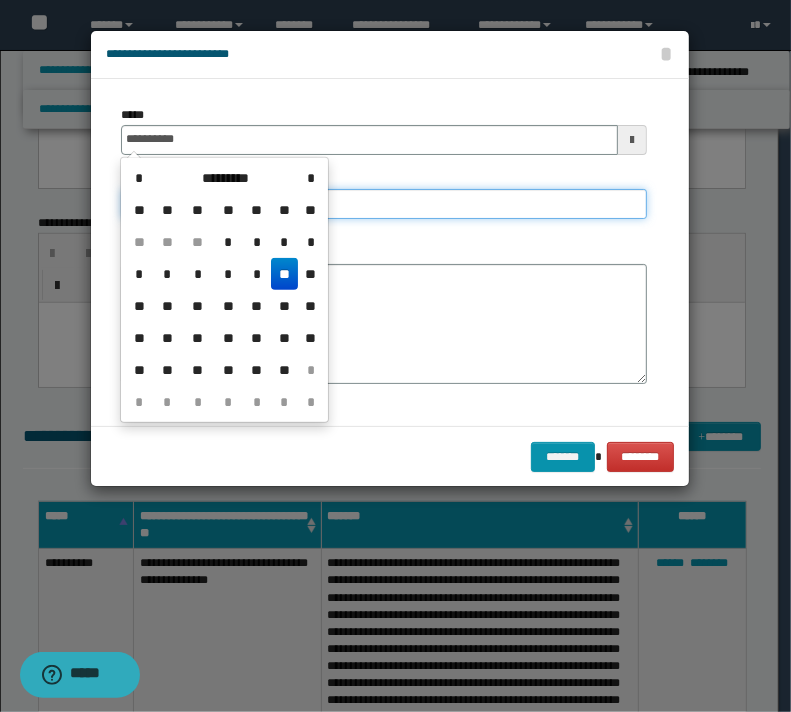 type on "**********" 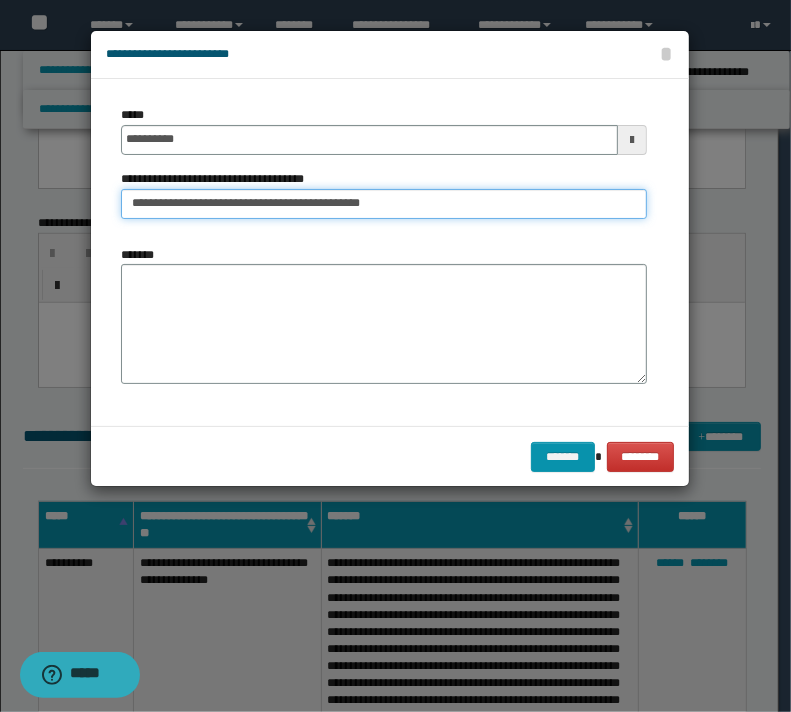 type on "**********" 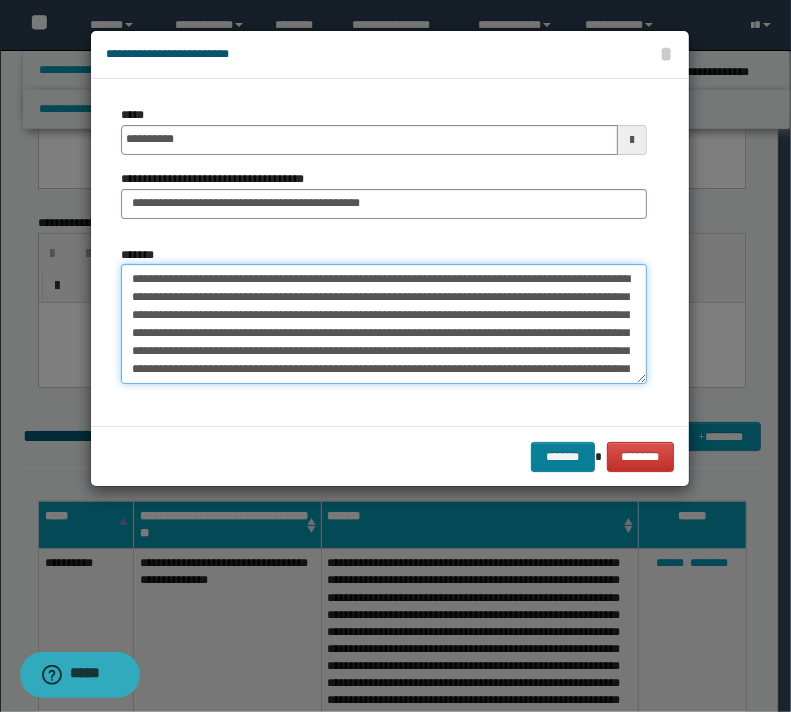 type on "**********" 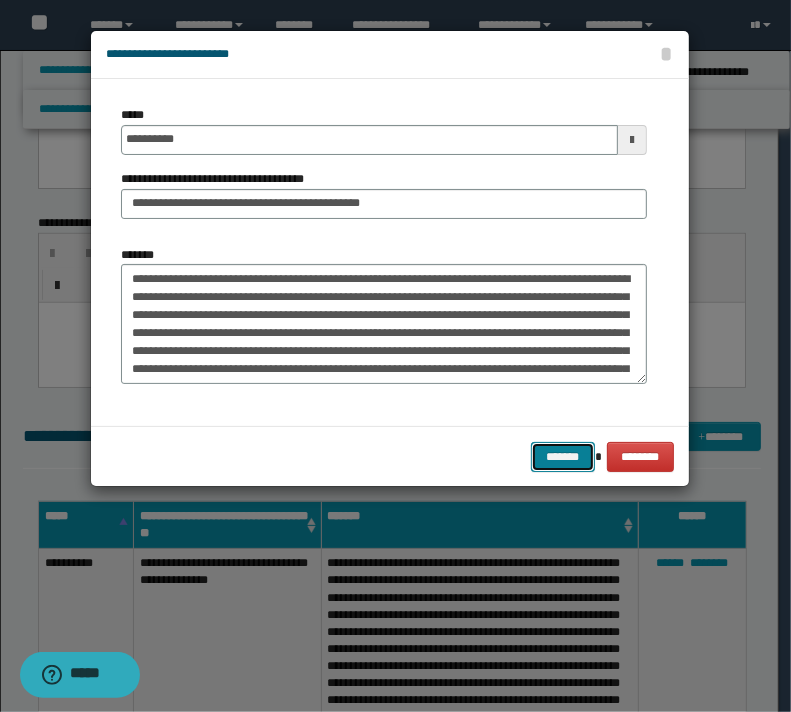 click on "*******" at bounding box center [563, 457] 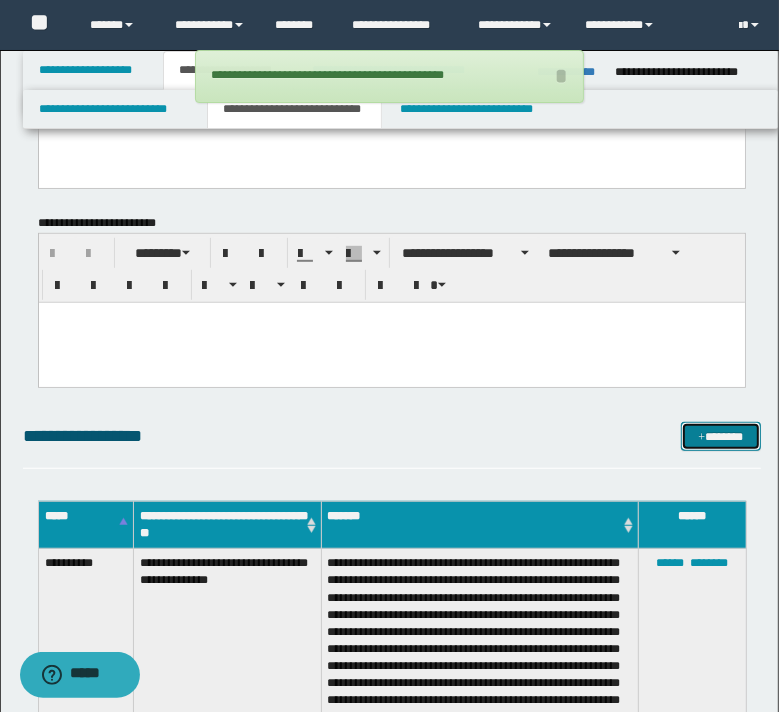 click on "*******" at bounding box center (720, 437) 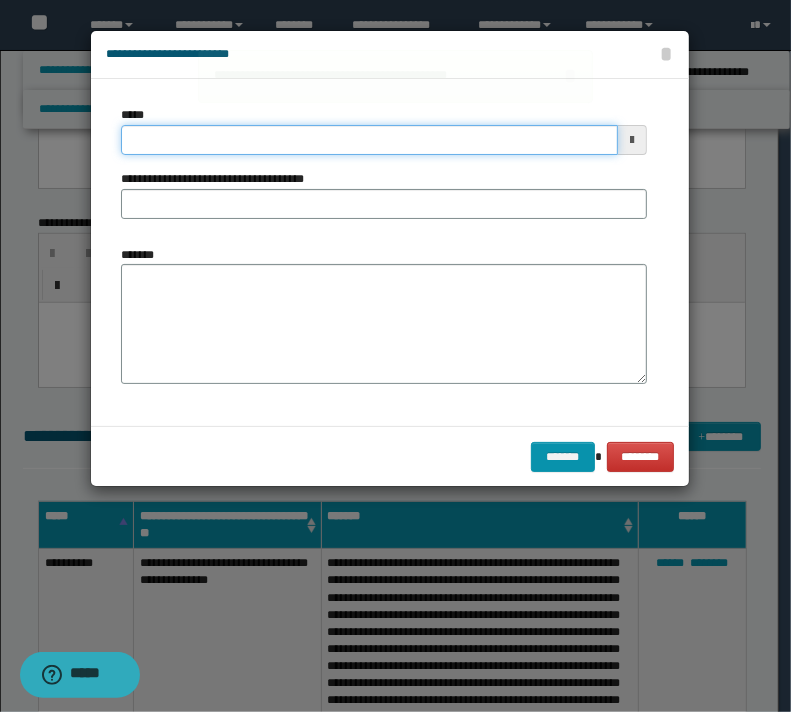 click on "*****" at bounding box center (369, 140) 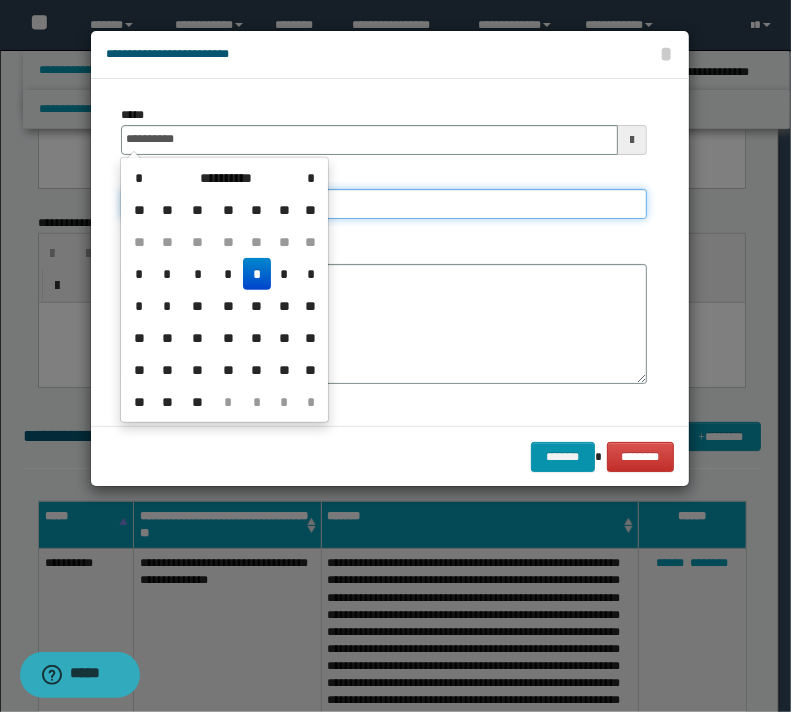type on "**********" 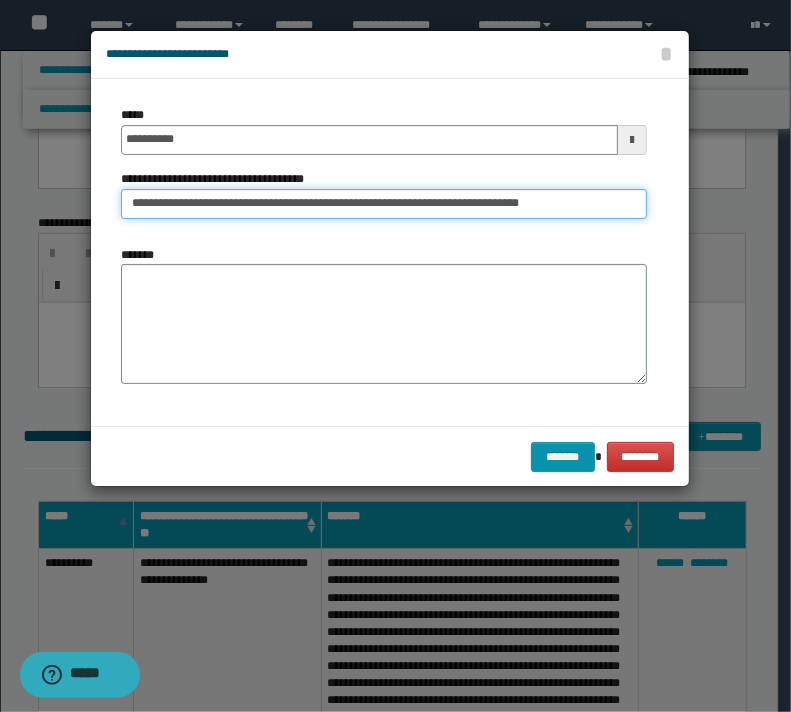 type on "**********" 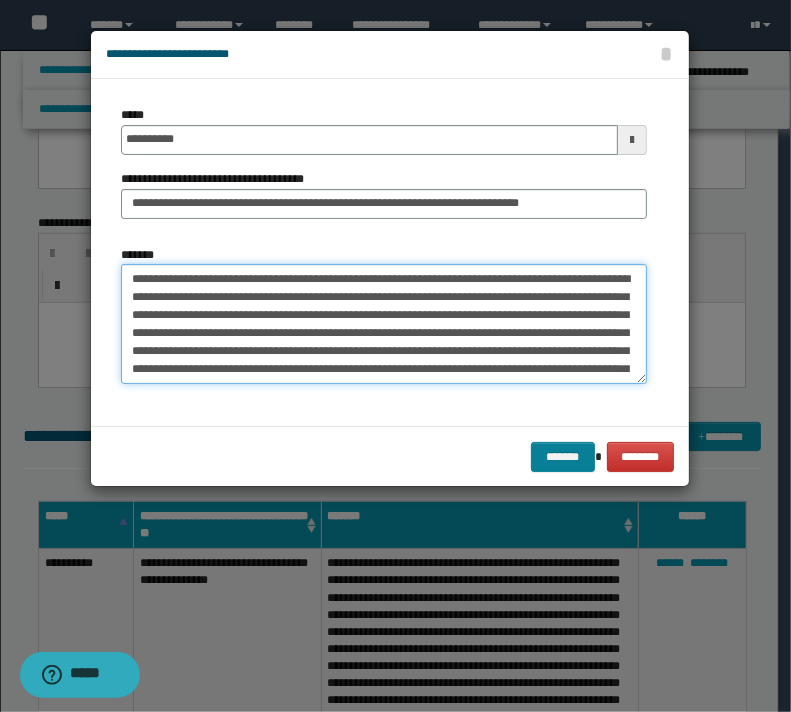 type on "**********" 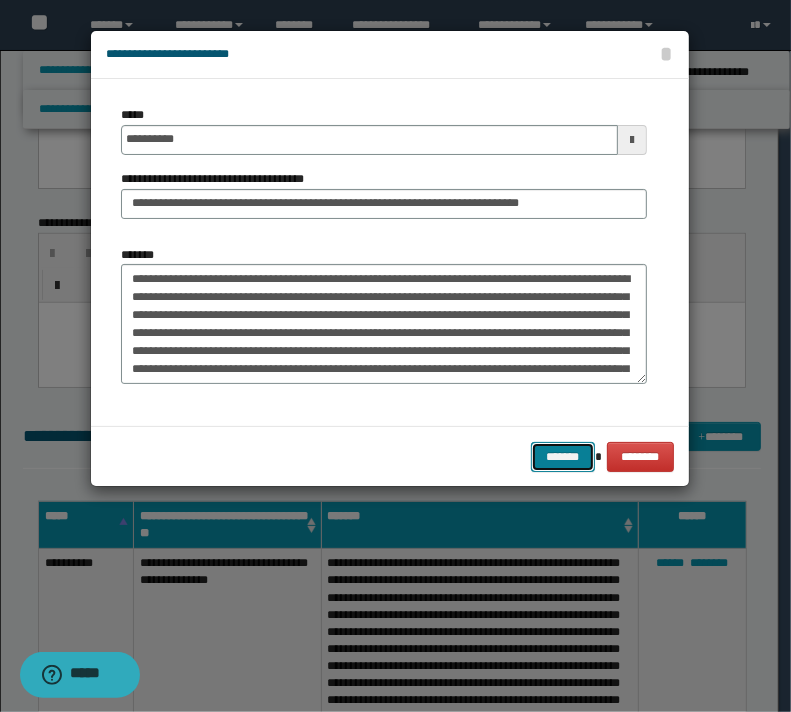 click on "*******" at bounding box center [563, 457] 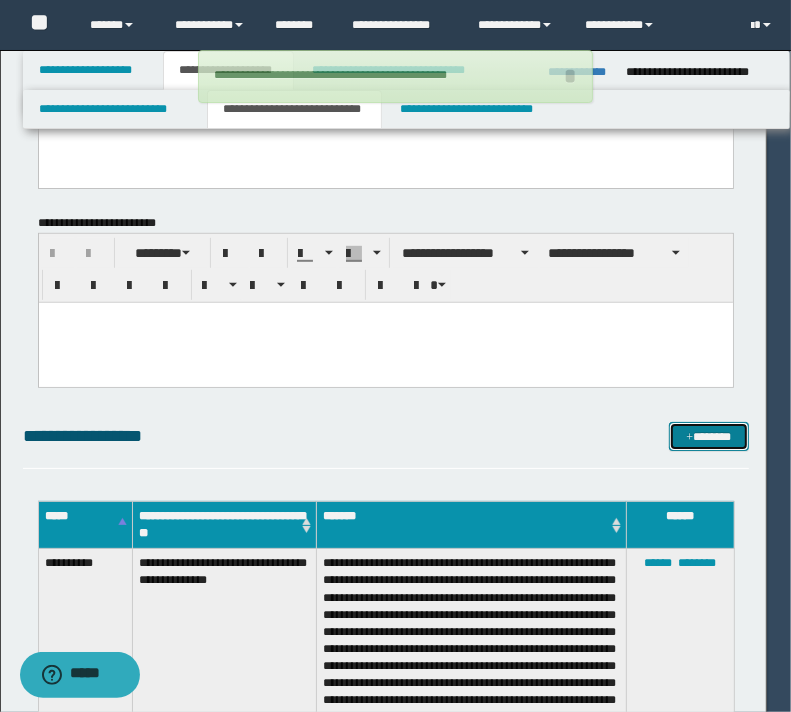 type 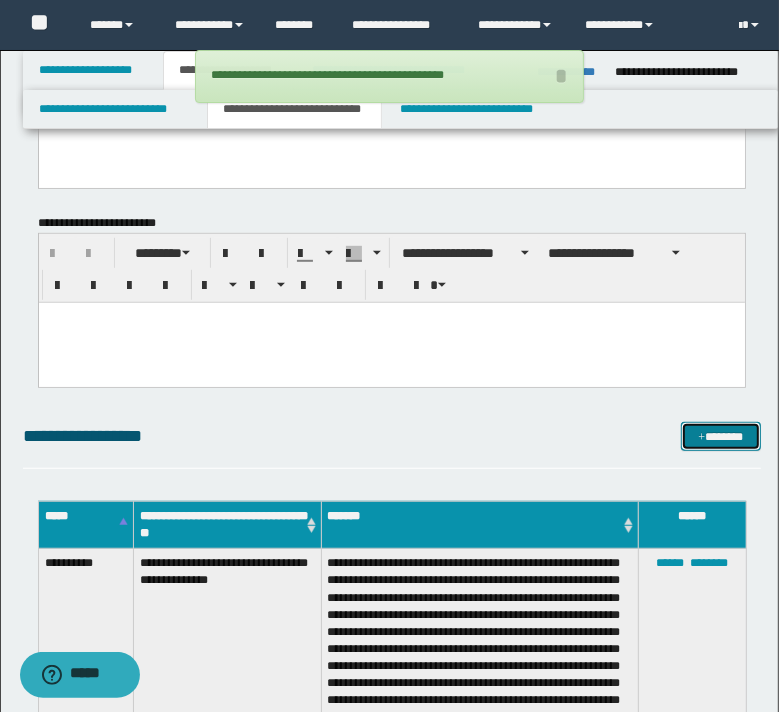click on "*******" at bounding box center (720, 437) 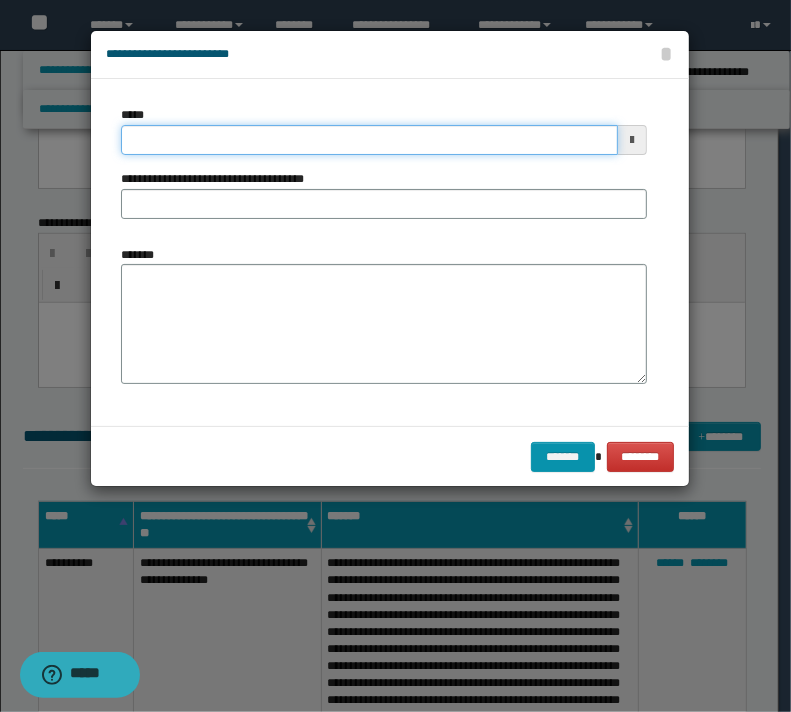 click on "*****" at bounding box center [369, 140] 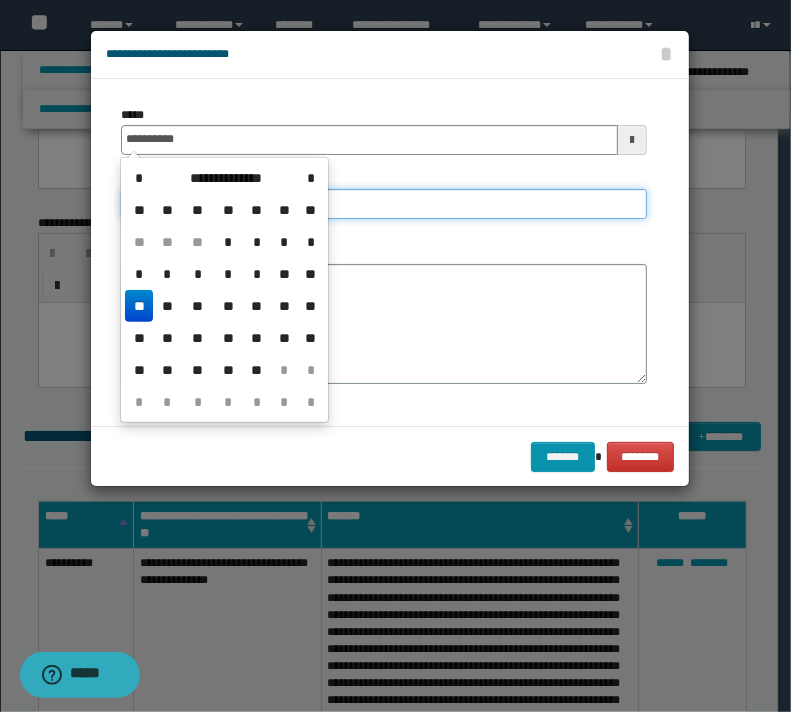 type on "**********" 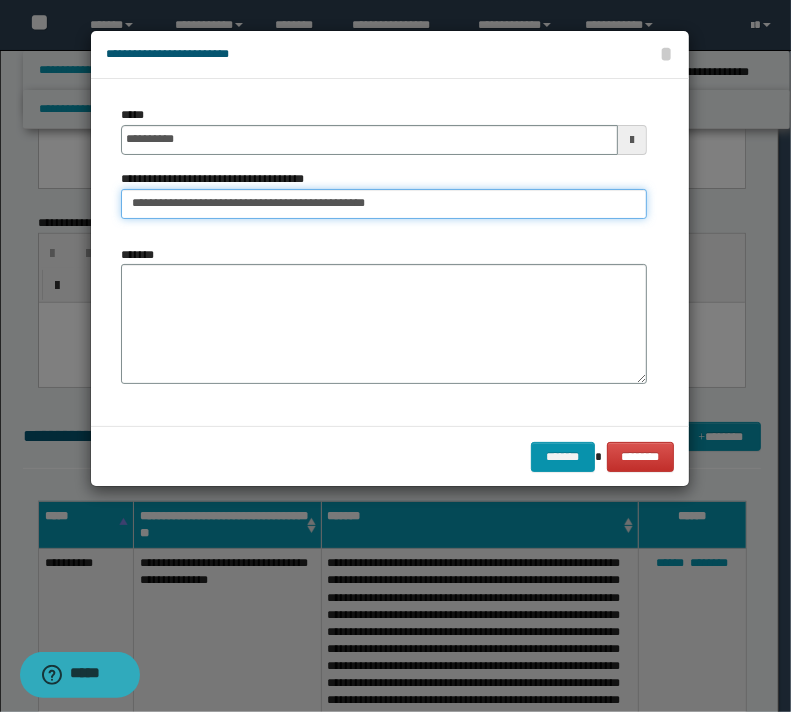 type on "**********" 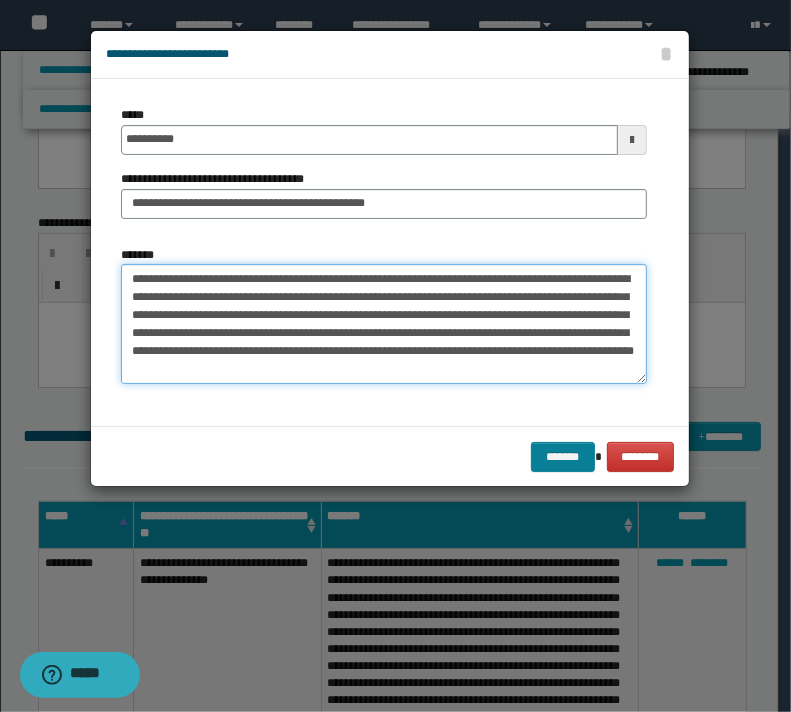 type on "**********" 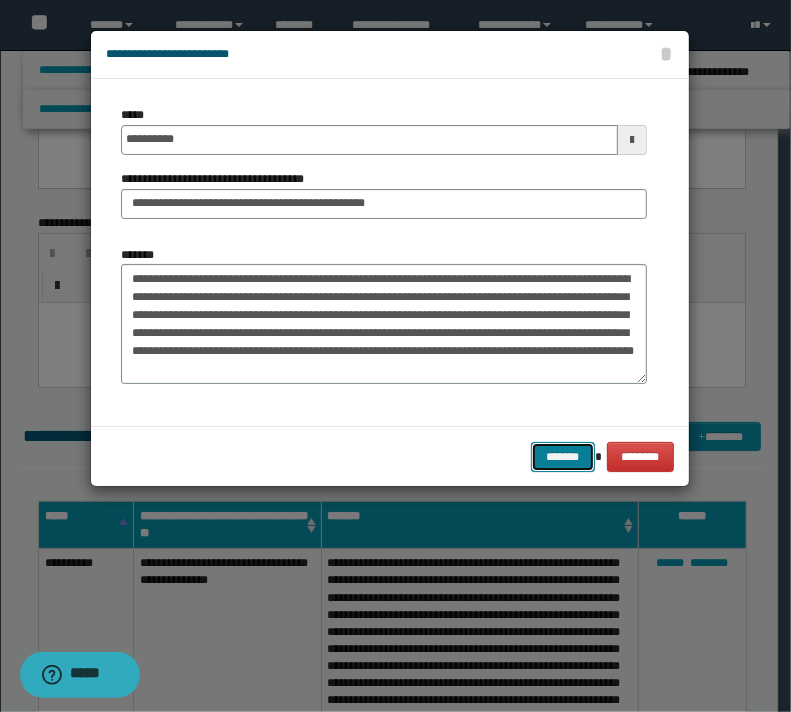 click on "*******" at bounding box center (563, 457) 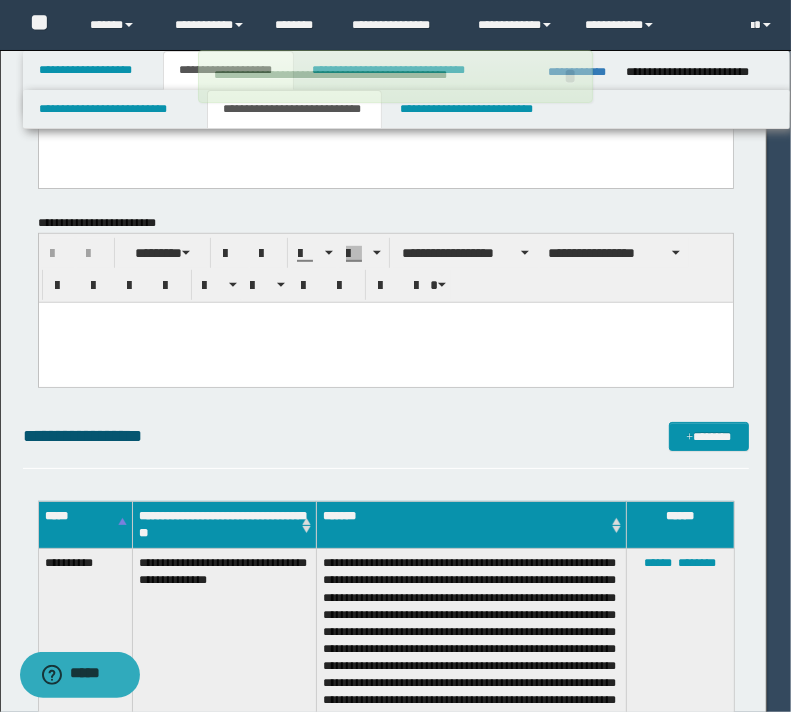 type 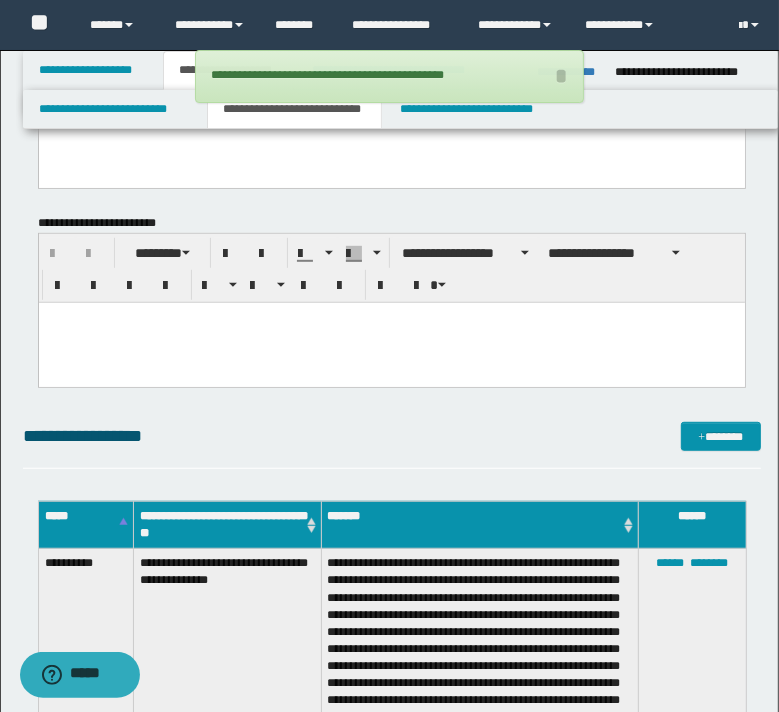 click on "**********" at bounding box center [392, 445] 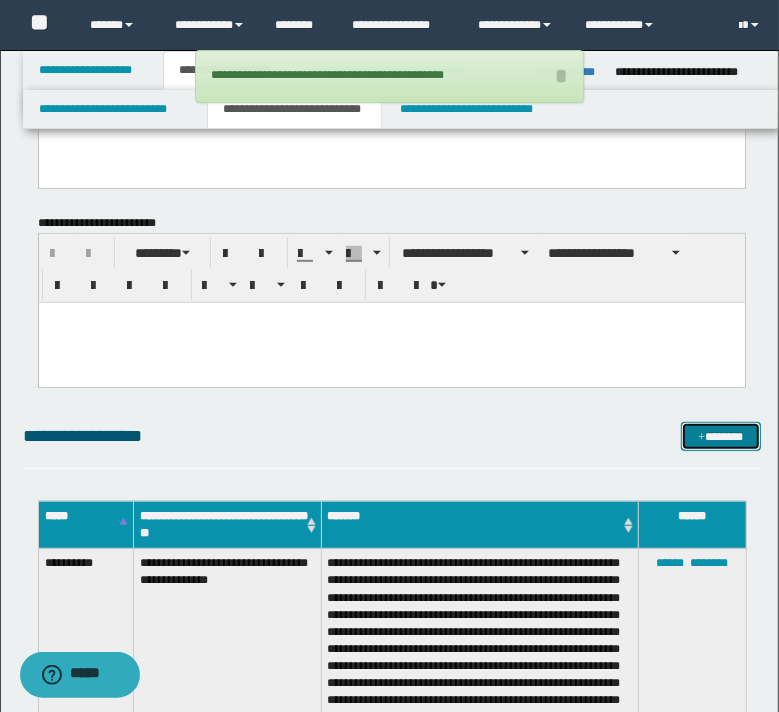 click on "*******" at bounding box center (720, 437) 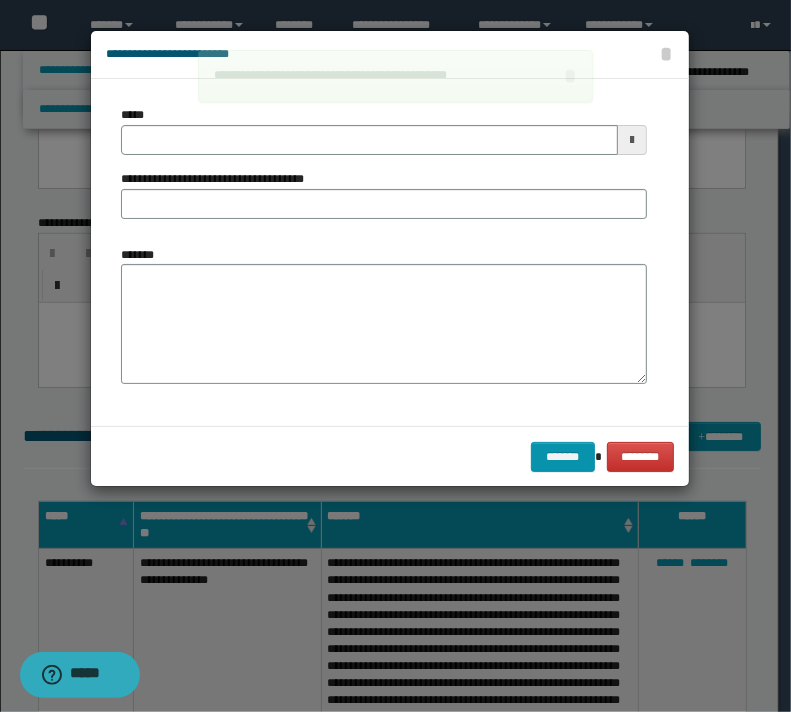 click on "*****" at bounding box center (384, 130) 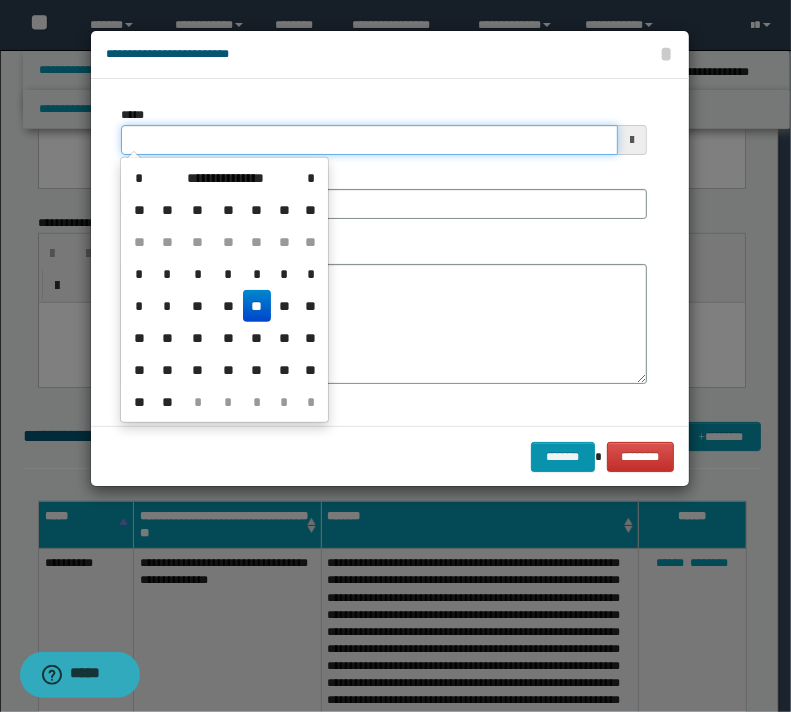 click on "*****" at bounding box center (369, 140) 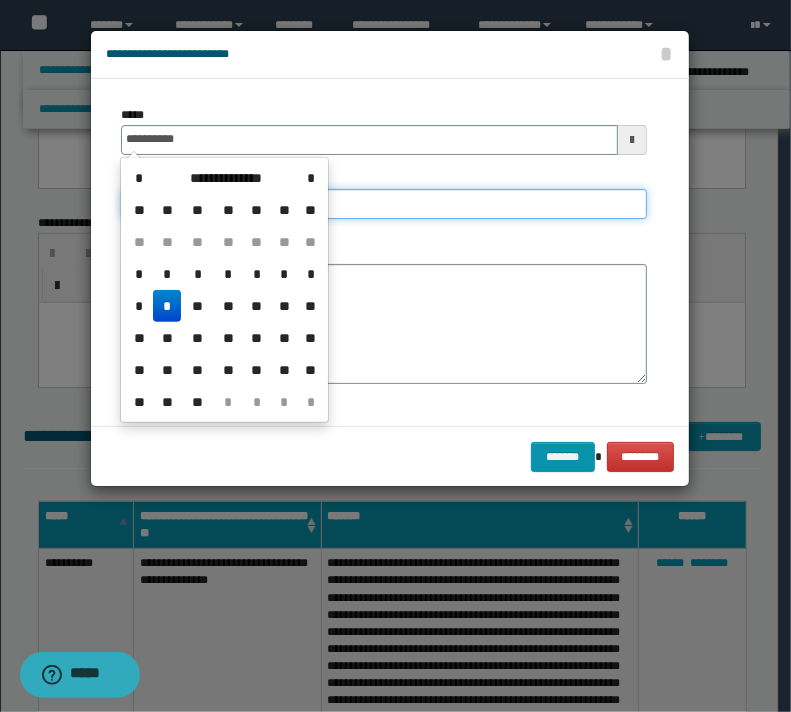 type on "**********" 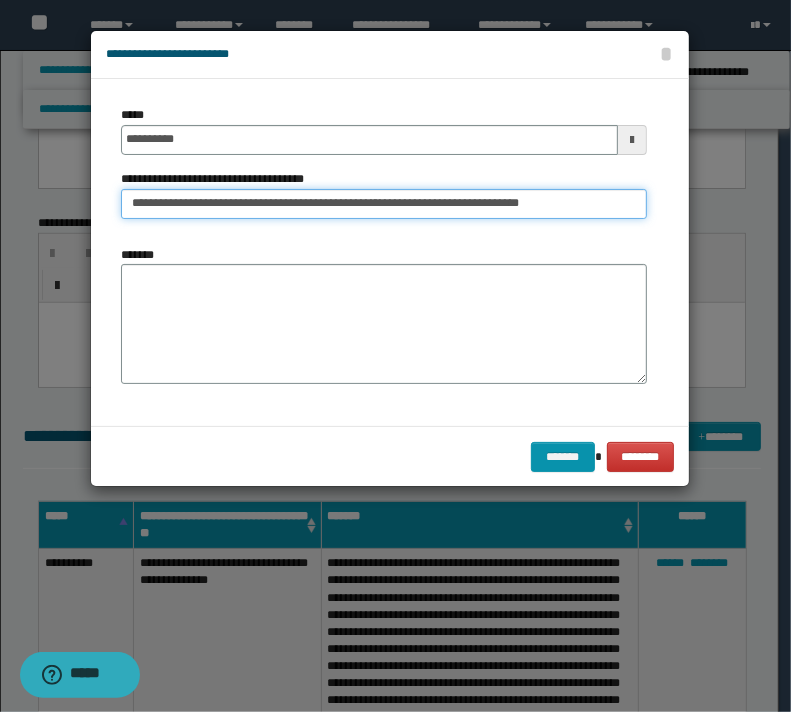 type on "**********" 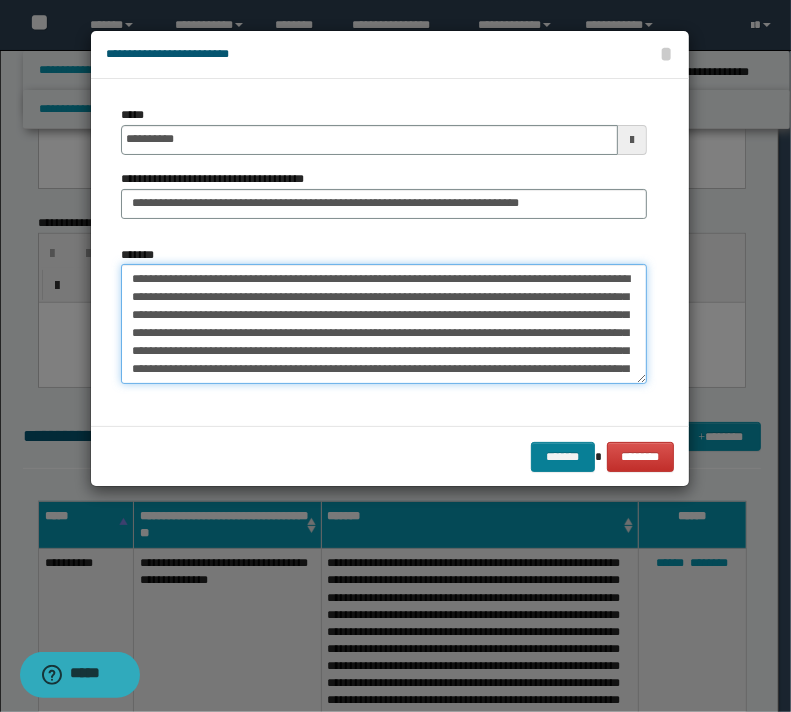 type on "**********" 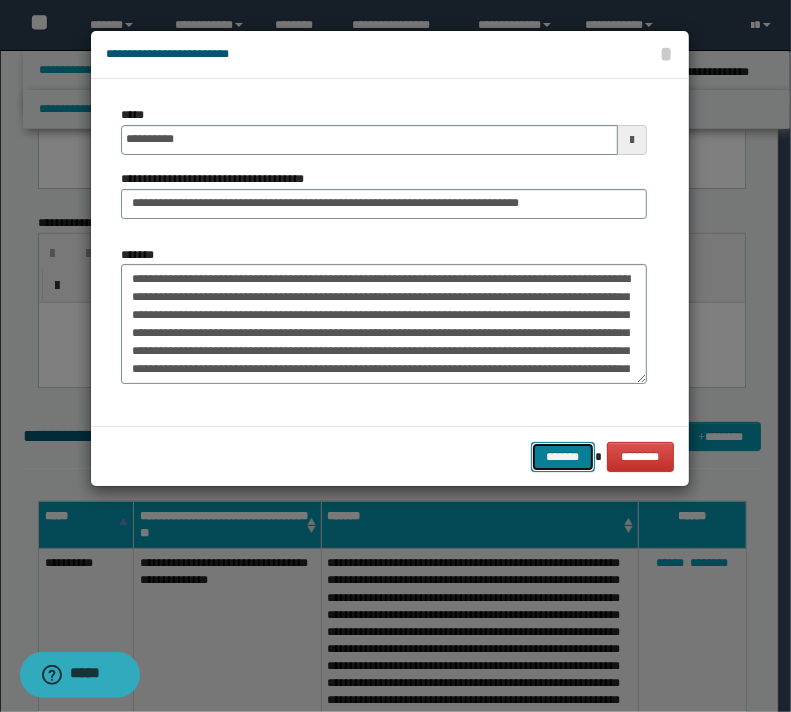 click on "*******" at bounding box center [563, 457] 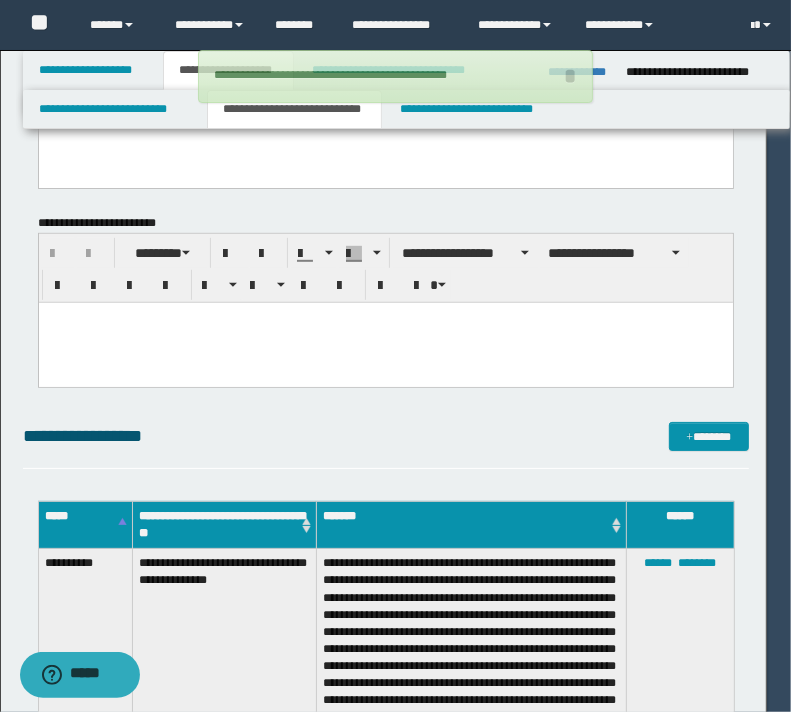 type 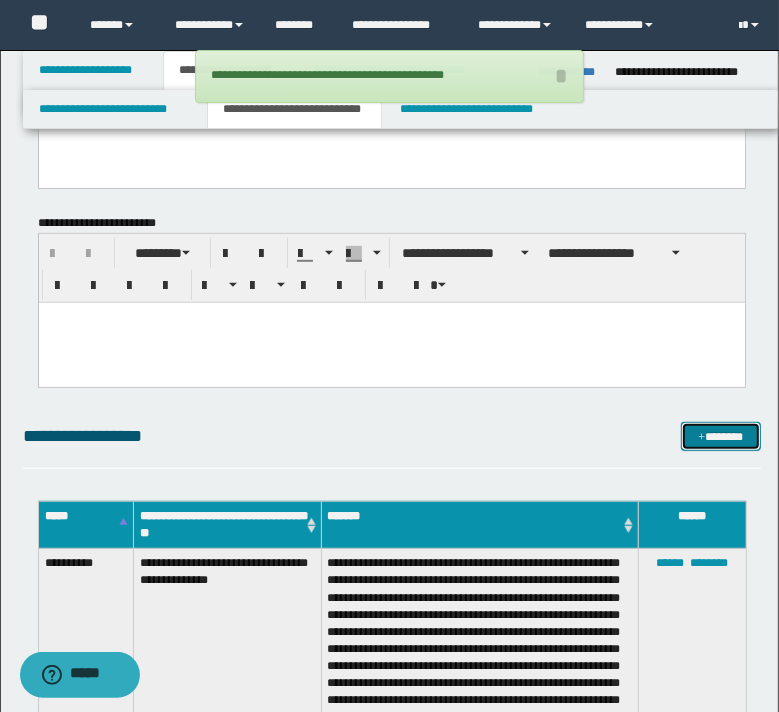 click on "*******" at bounding box center (720, 437) 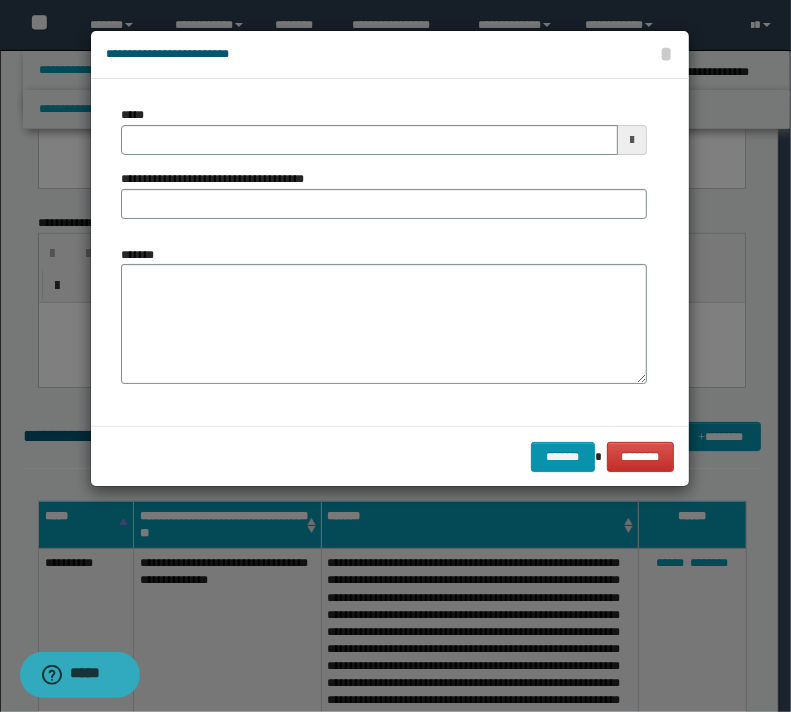 drag, startPoint x: 243, startPoint y: 168, endPoint x: 236, endPoint y: 157, distance: 13.038404 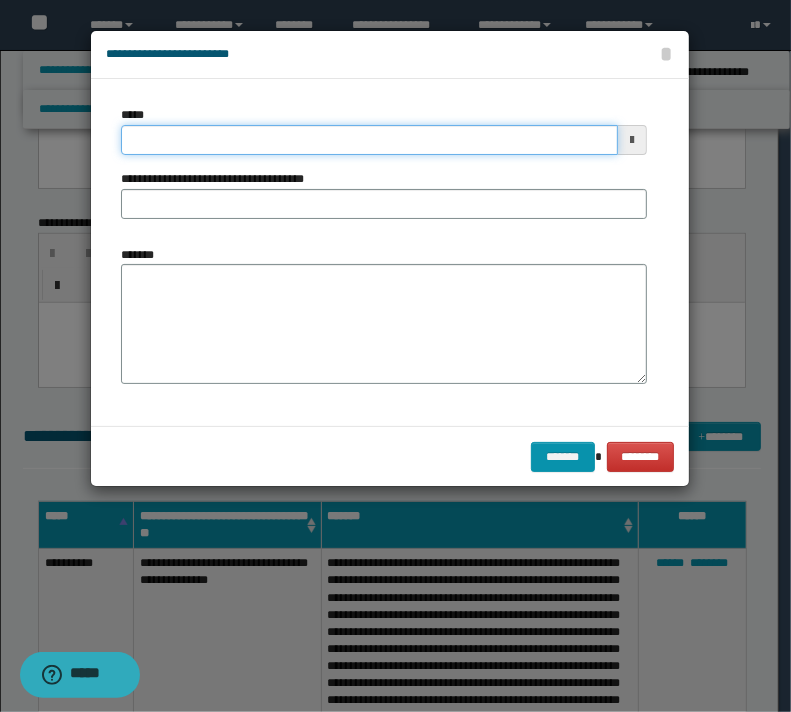 click on "*****" at bounding box center [369, 140] 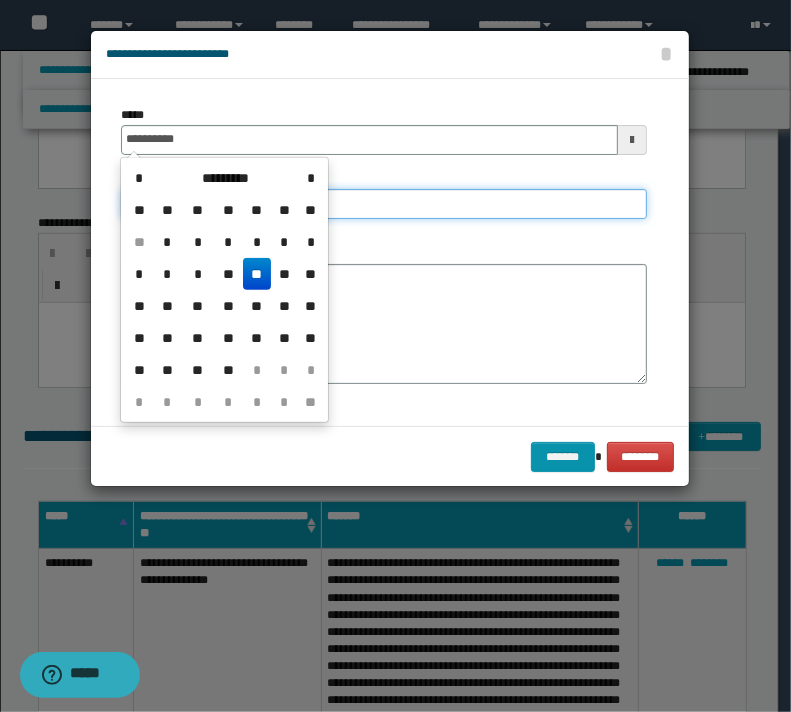 type on "**********" 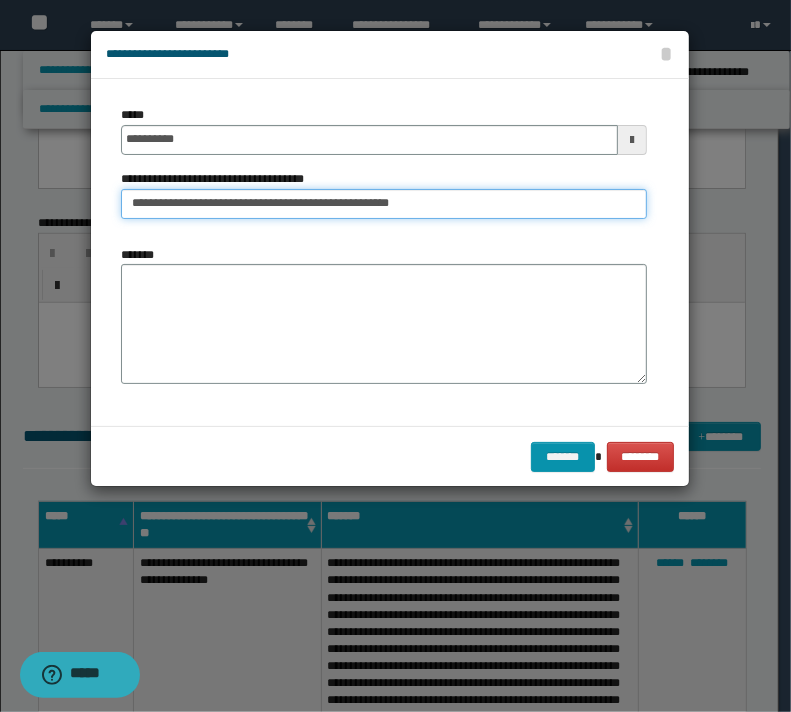 type on "**********" 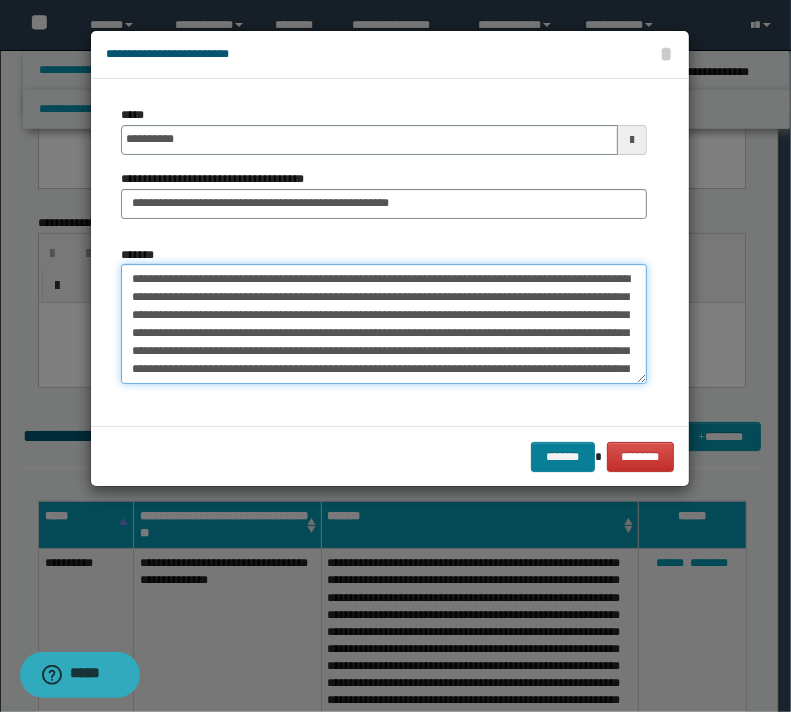 type on "**********" 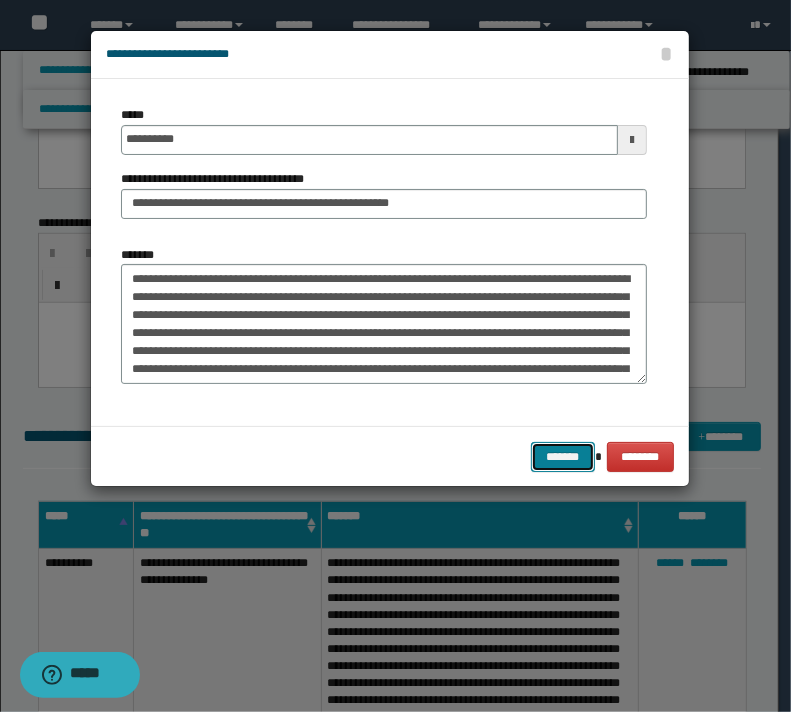 click on "*******" at bounding box center (563, 457) 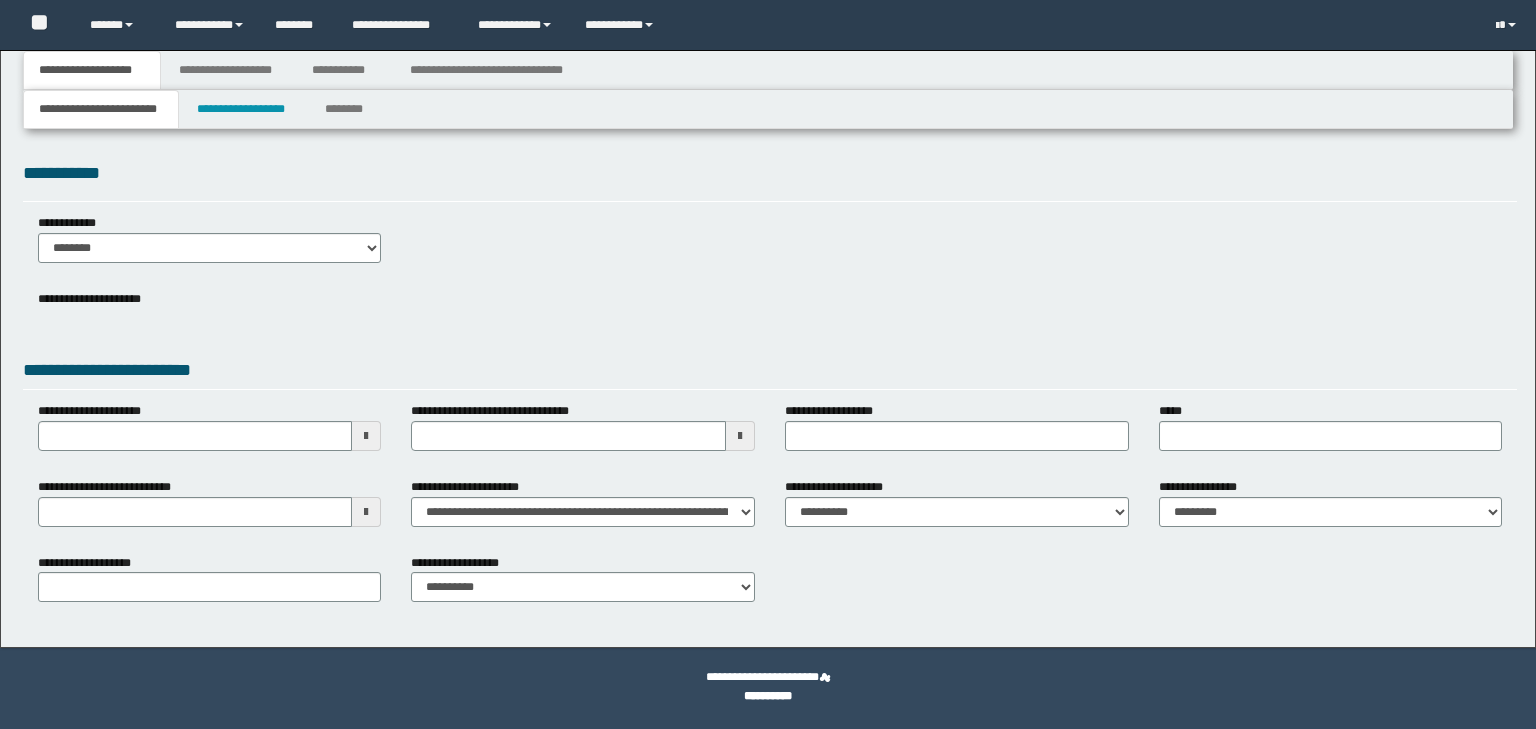 scroll, scrollTop: 0, scrollLeft: 0, axis: both 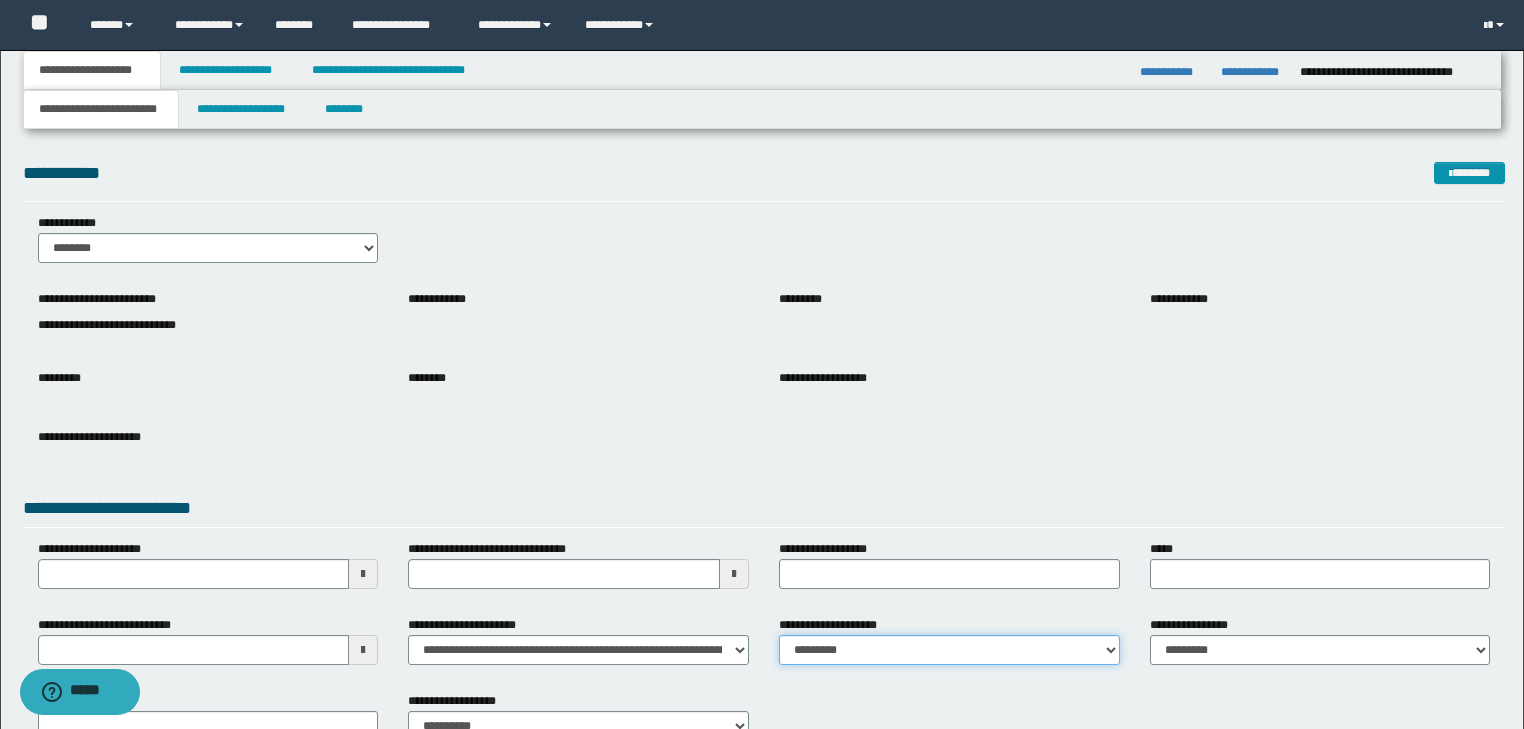 click on "**********" at bounding box center [949, 650] 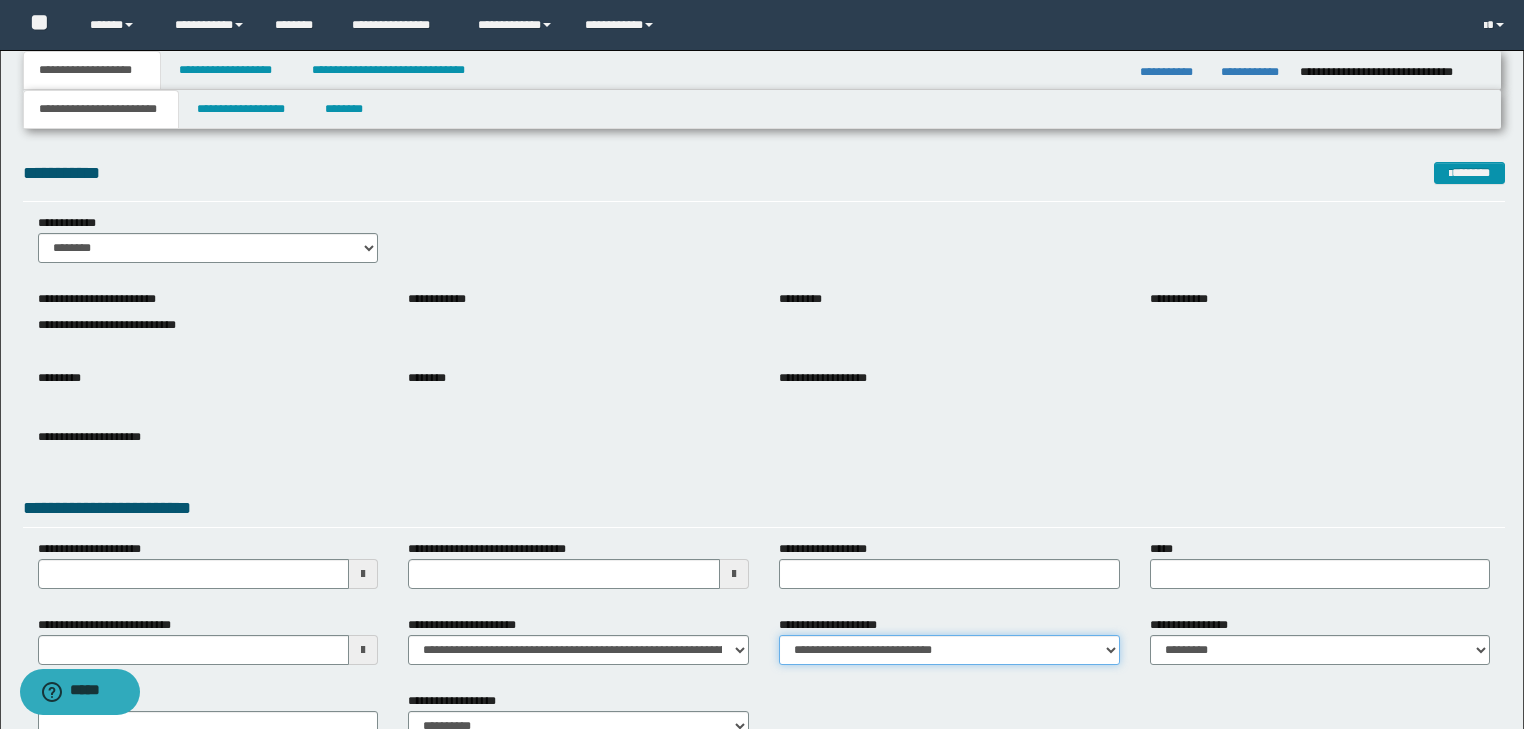 click on "**********" at bounding box center [949, 650] 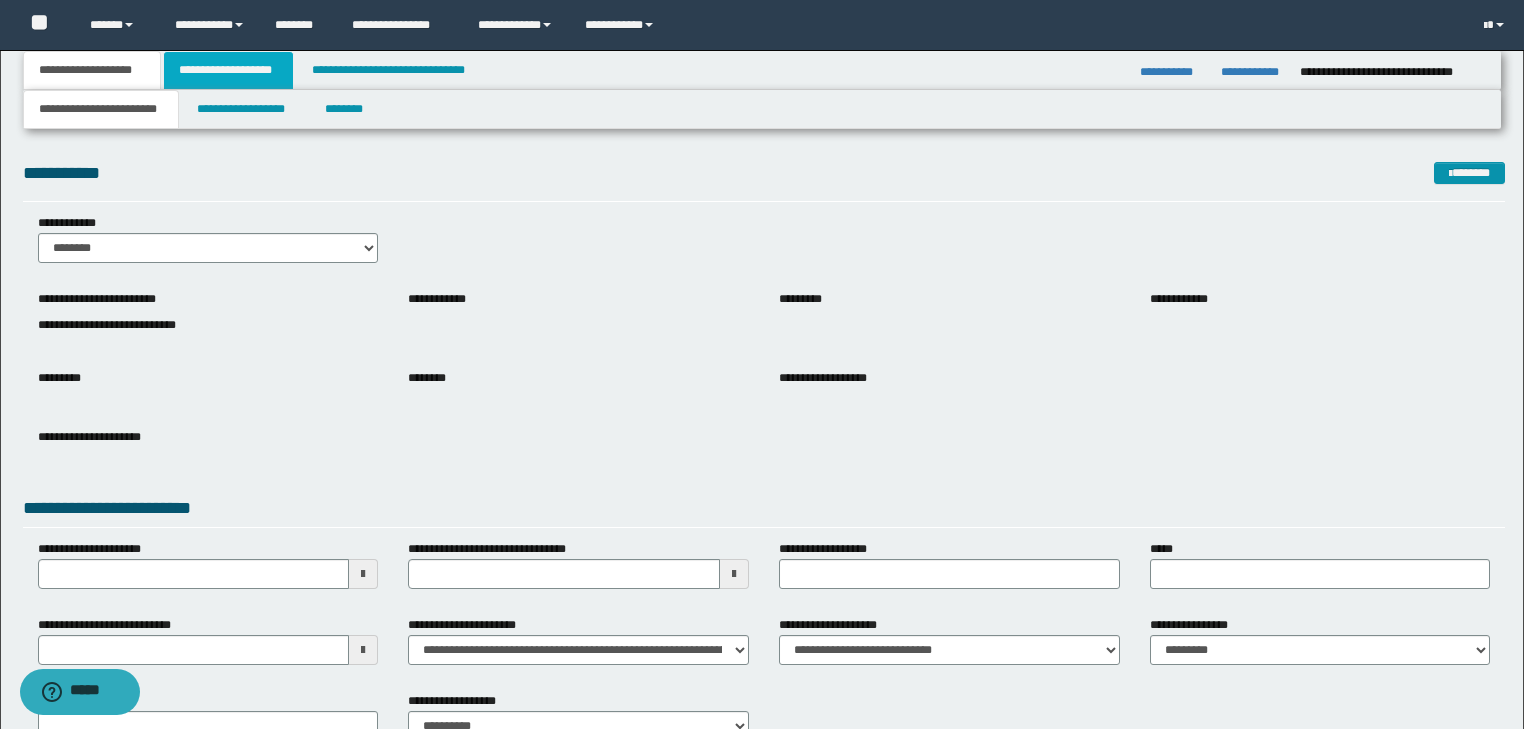 click on "**********" at bounding box center (228, 70) 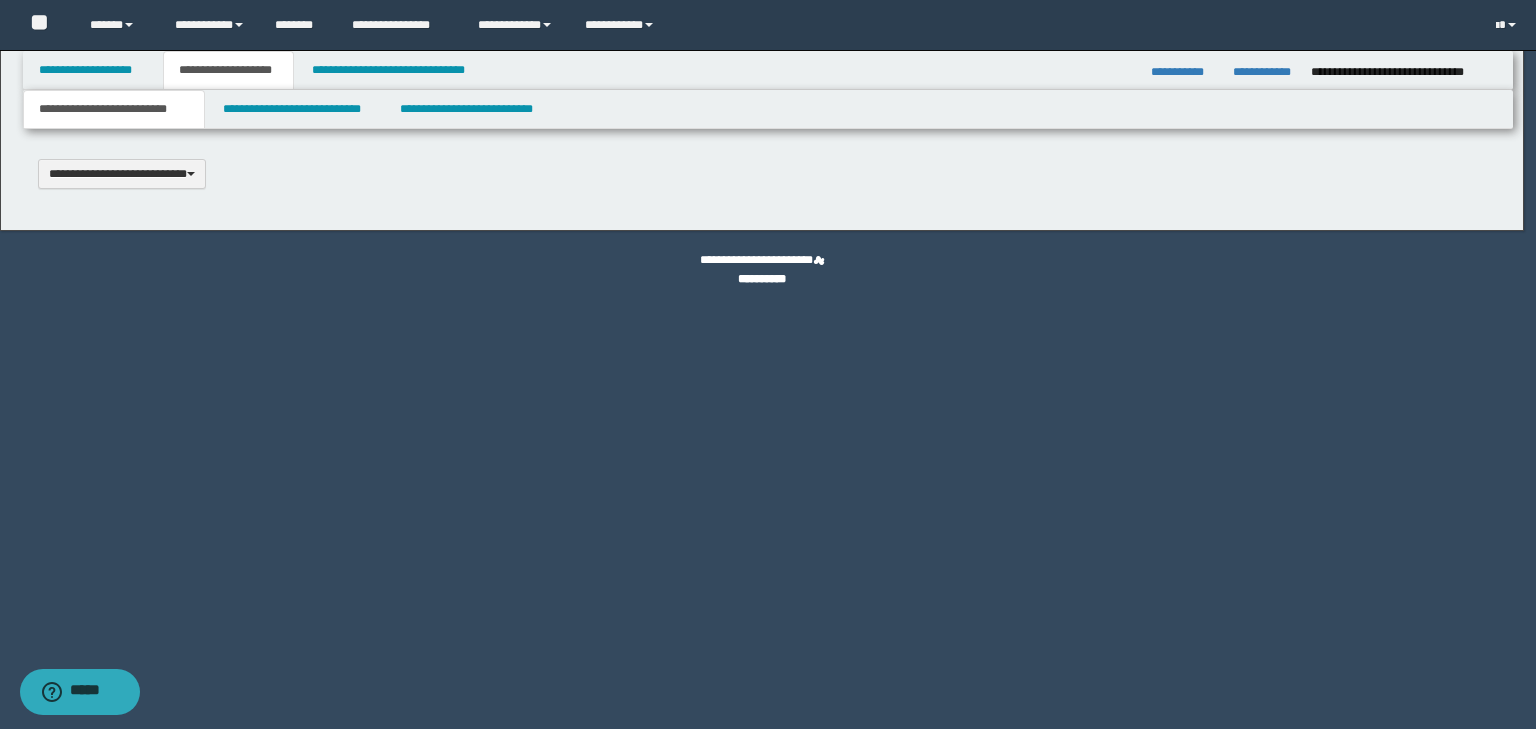scroll, scrollTop: 0, scrollLeft: 0, axis: both 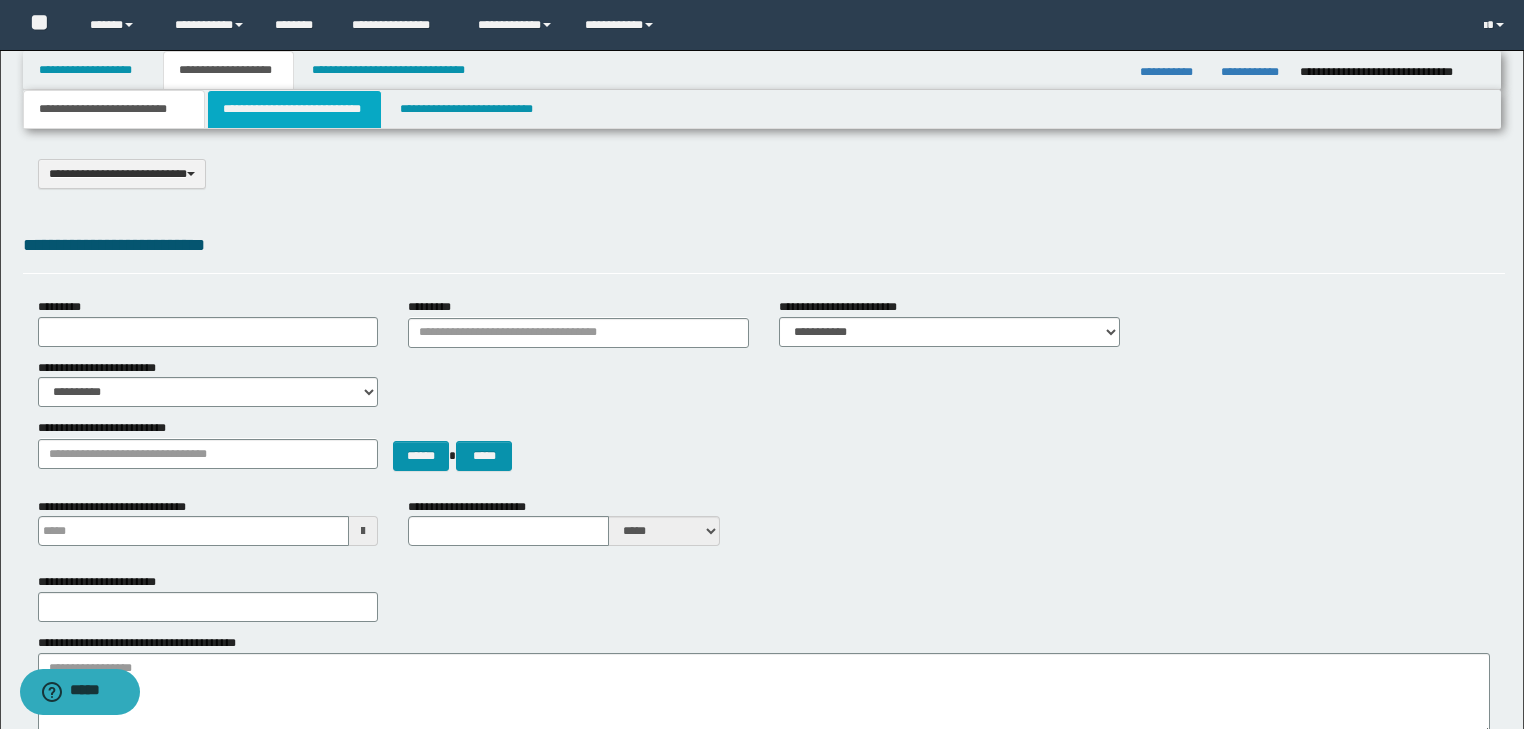 click on "**********" at bounding box center [294, 109] 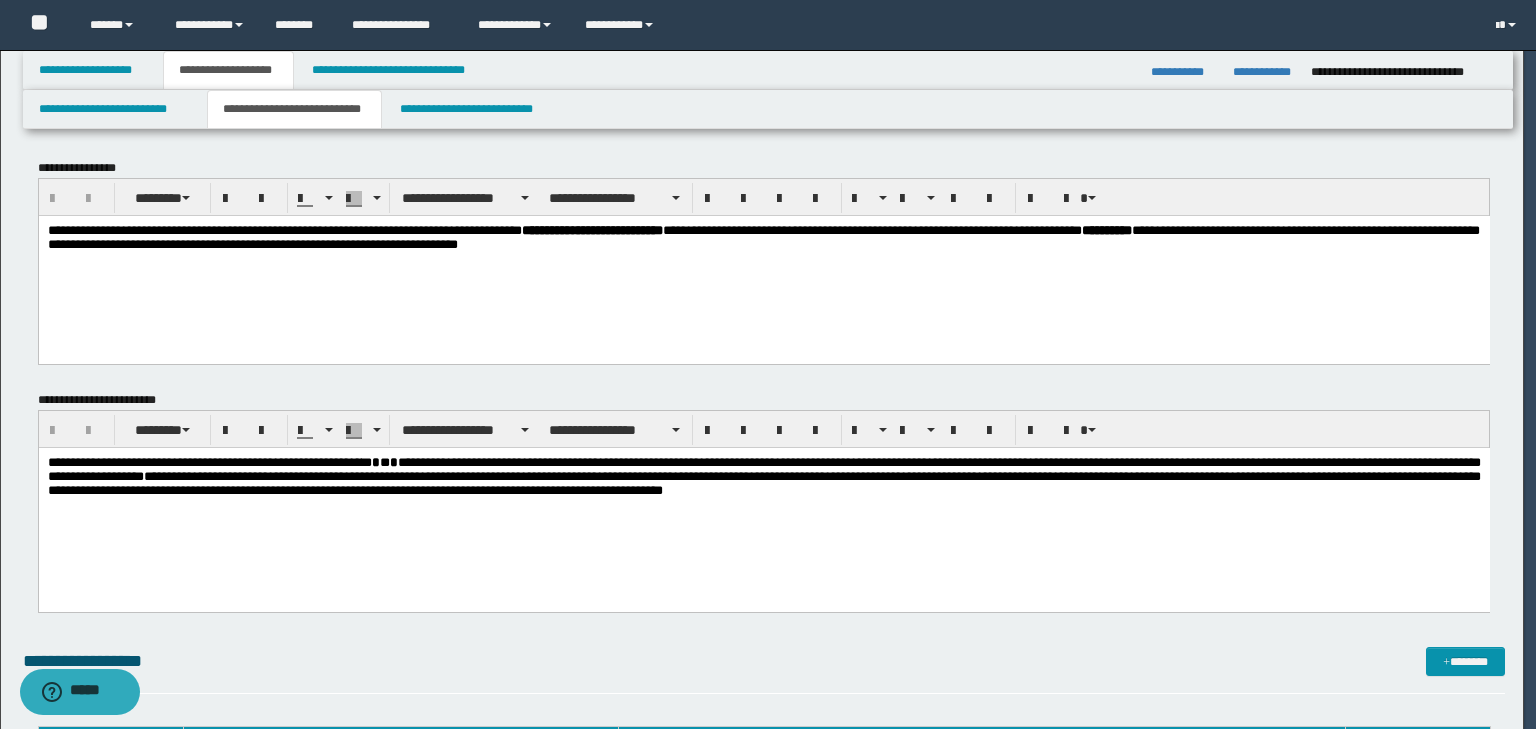 scroll, scrollTop: 0, scrollLeft: 0, axis: both 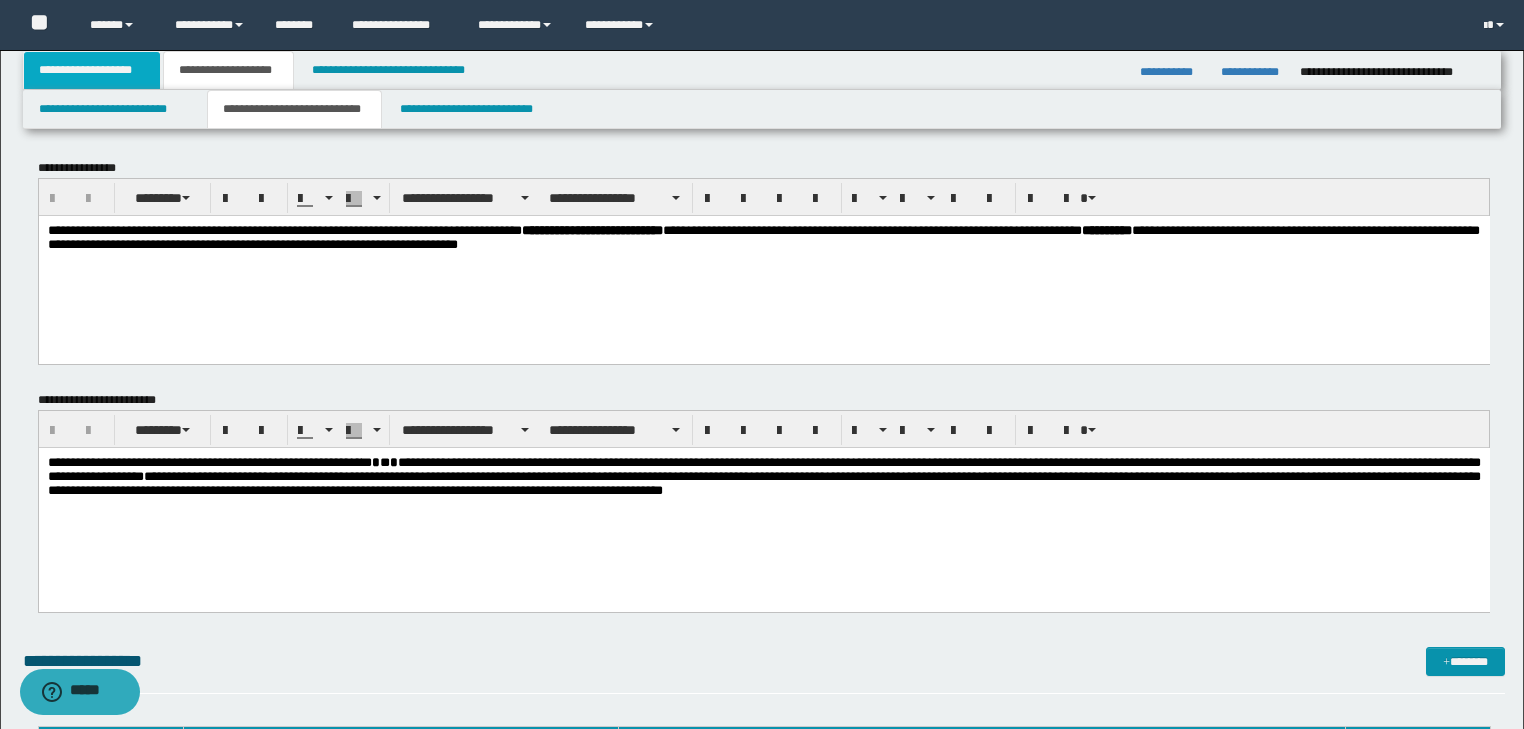 click on "**********" at bounding box center [92, 70] 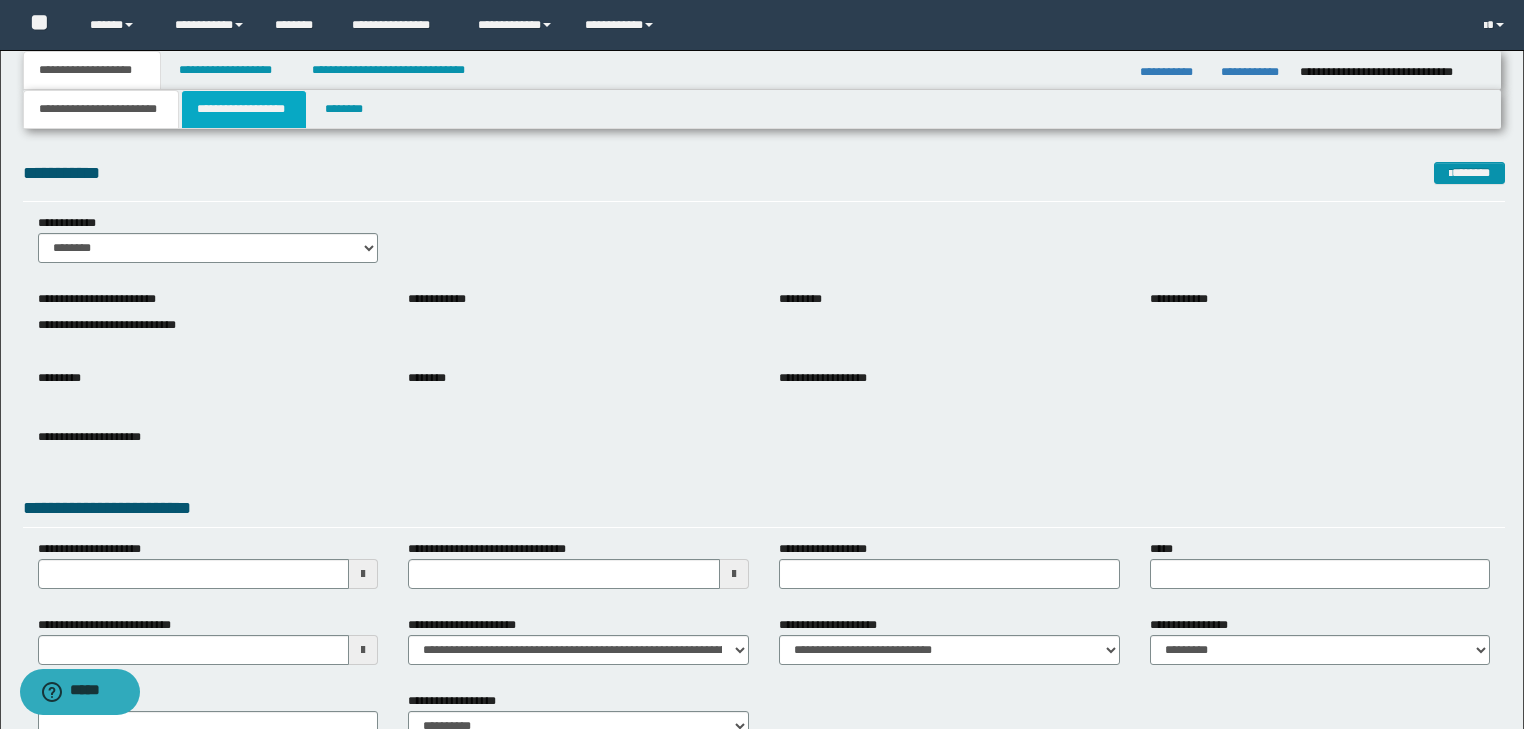 click on "**********" at bounding box center (244, 109) 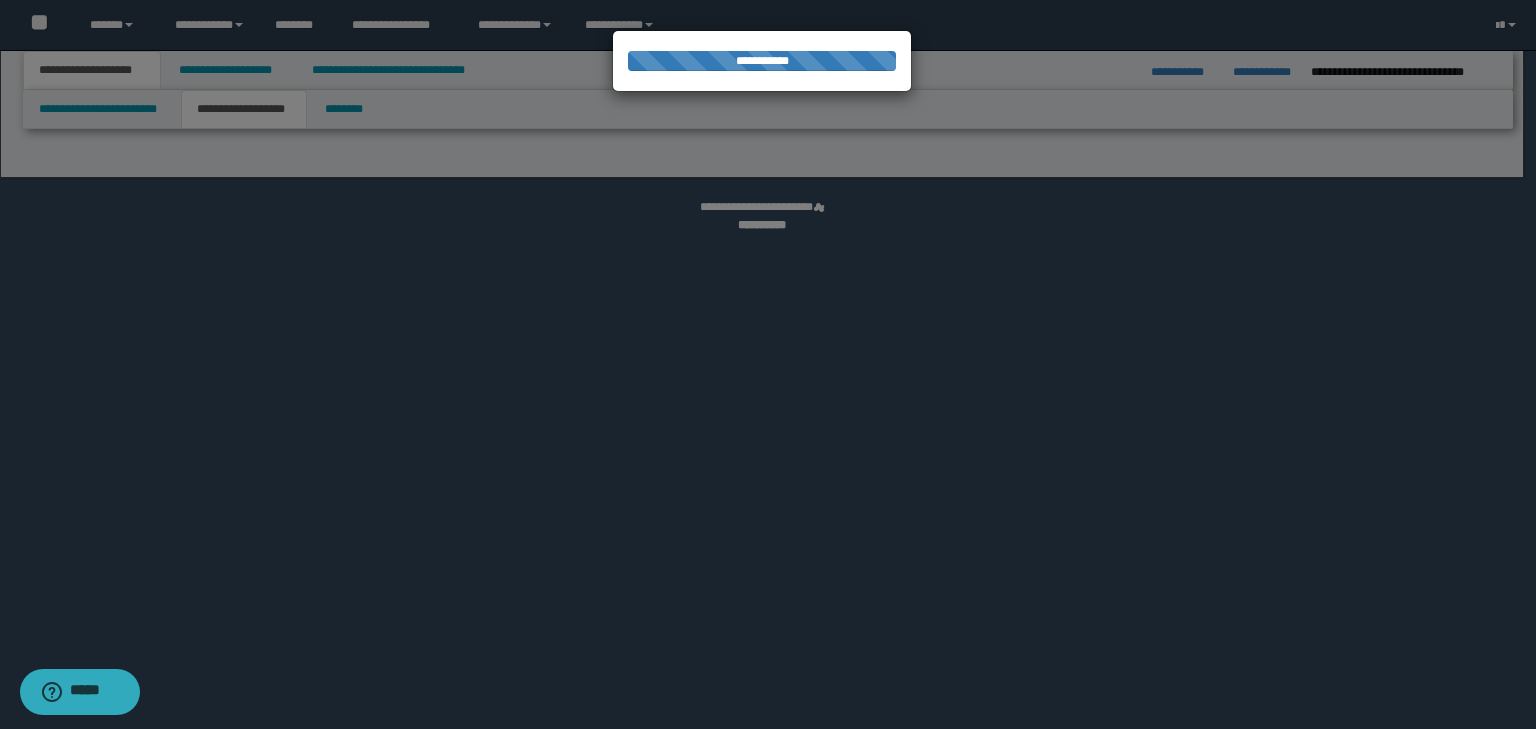 select on "*" 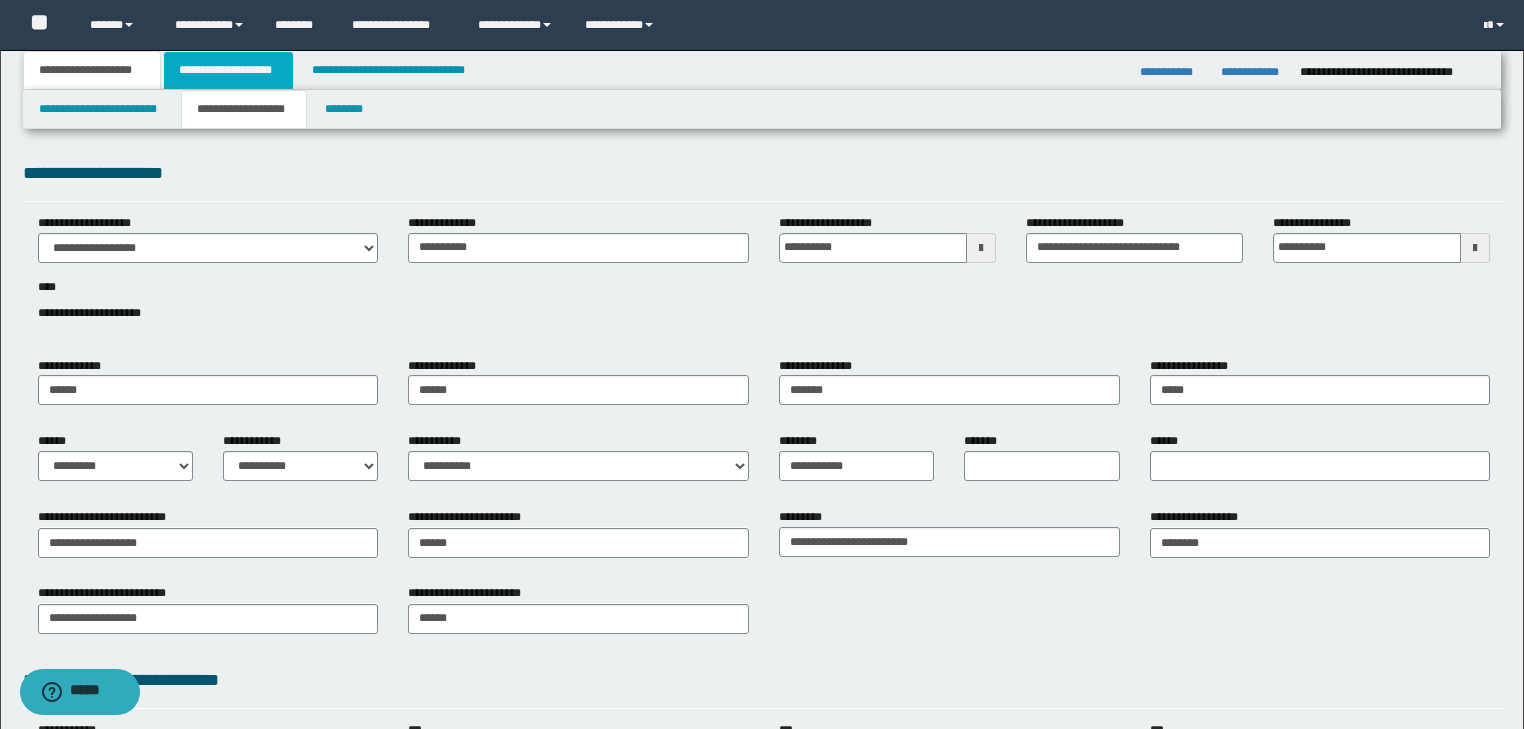 click on "**********" at bounding box center [228, 70] 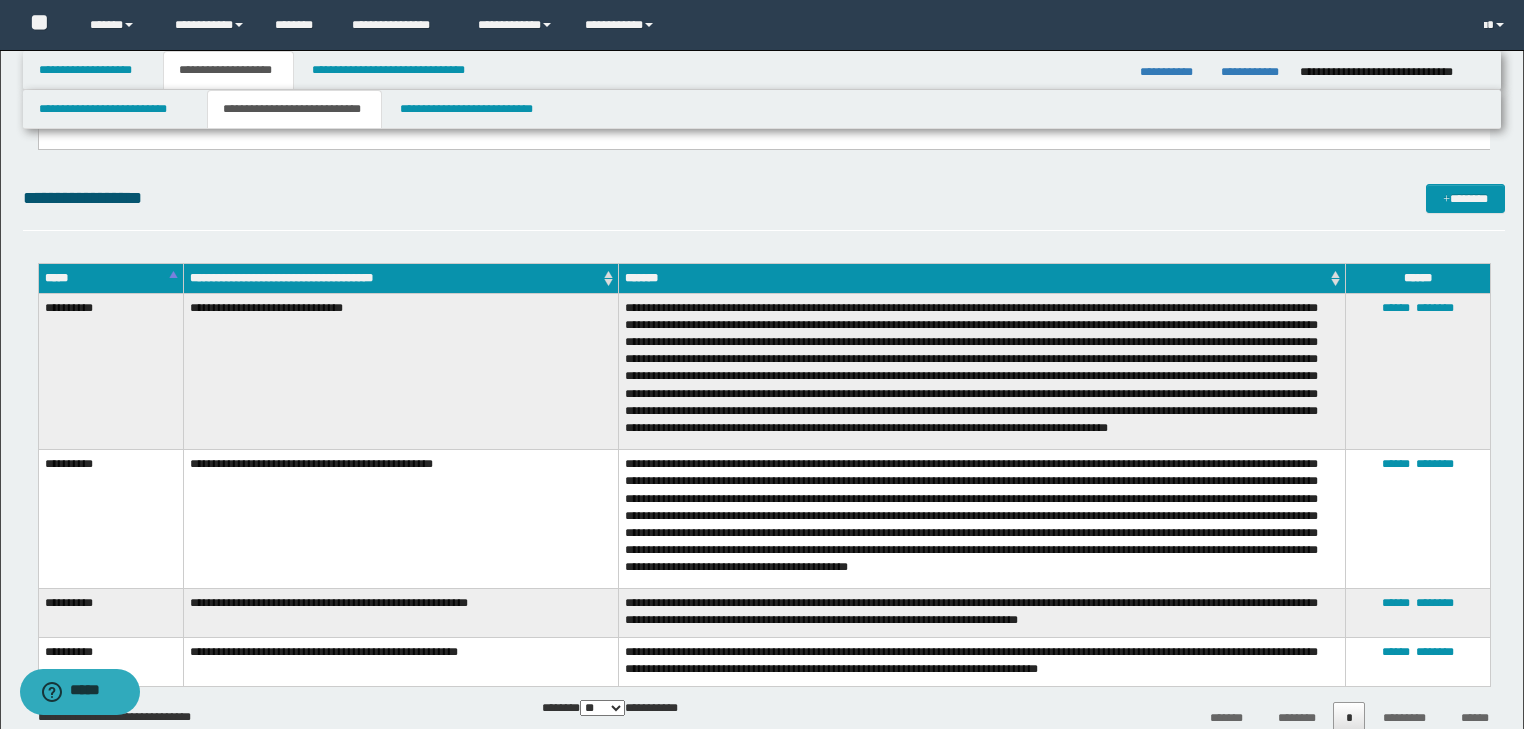 scroll, scrollTop: 560, scrollLeft: 0, axis: vertical 